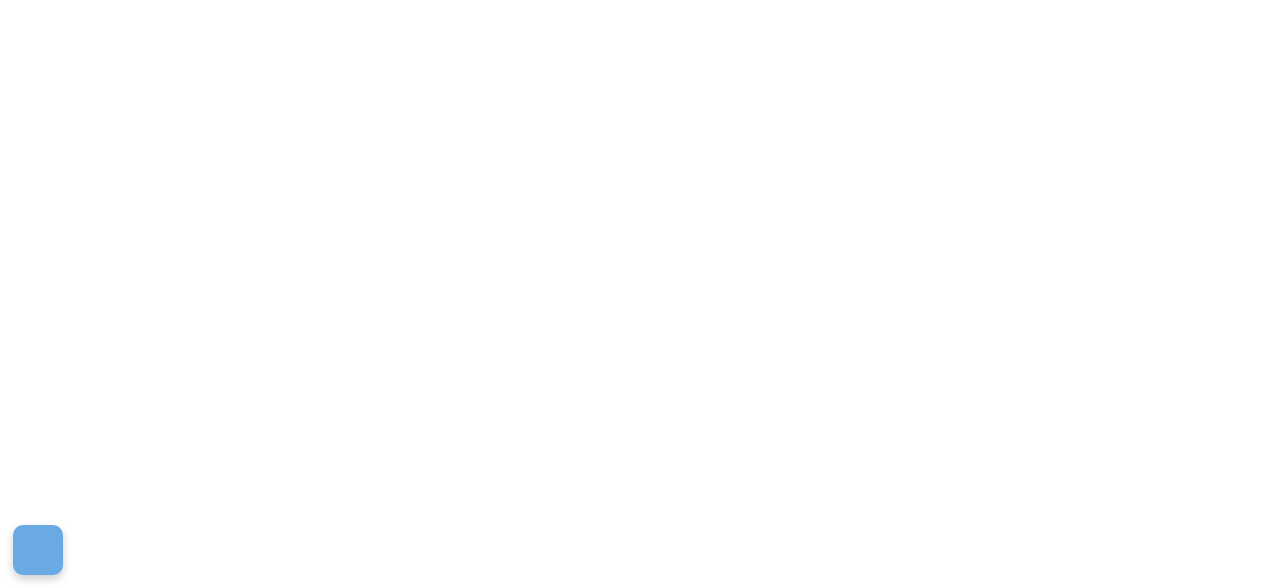 scroll, scrollTop: 0, scrollLeft: 0, axis: both 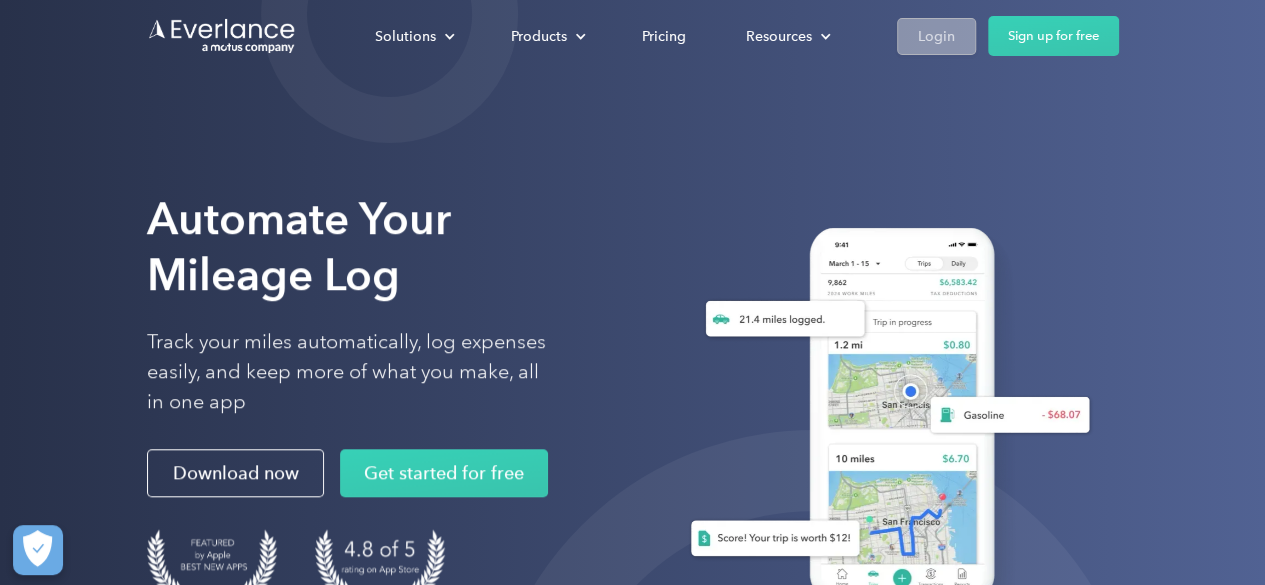 click on "Login" at bounding box center (936, 36) 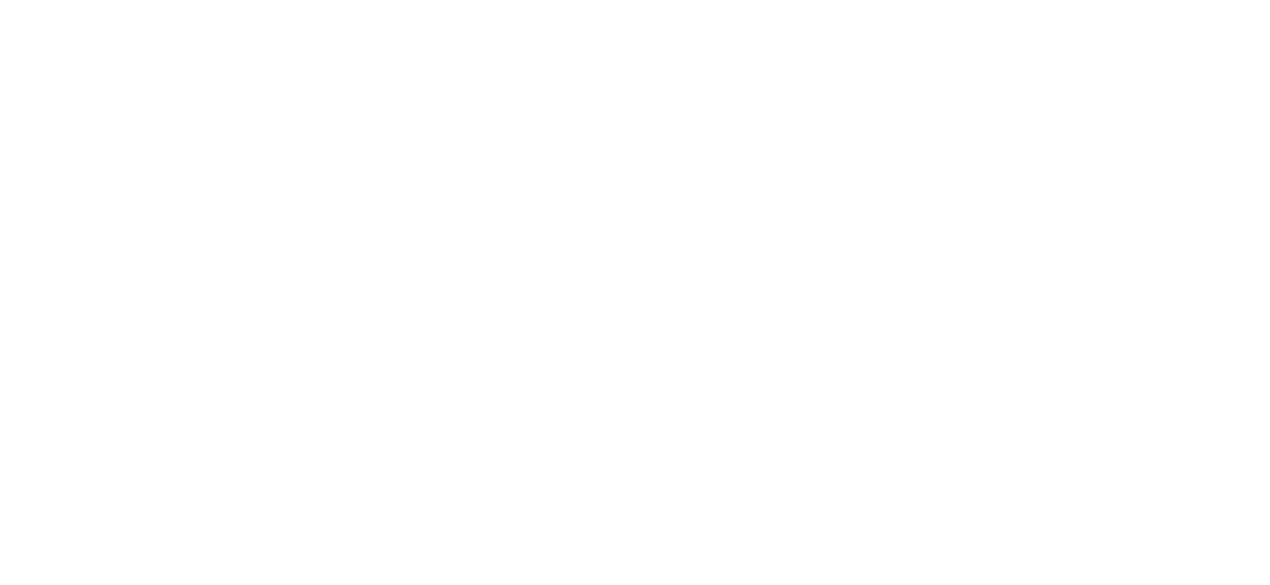scroll, scrollTop: 0, scrollLeft: 0, axis: both 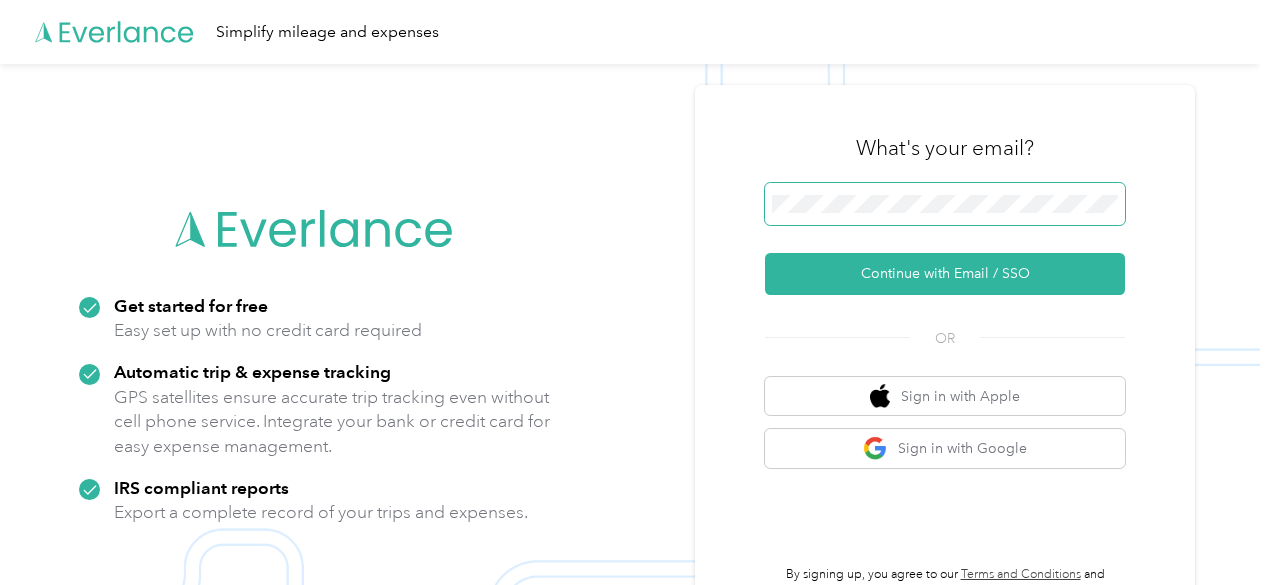 click at bounding box center (945, 204) 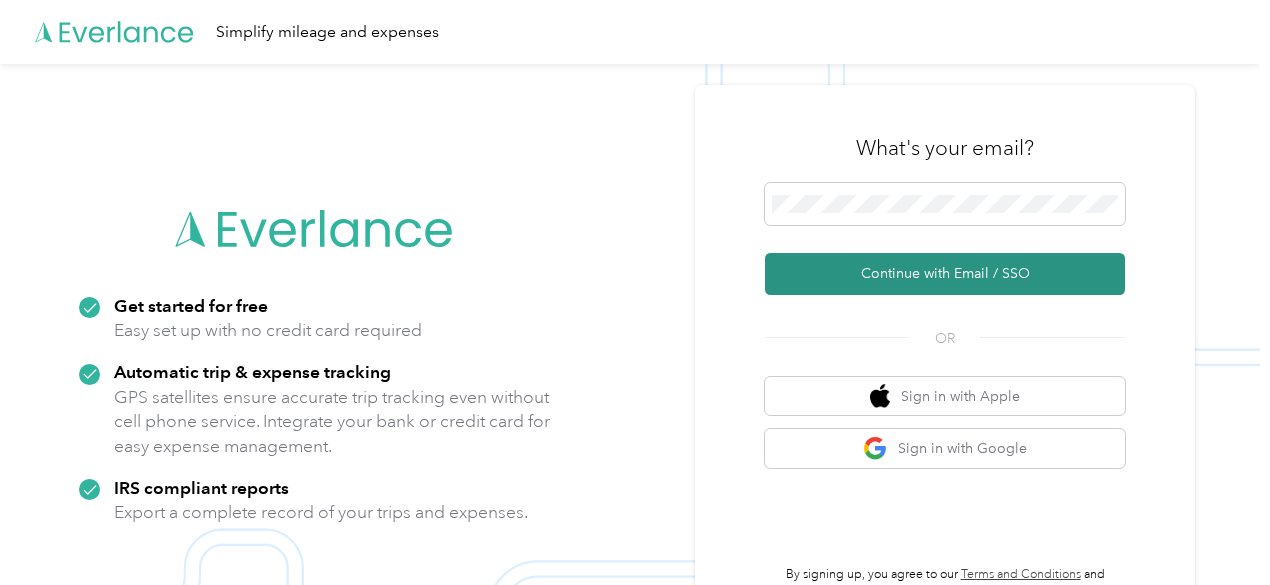click on "Continue with Email / SSO" at bounding box center [945, 274] 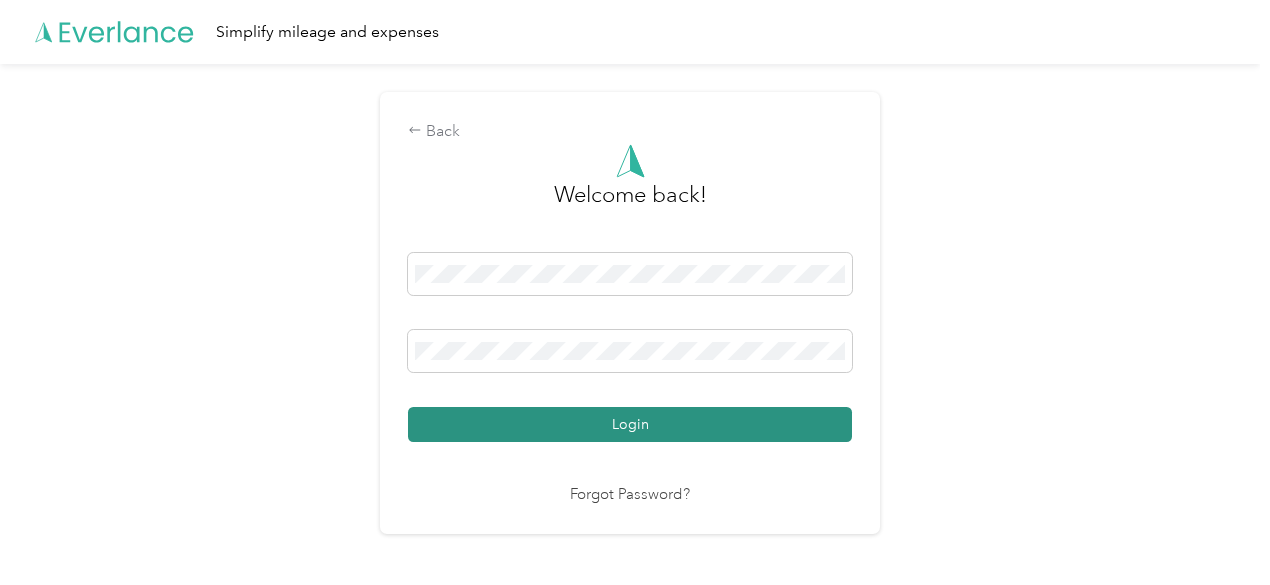 click on "Login" at bounding box center (630, 424) 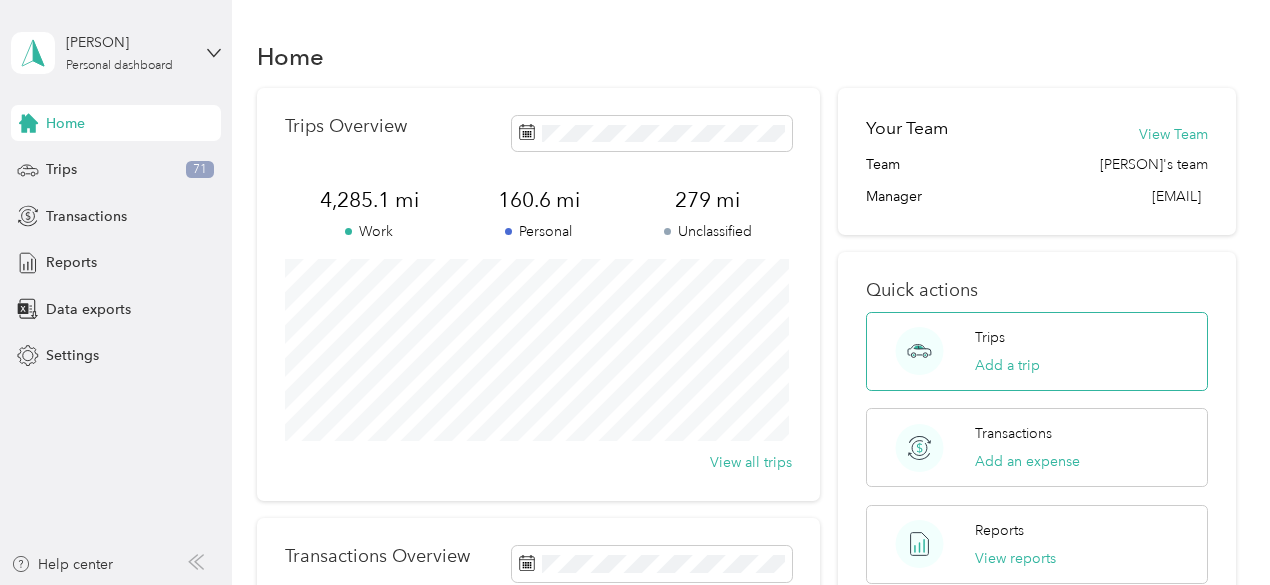 click 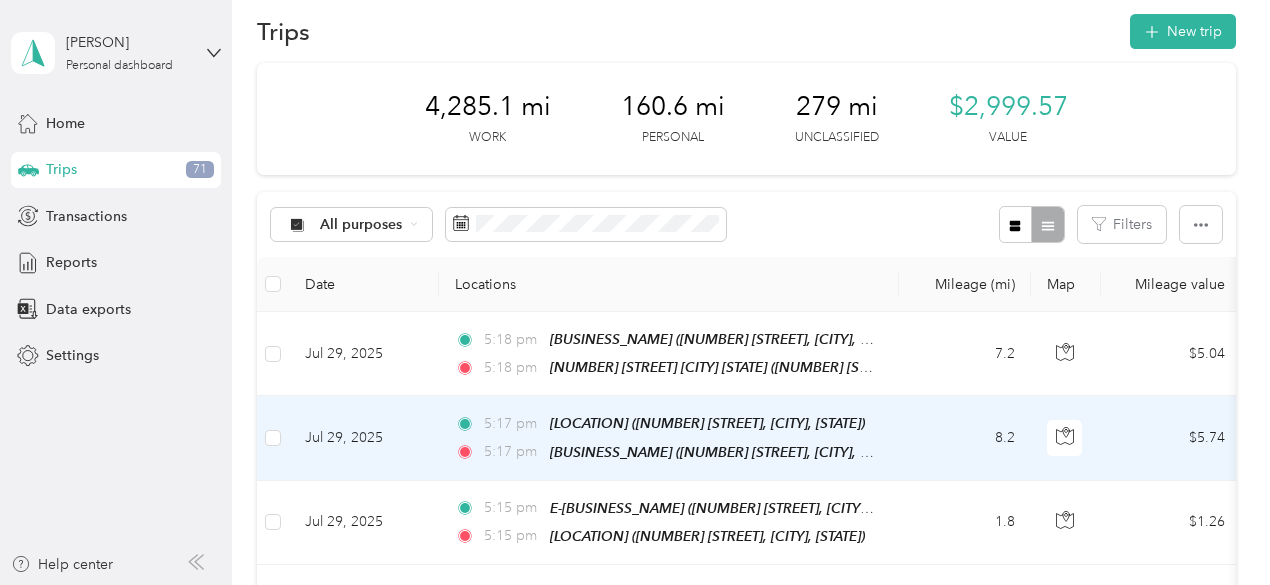 scroll, scrollTop: 0, scrollLeft: 0, axis: both 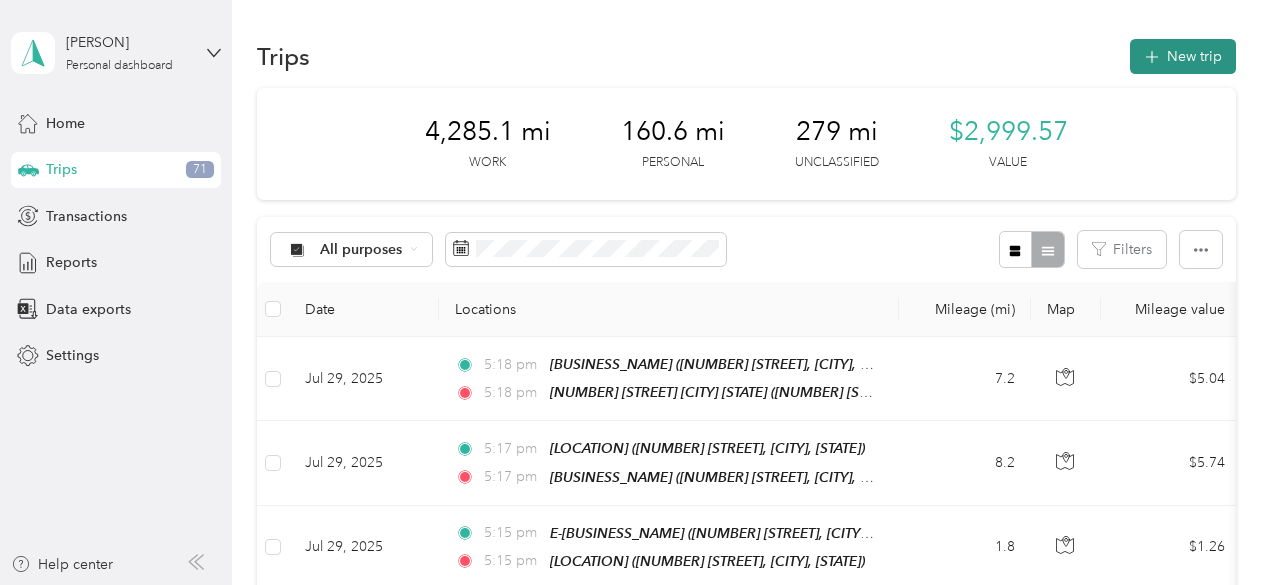 click on "New trip" at bounding box center (1183, 56) 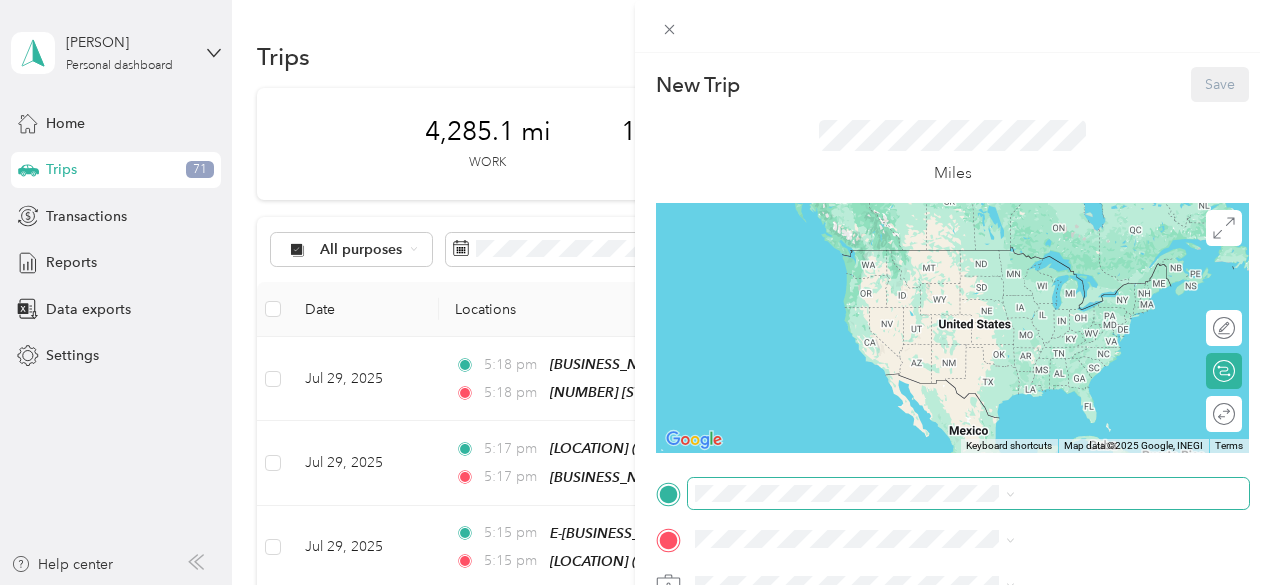 click at bounding box center (968, 494) 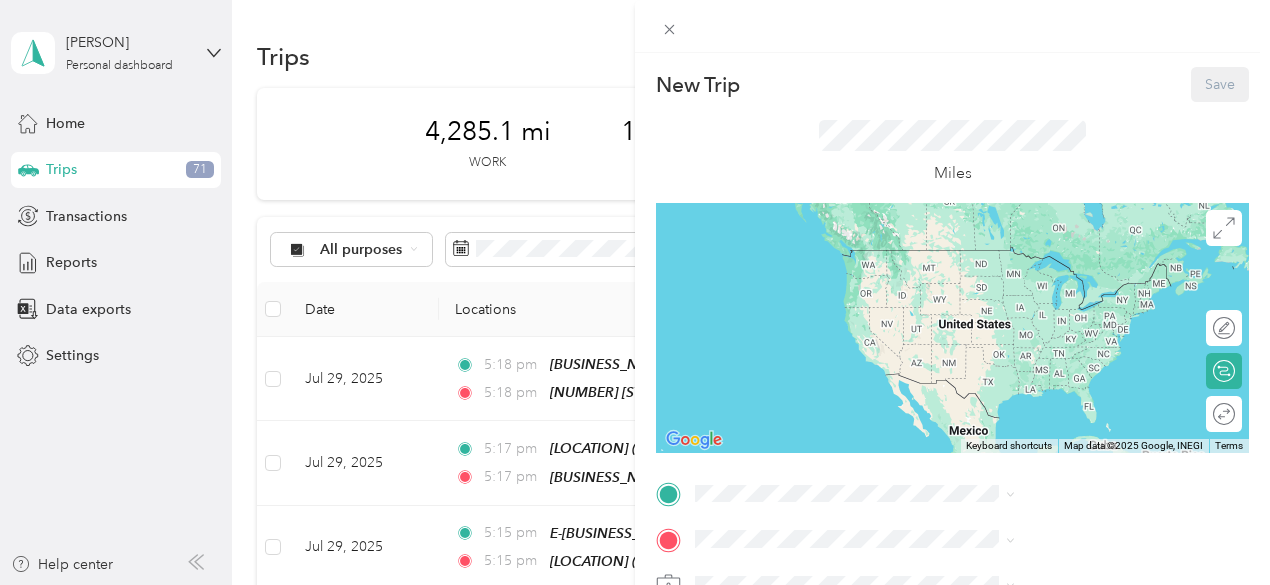 click on "[NUMBER] [STREET], [CITY], [STATE], [COUNTRY] , [POSTAL_CODE], [CITY], [STATE], [COUNTRY]" at bounding box center [1075, 293] 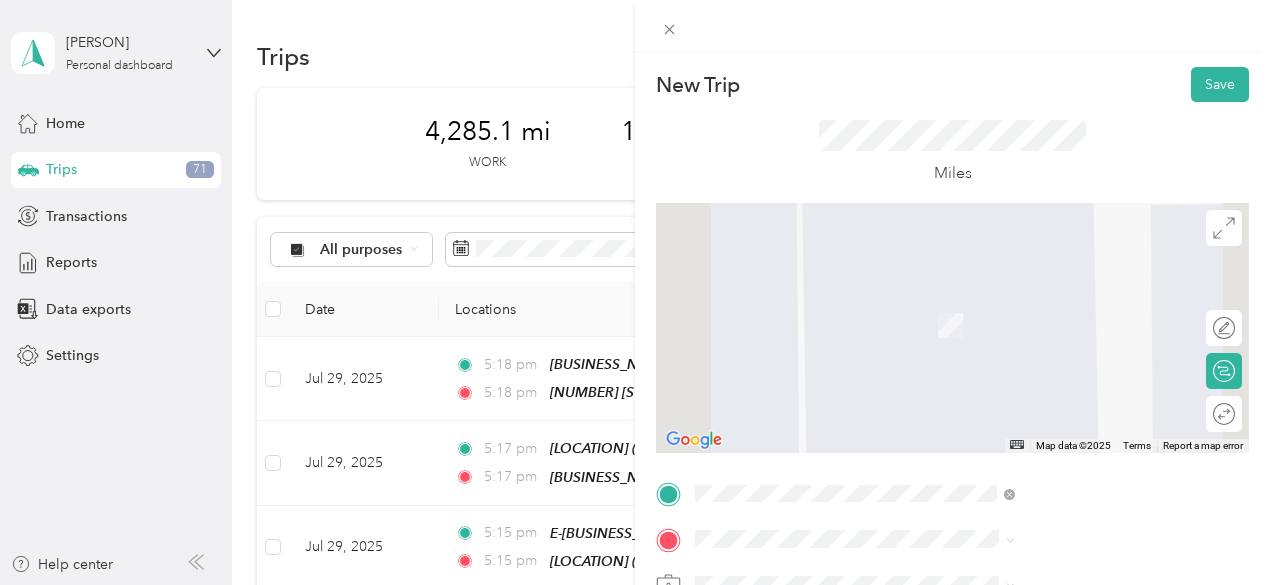 click on "TEAM Villa Market 2990 Santa Fe Ave, 908102920, Long Beach, CA, USA" at bounding box center (1081, 323) 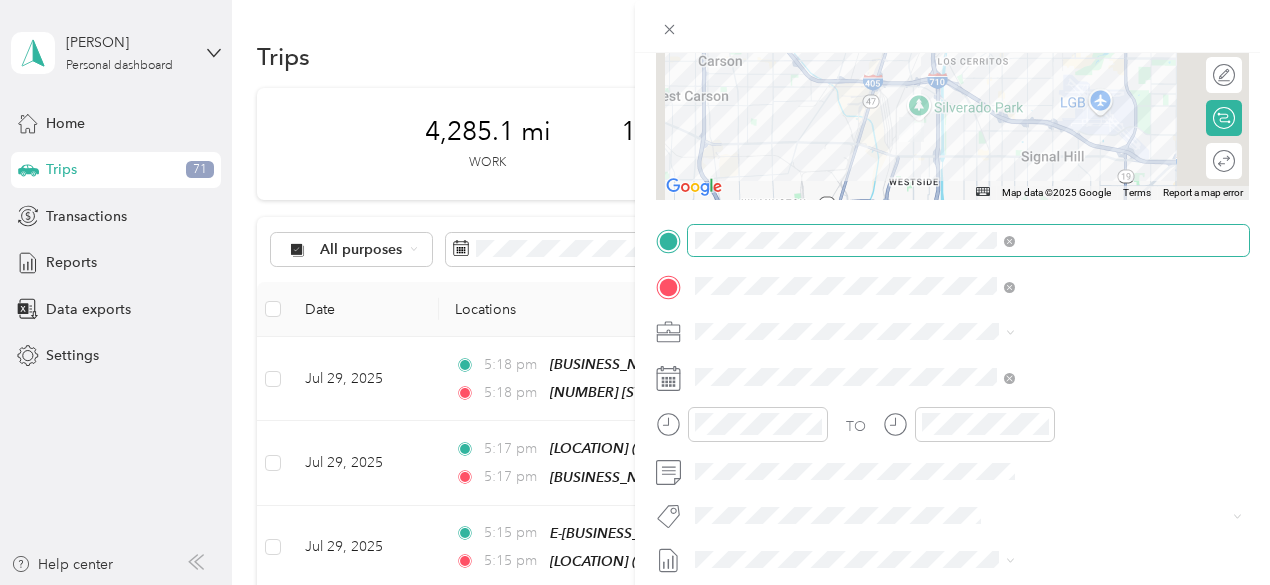 scroll, scrollTop: 254, scrollLeft: 10, axis: both 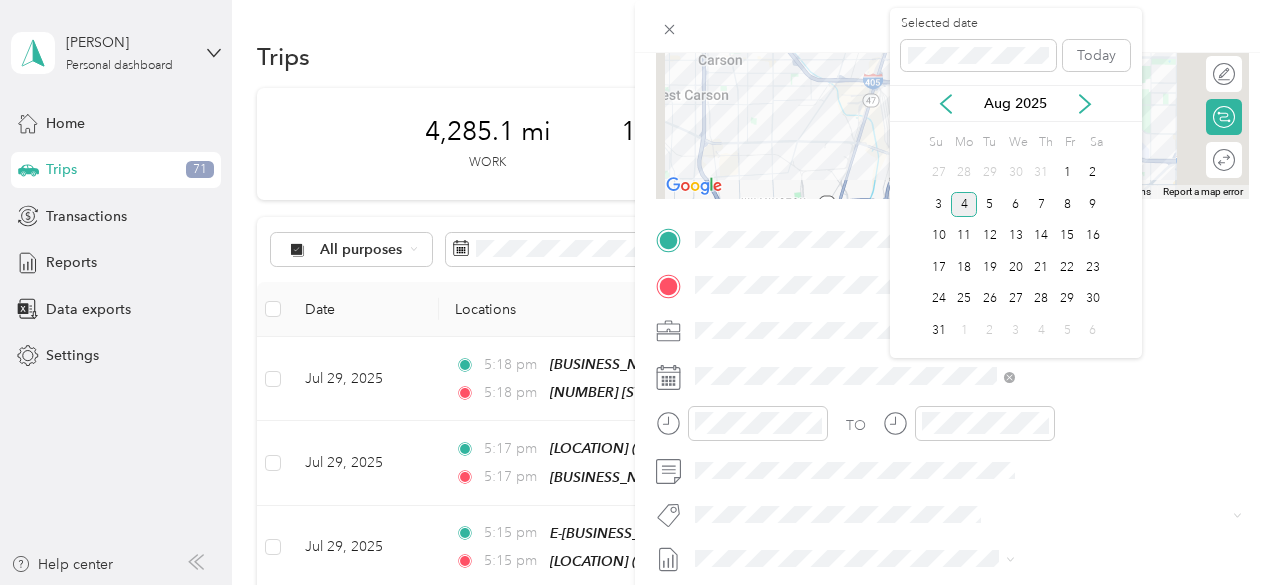 click on "Aug 2025" at bounding box center (1016, 103) 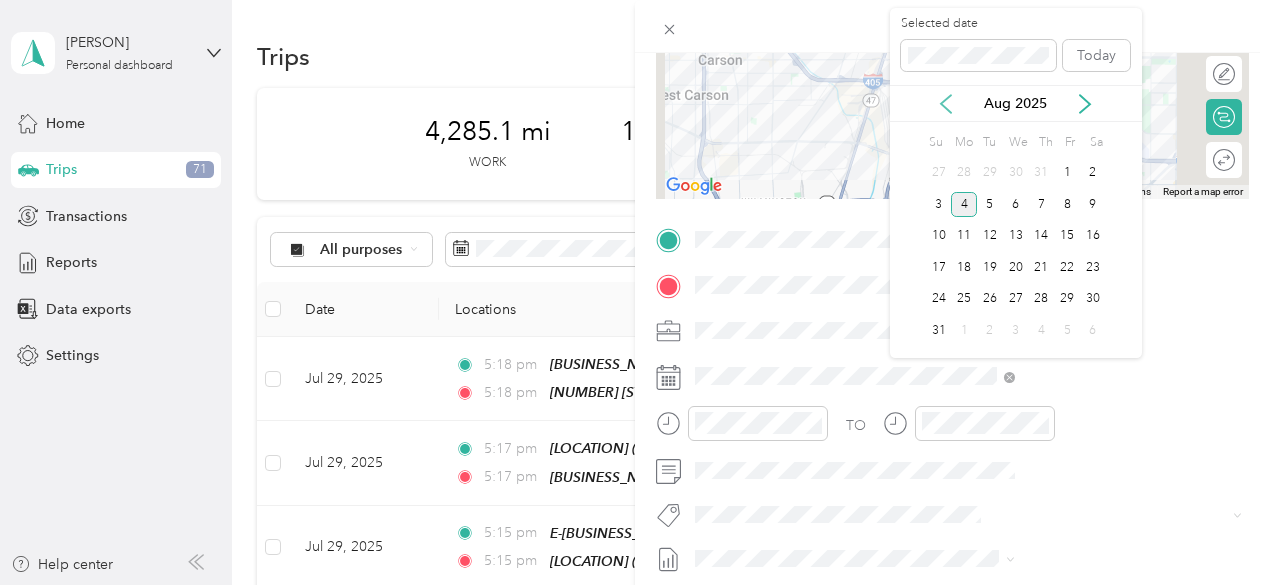 click 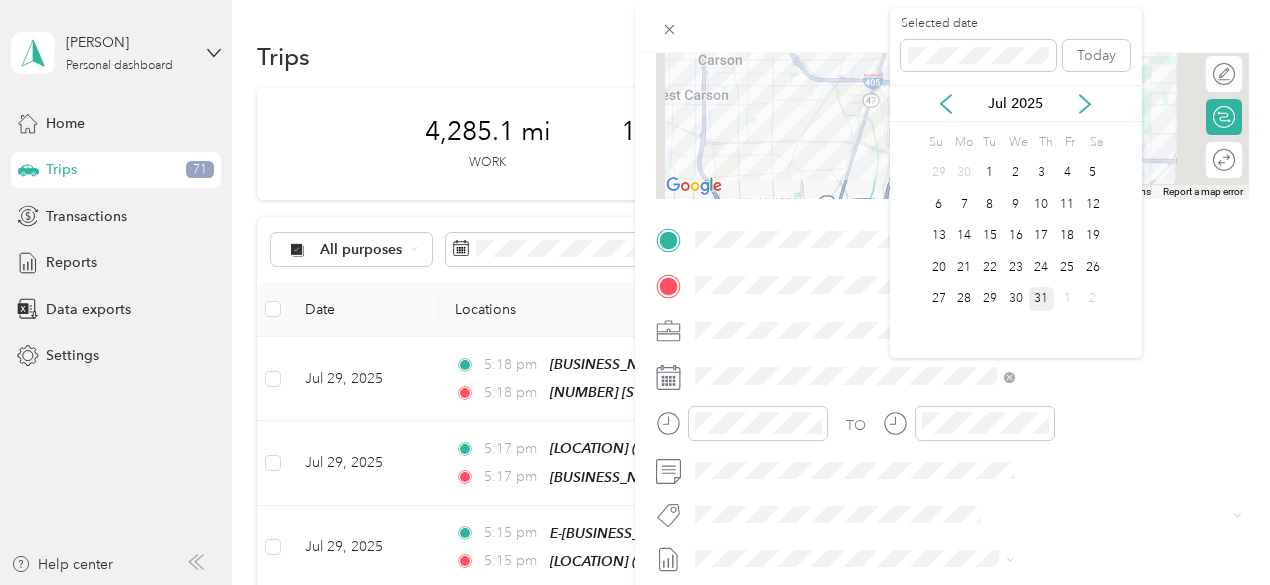 click on "31" at bounding box center [1042, 299] 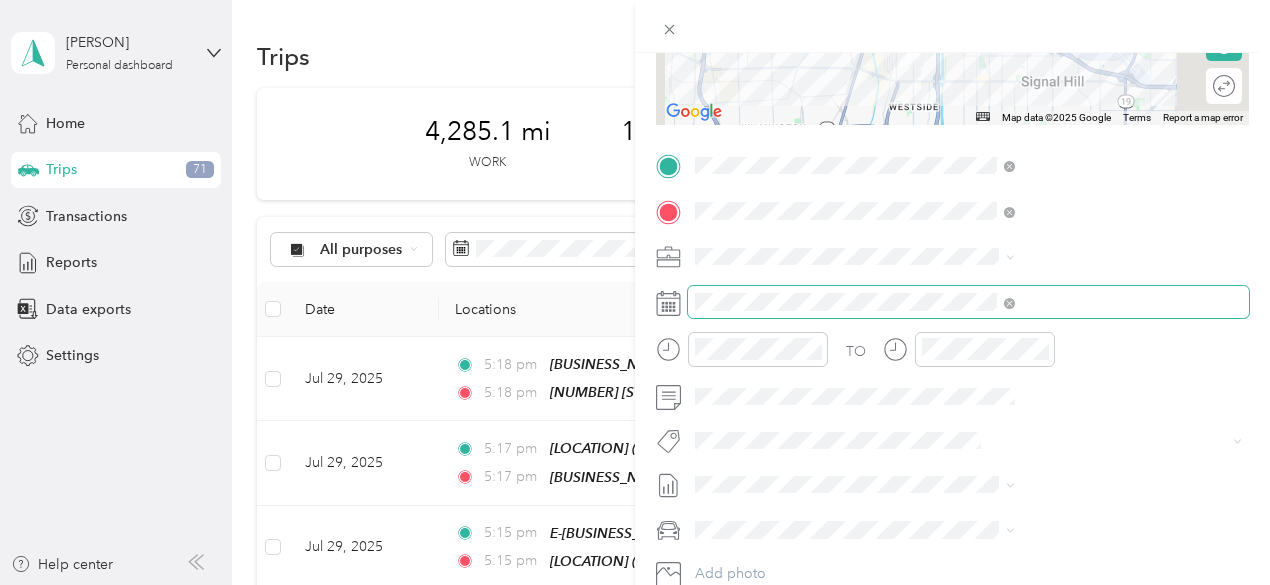 scroll, scrollTop: 0, scrollLeft: 10, axis: horizontal 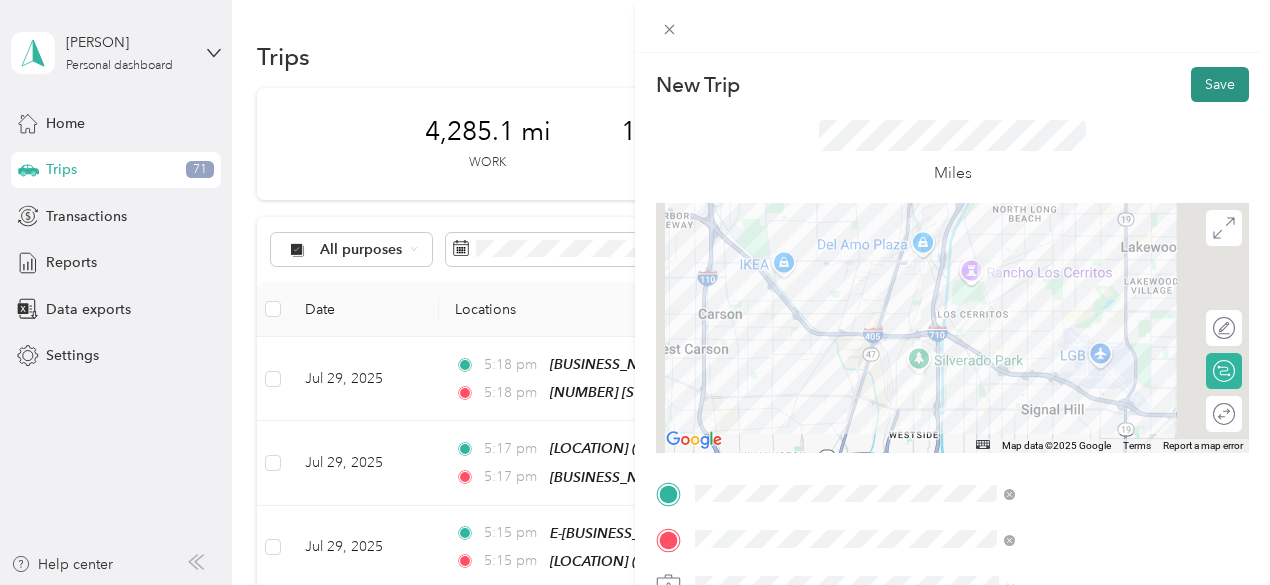 click on "Save" at bounding box center [1220, 84] 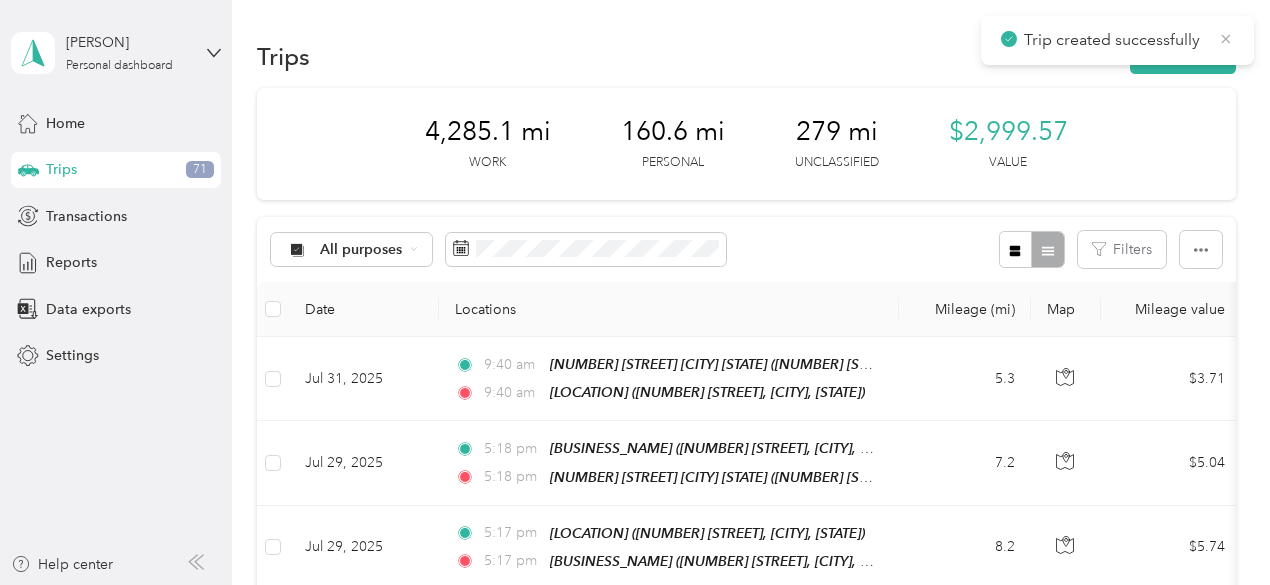 click 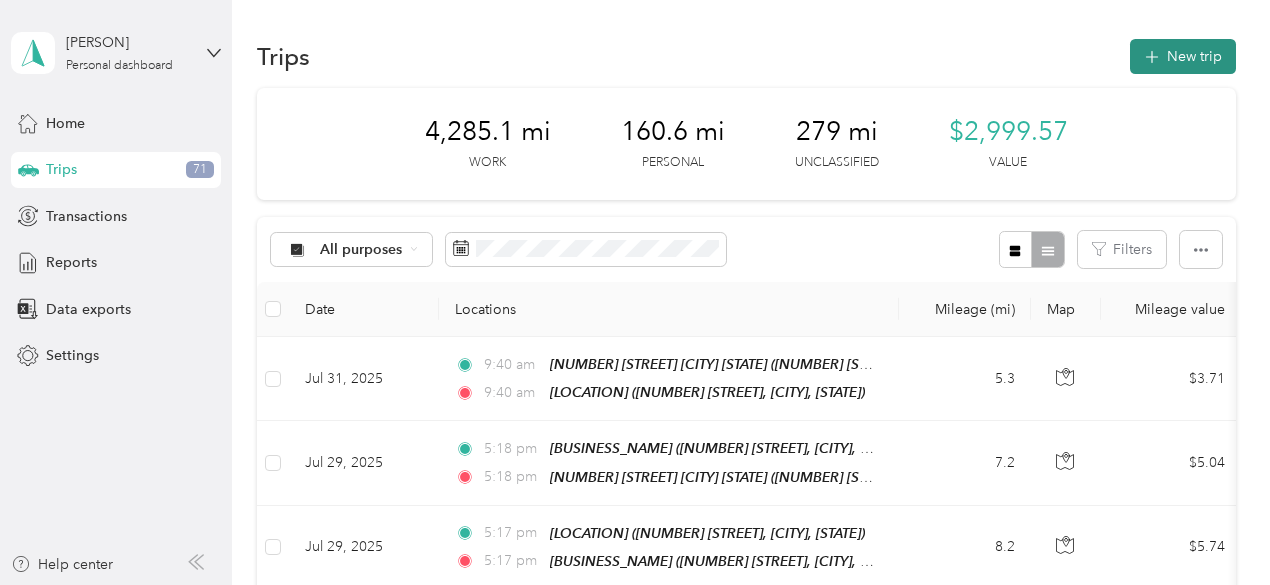 click on "New trip" at bounding box center (1183, 56) 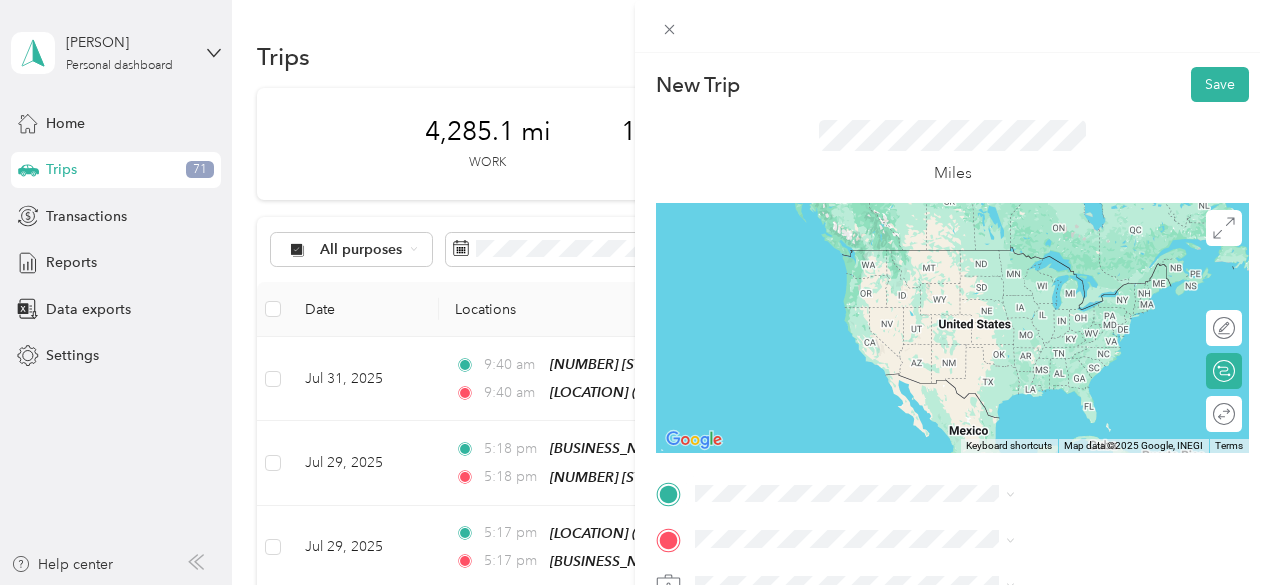 click on "TEAM Villa Market 2990 Santa Fe Ave, 908102920, Long Beach, CA, USA" at bounding box center [1081, 278] 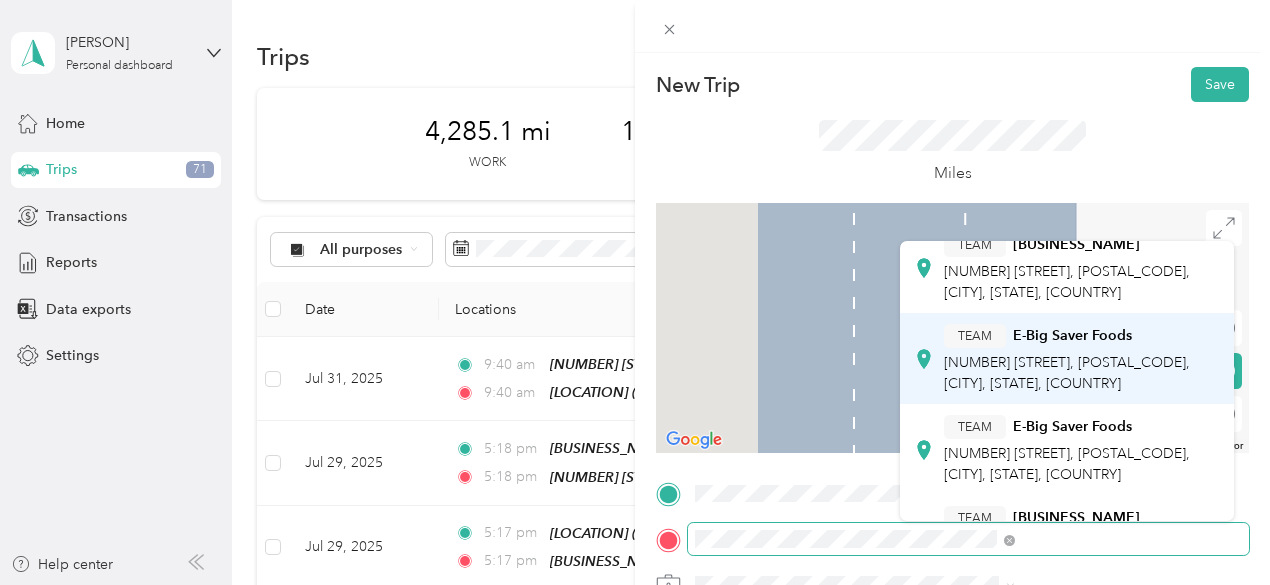 scroll, scrollTop: 72, scrollLeft: 0, axis: vertical 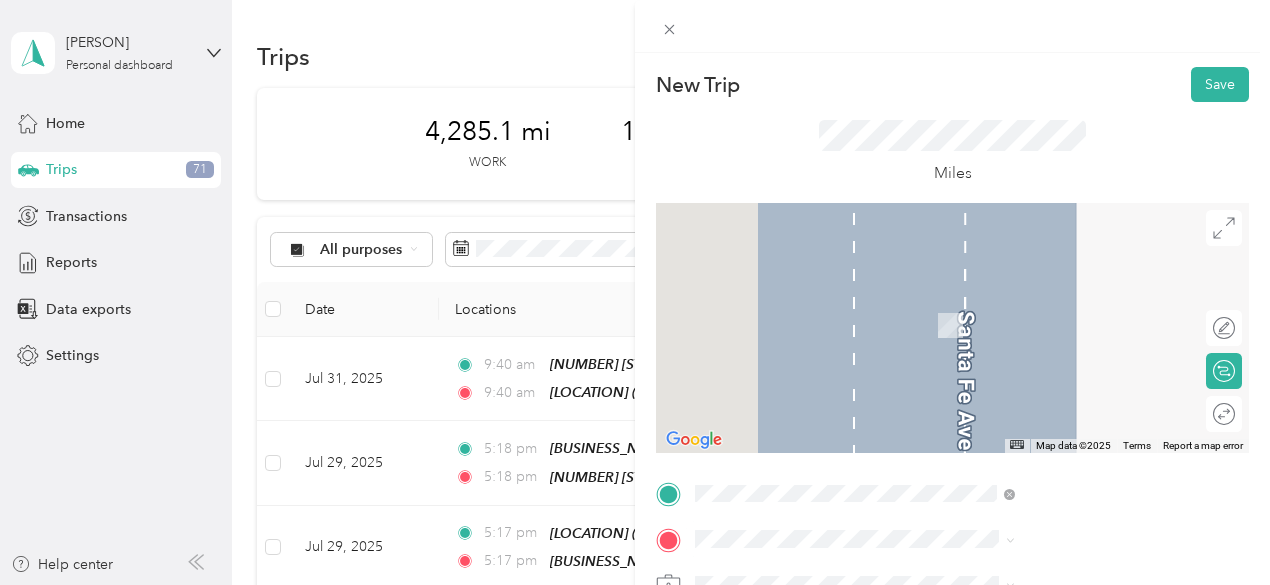 click on "TEAM E-Big Saver Foods 1500 W Willow Street, 90810, Long Beach, CA, USA" at bounding box center (1081, 430) 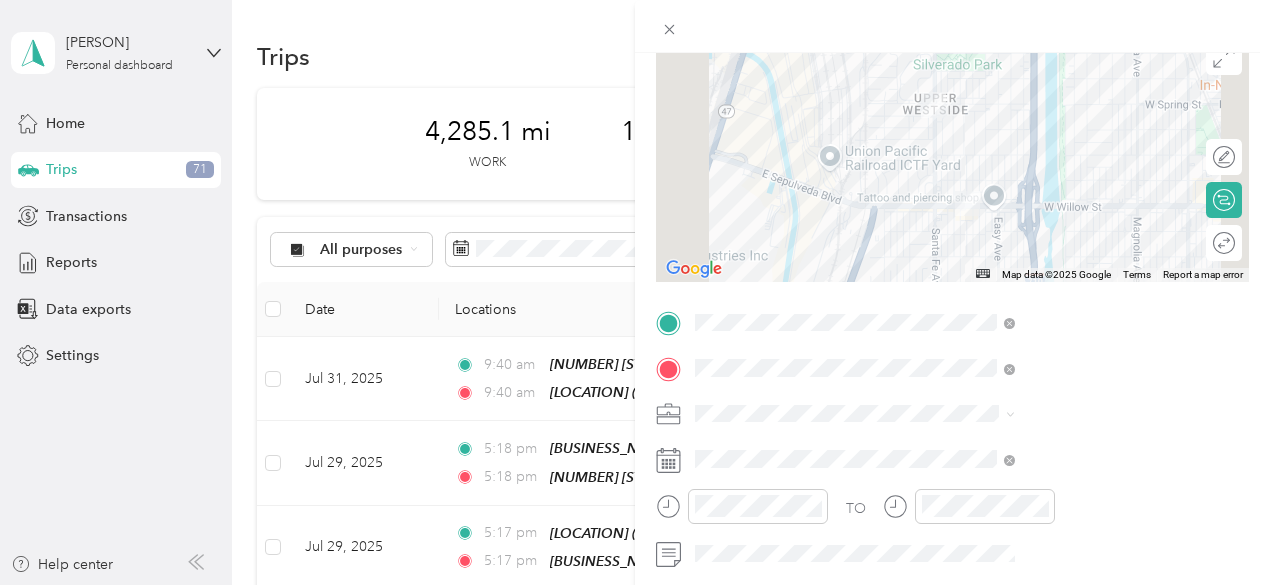 scroll, scrollTop: 178, scrollLeft: 0, axis: vertical 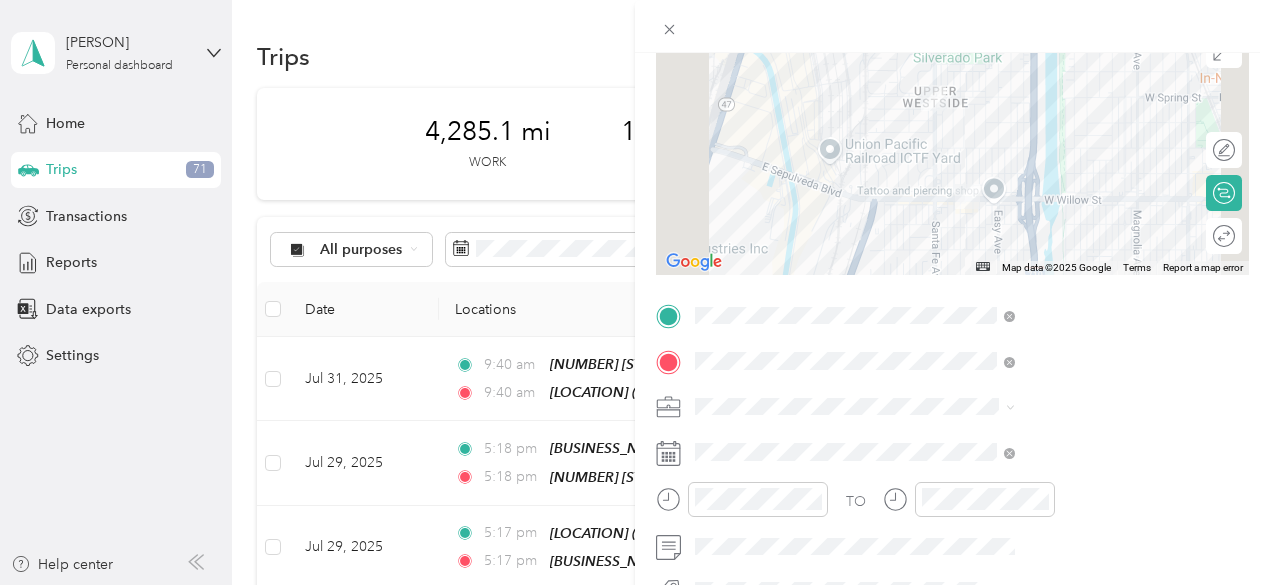 click 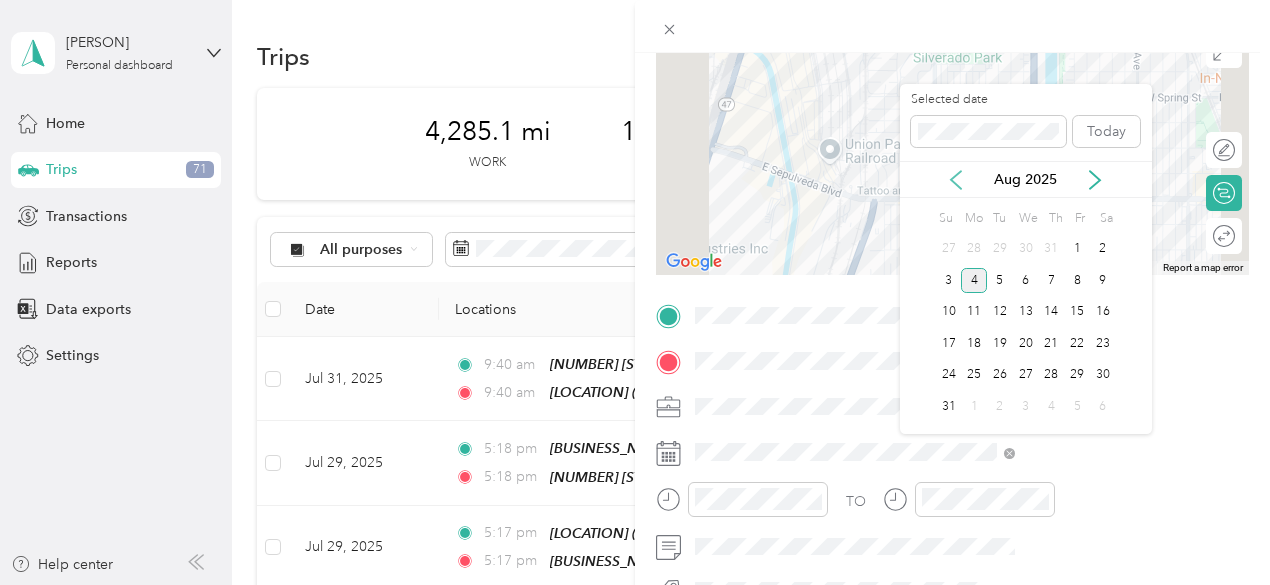 click 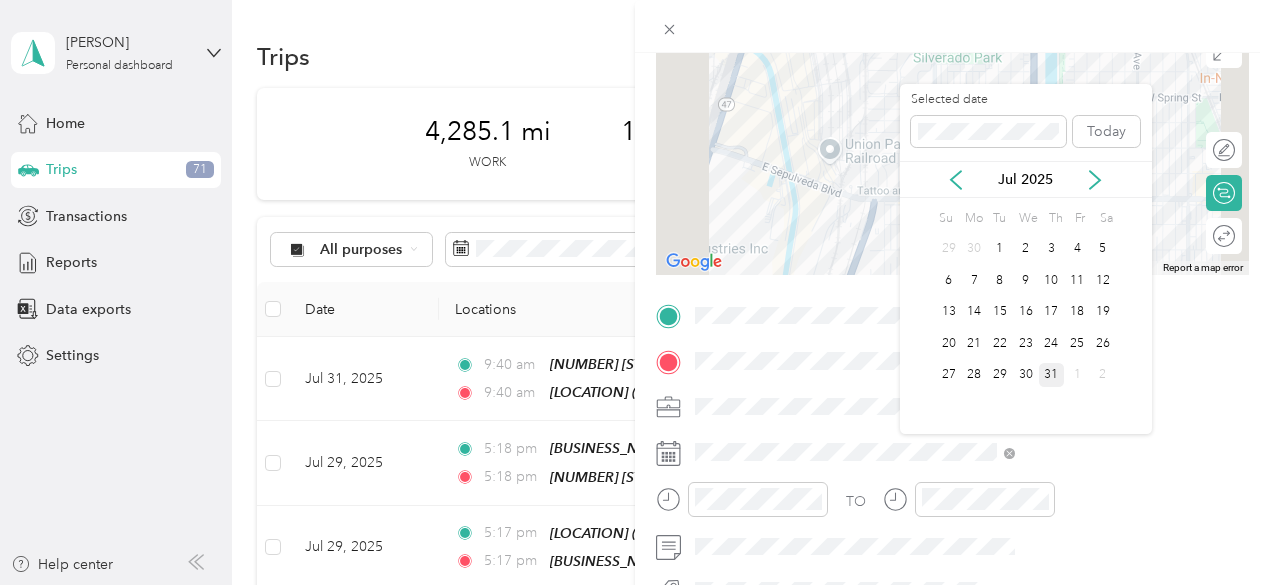 click on "31" at bounding box center (1052, 375) 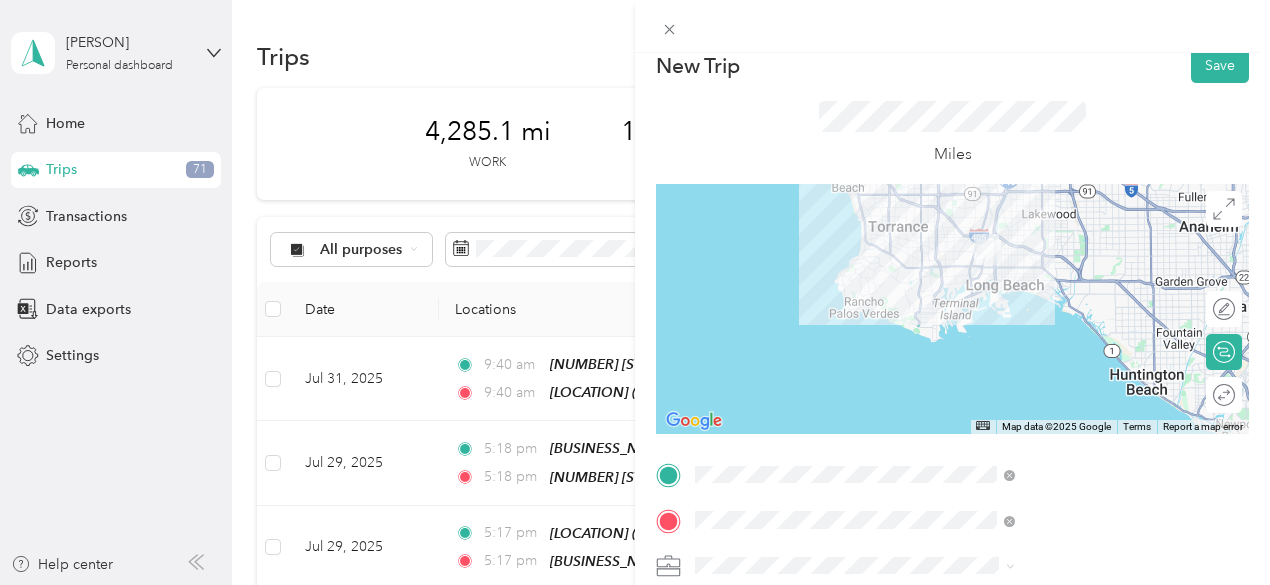 scroll, scrollTop: 17, scrollLeft: 0, axis: vertical 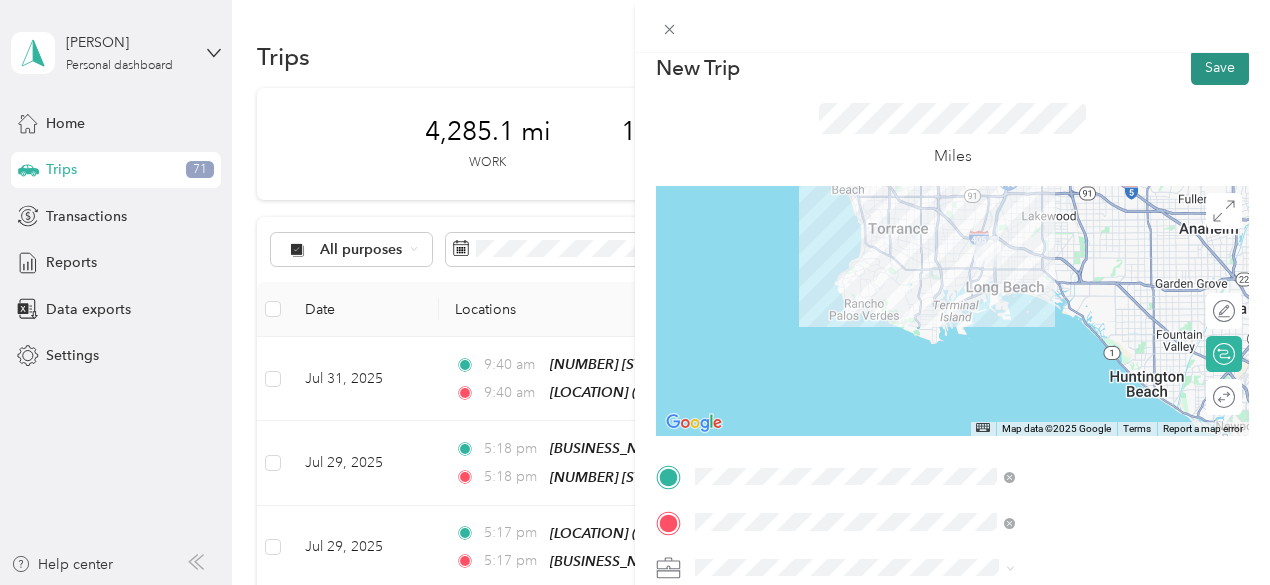 click on "Save" at bounding box center [1220, 67] 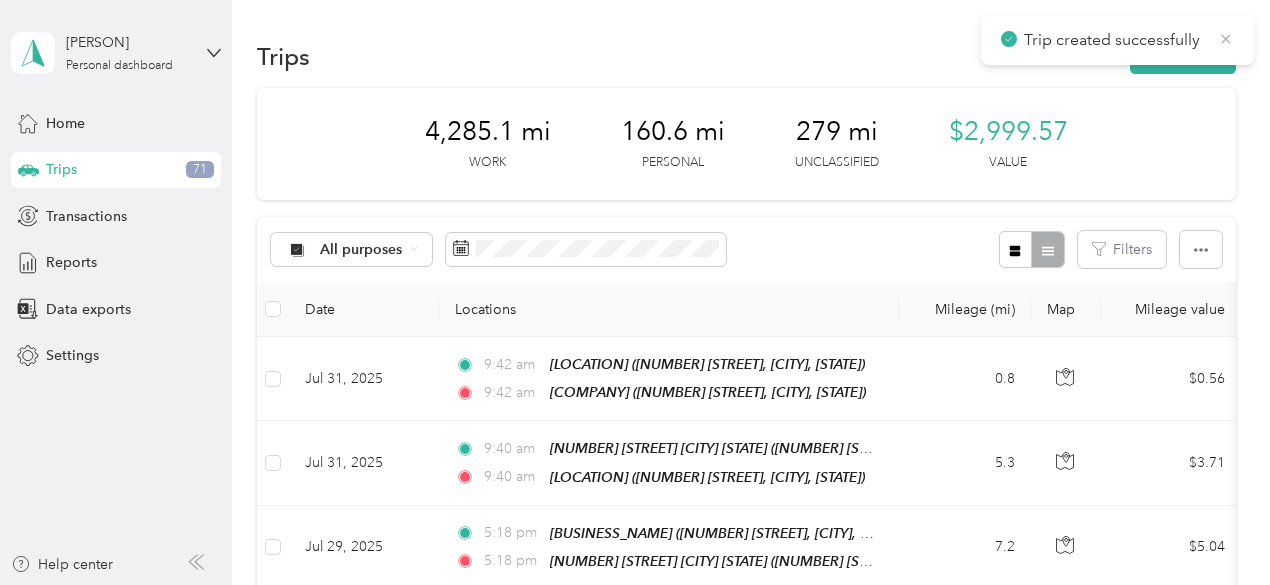 click 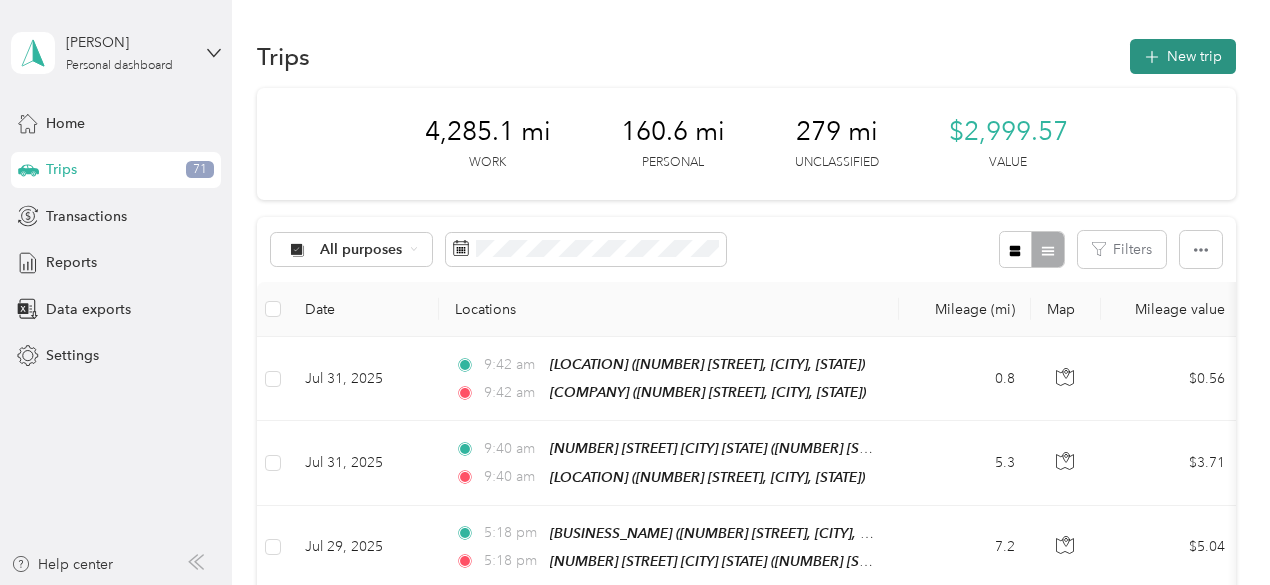 click on "New trip" at bounding box center (1183, 56) 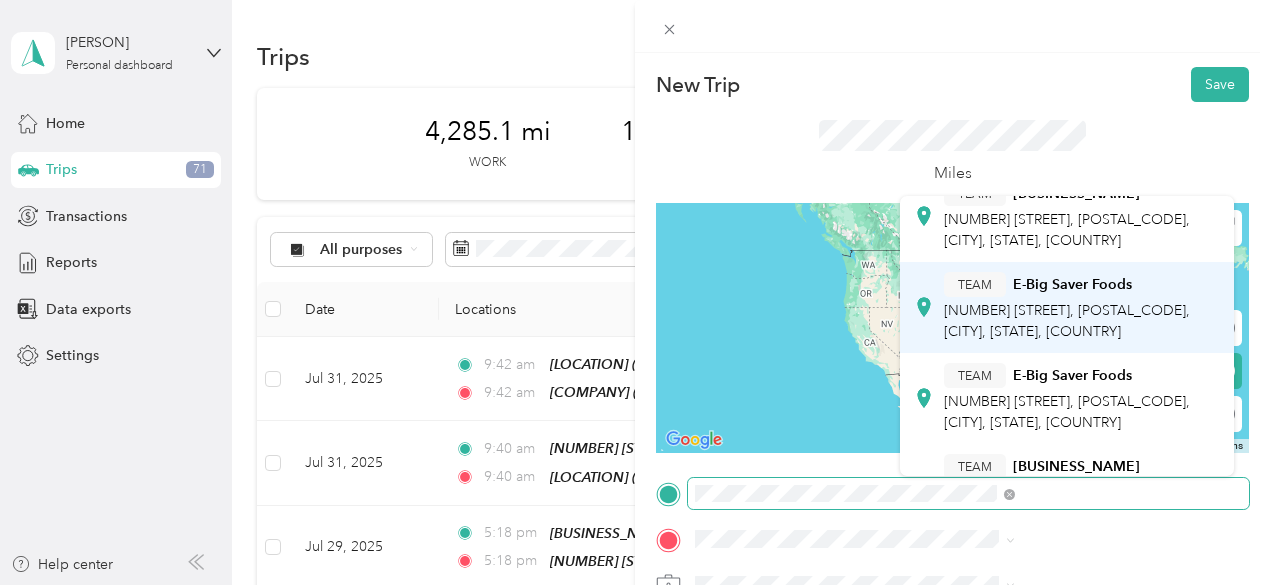 scroll, scrollTop: 77, scrollLeft: 0, axis: vertical 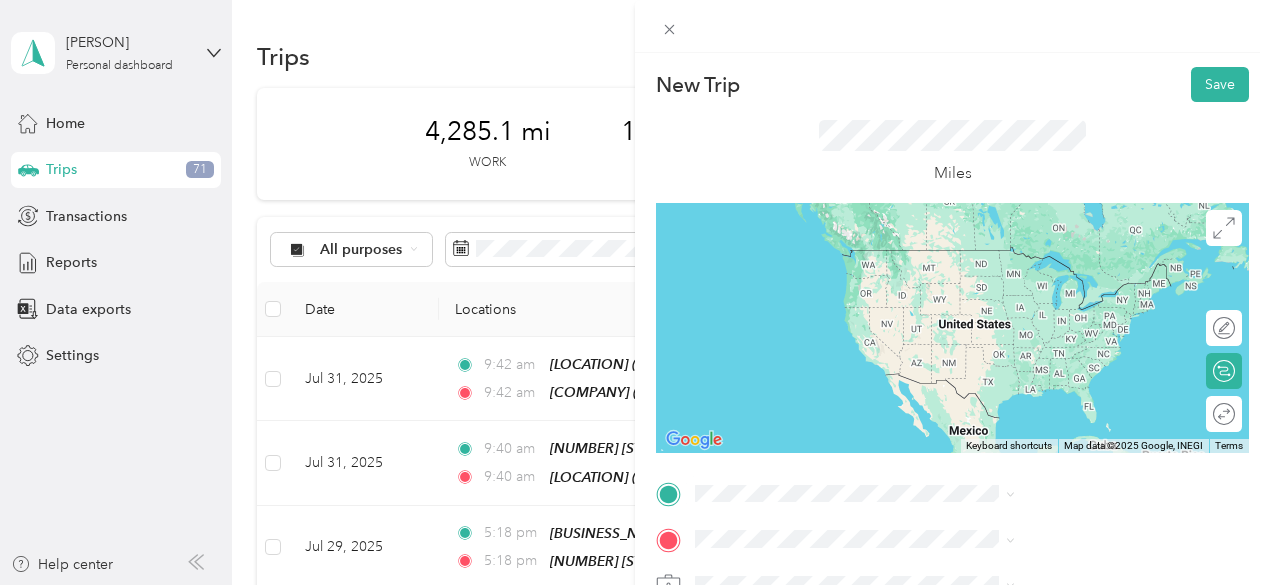 click on "TEAM E-Big Saver Foods 1500 W Willow Street, 90810, Long Beach, CA, USA" at bounding box center (1081, 380) 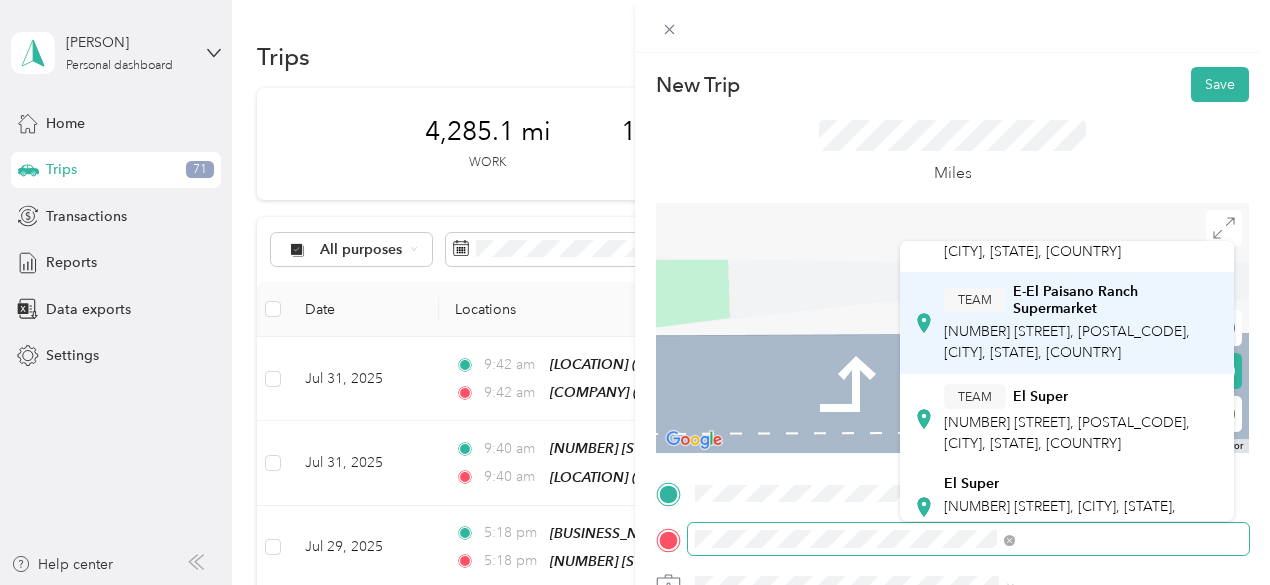 scroll, scrollTop: 102, scrollLeft: 0, axis: vertical 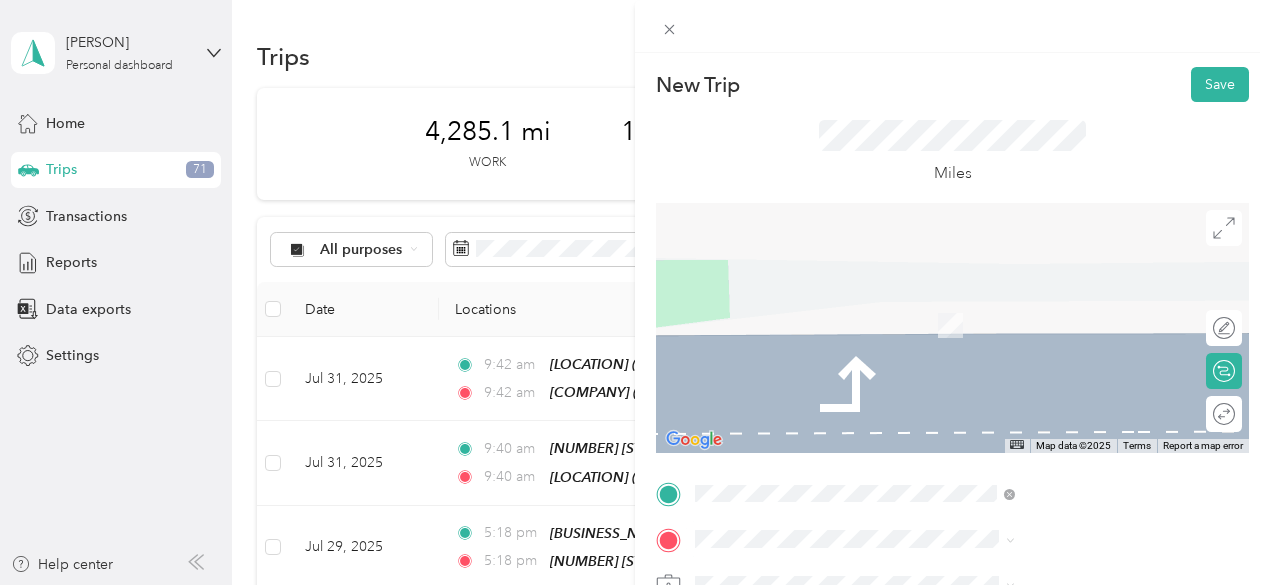 click on "[NUMBER] [STREET], [POSTAL_CODE], [CITY], [STATE], [COUNTRY]" at bounding box center [1067, 423] 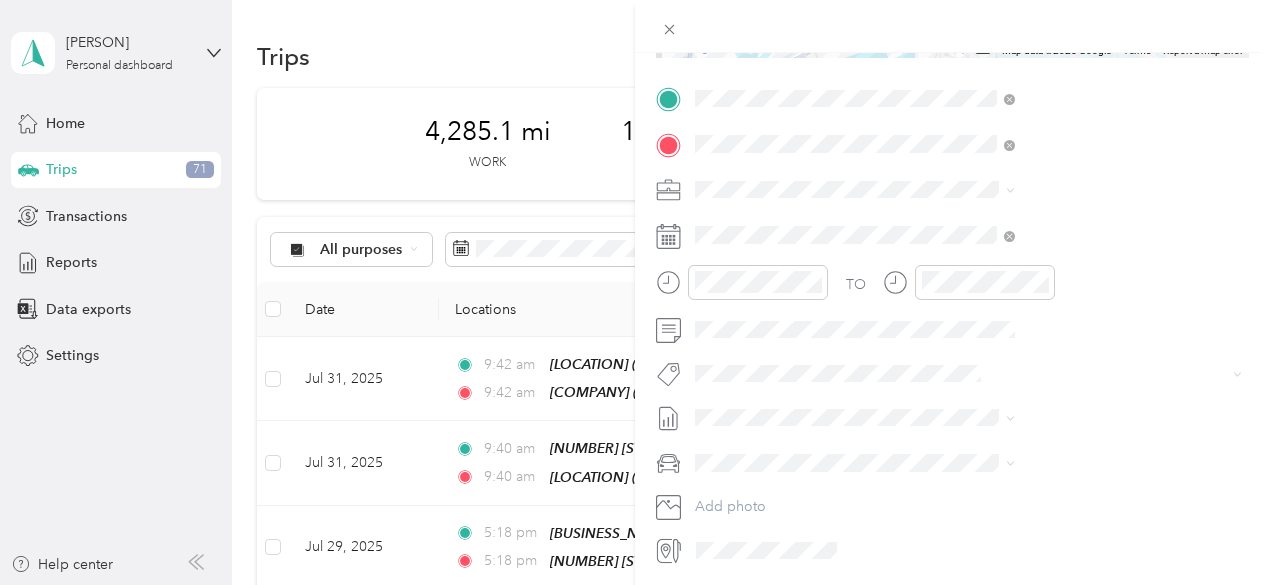 scroll, scrollTop: 400, scrollLeft: 0, axis: vertical 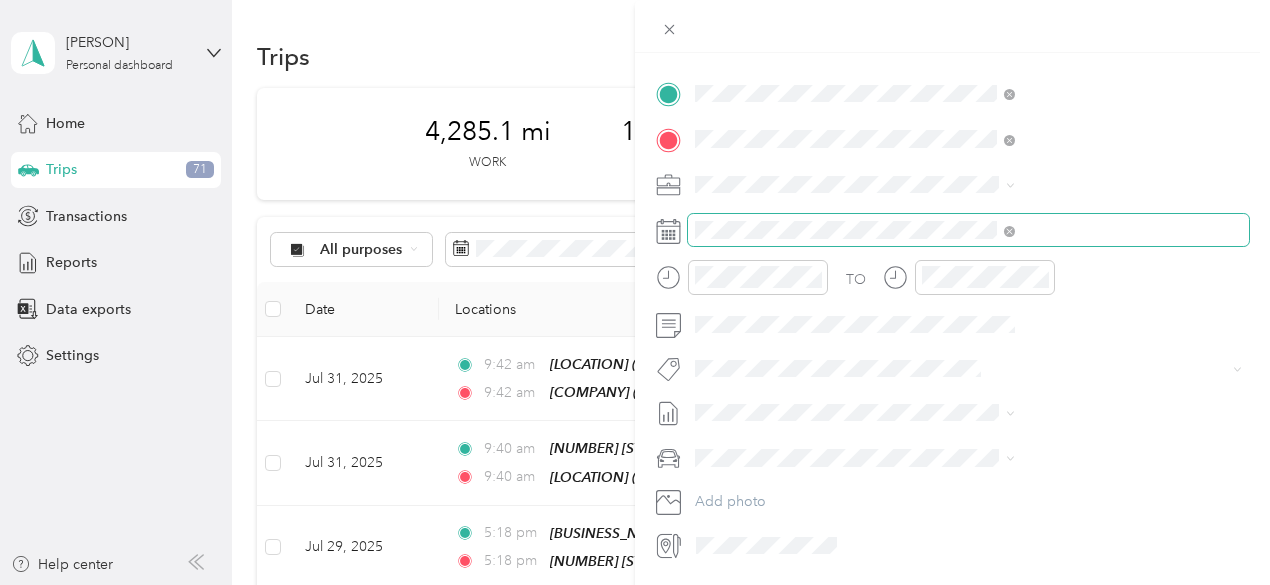 click at bounding box center [968, 230] 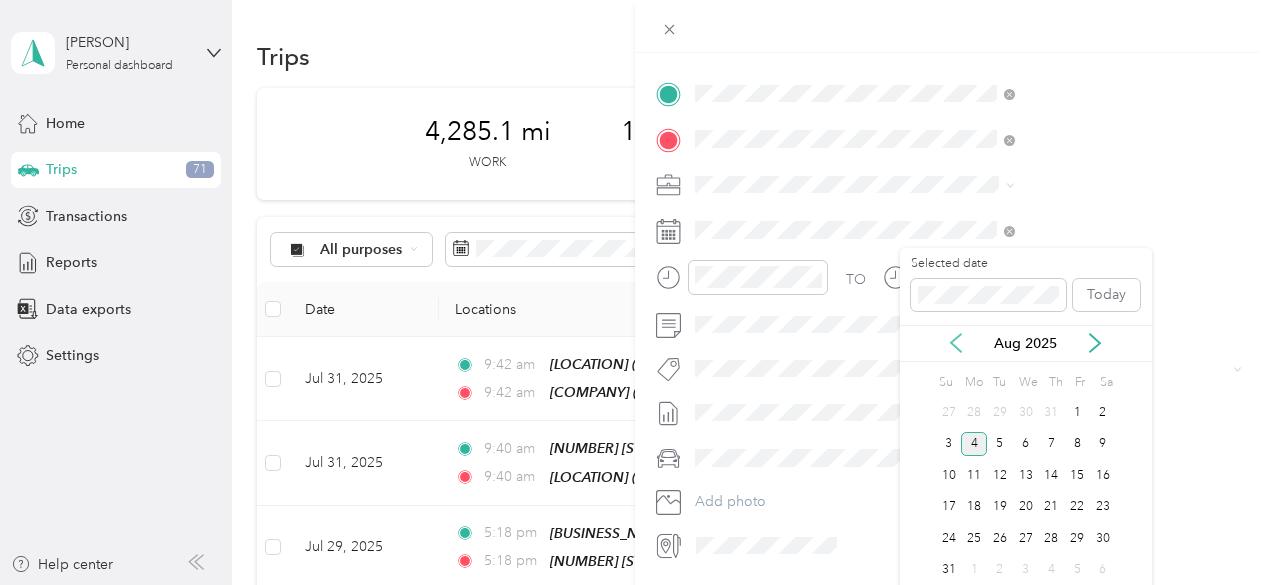 click 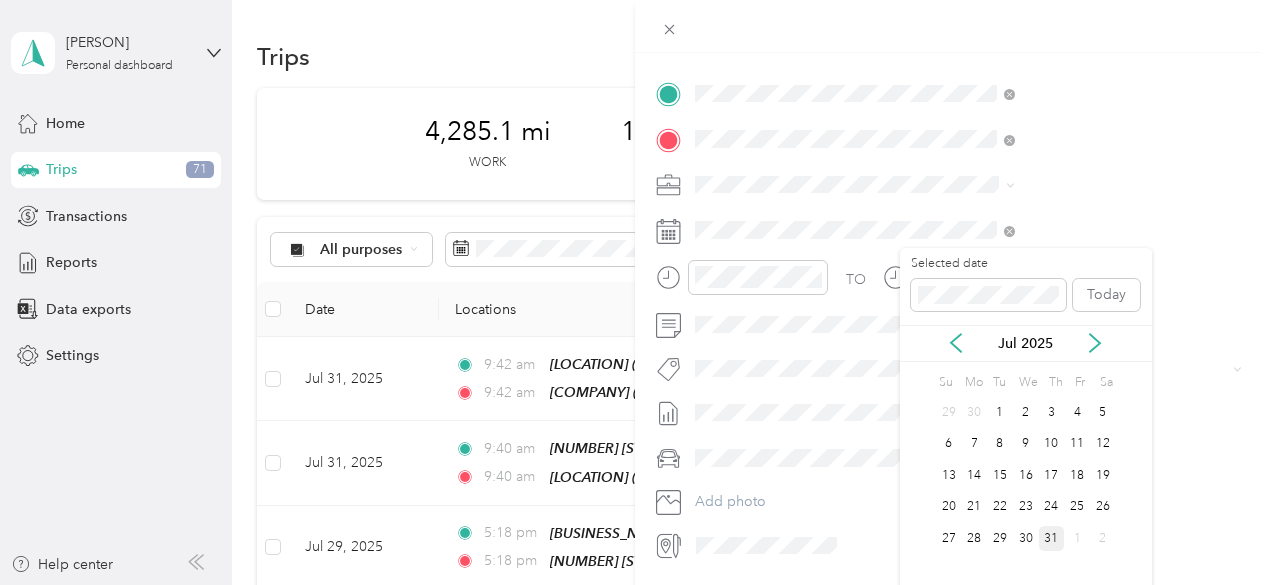 click on "31" at bounding box center [1052, 538] 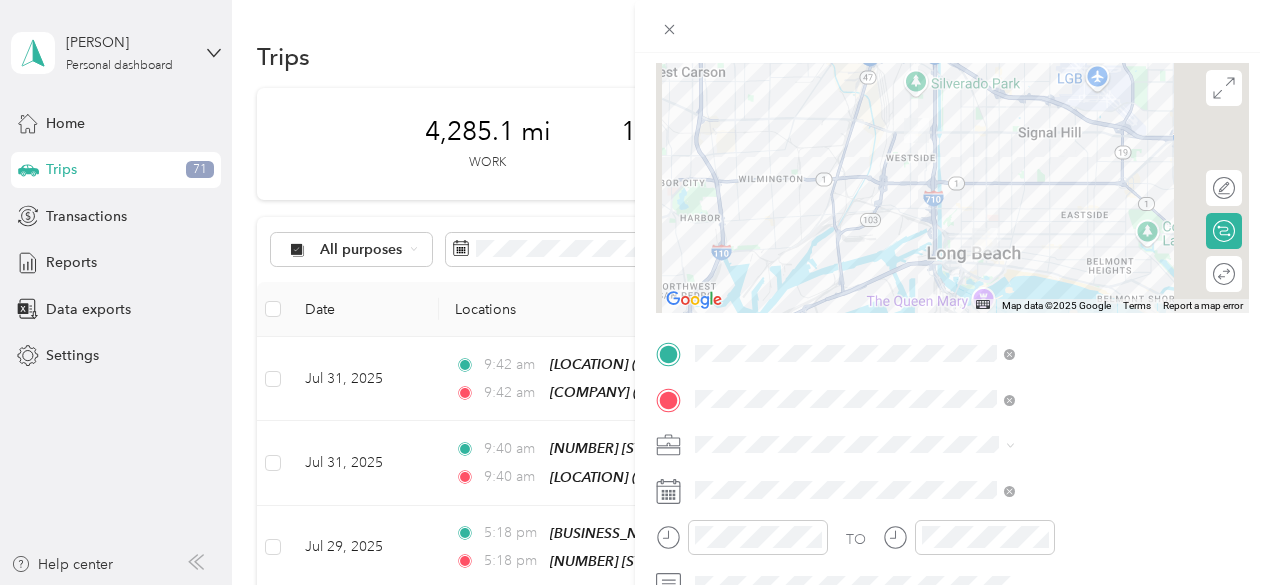 scroll, scrollTop: 0, scrollLeft: 11, axis: horizontal 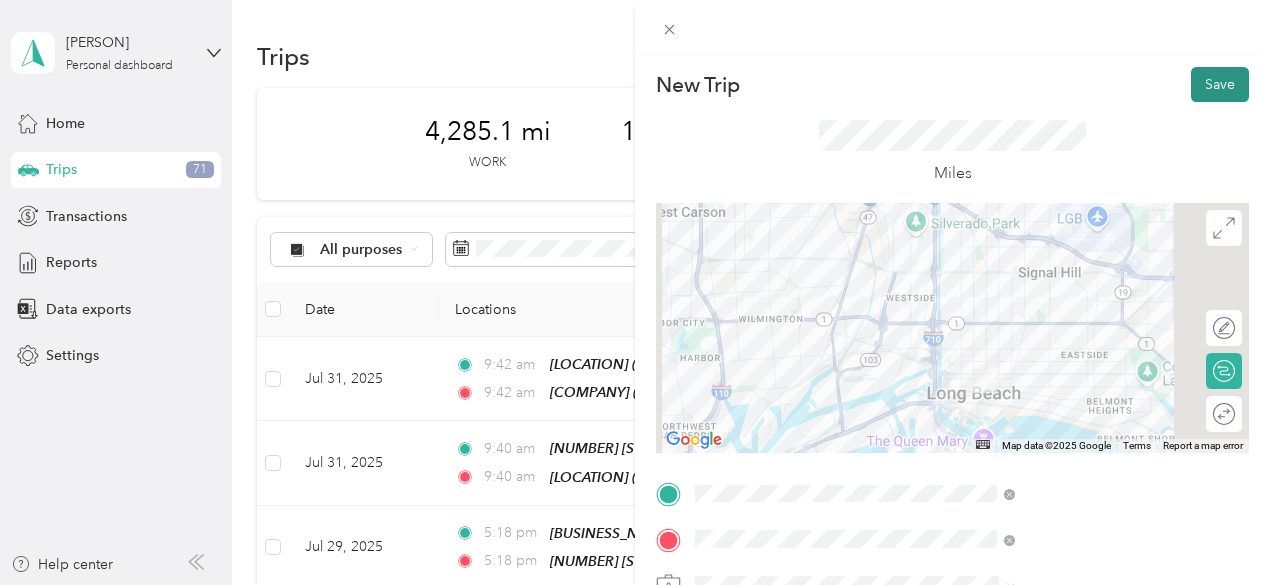 click on "Save" at bounding box center (1220, 84) 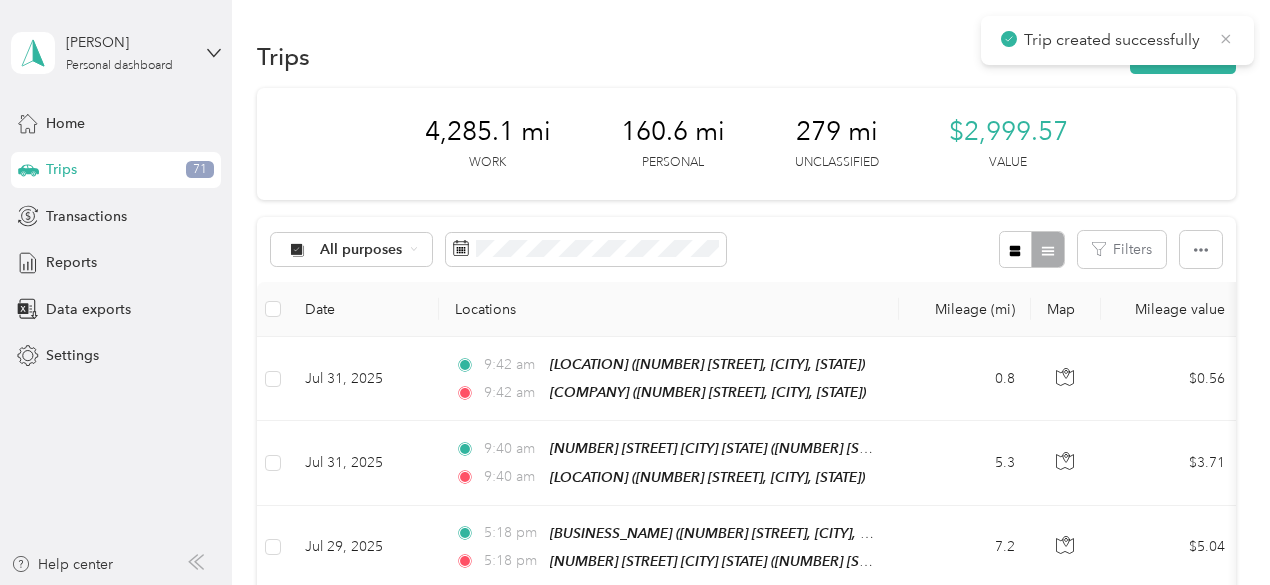 click 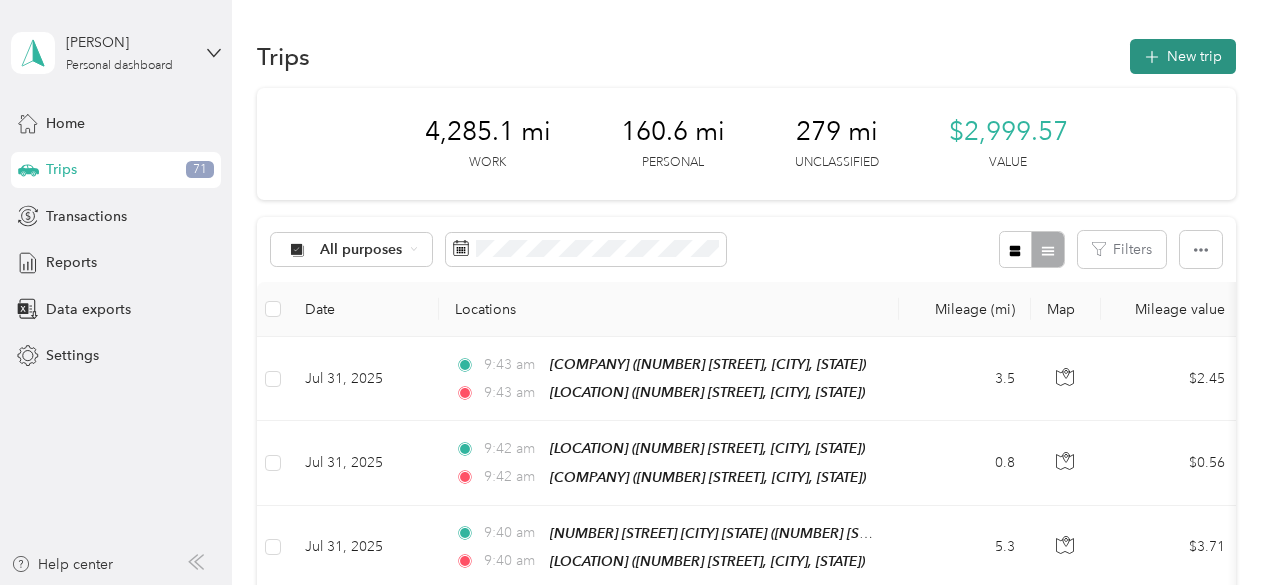 click on "New trip" at bounding box center [1183, 56] 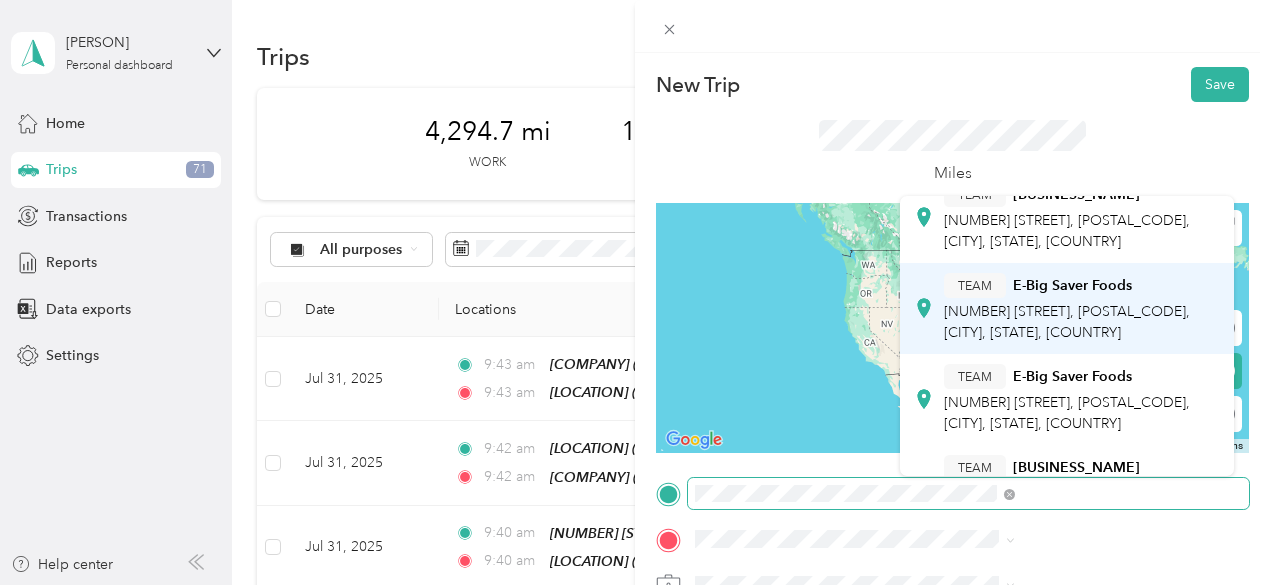 scroll, scrollTop: 70, scrollLeft: 0, axis: vertical 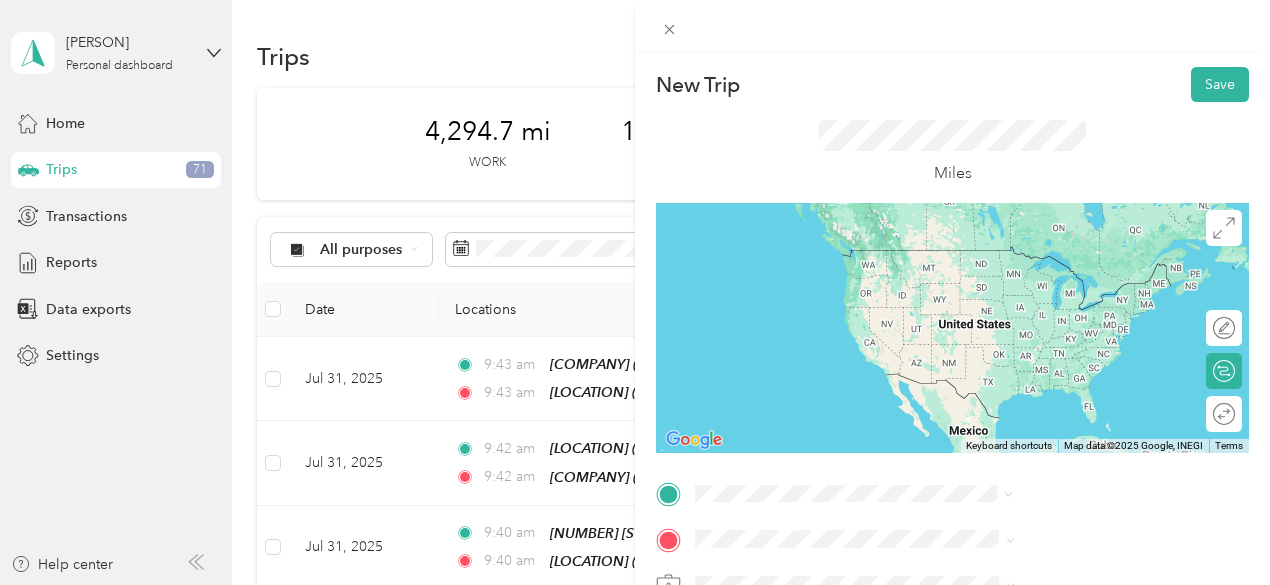 click on "1500 W Willow Street, 90810, Long Beach, CA, USA" at bounding box center [1067, 409] 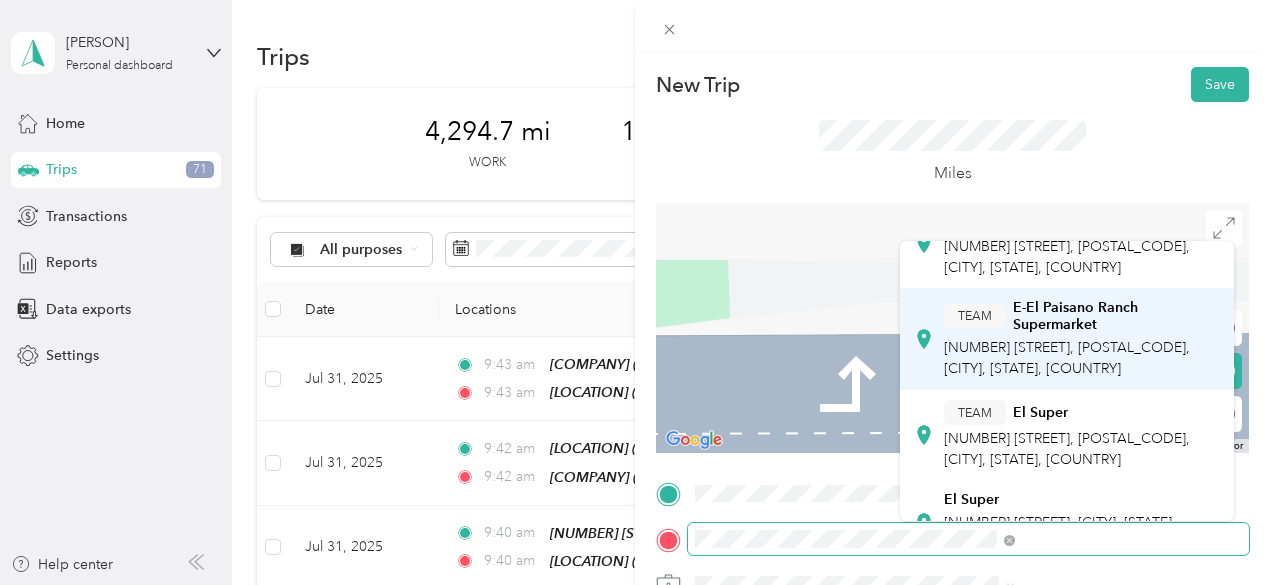 scroll, scrollTop: 88, scrollLeft: 0, axis: vertical 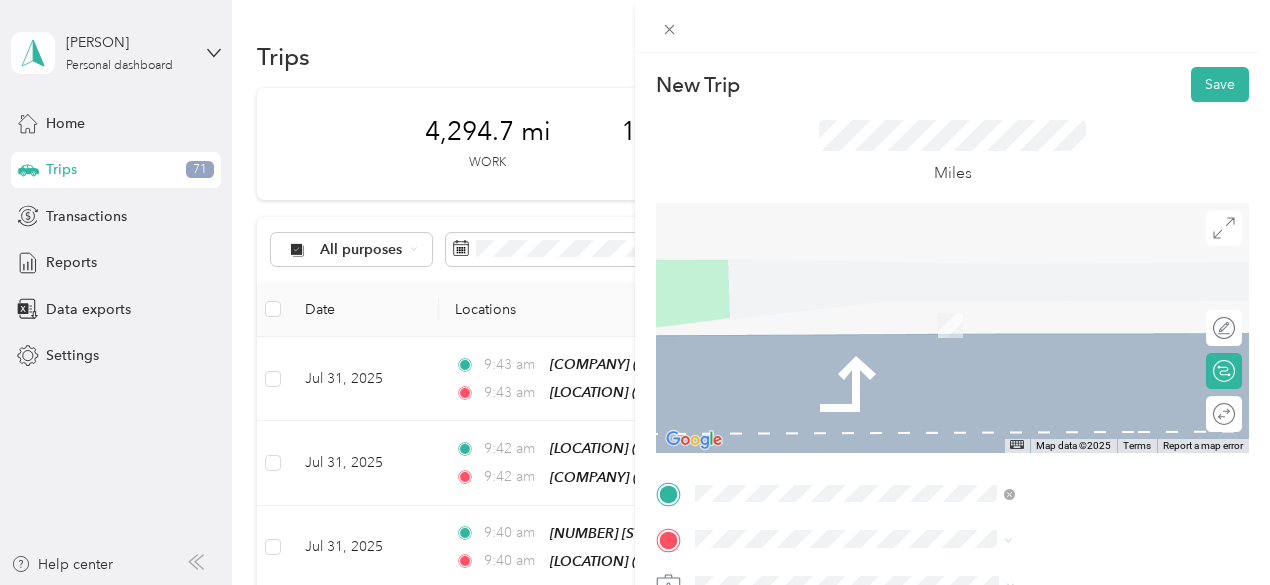 click on "[NUMBER] [STREET], [POSTAL_CODE], [CITY], [STATE], [COUNTRY]" at bounding box center [1067, 447] 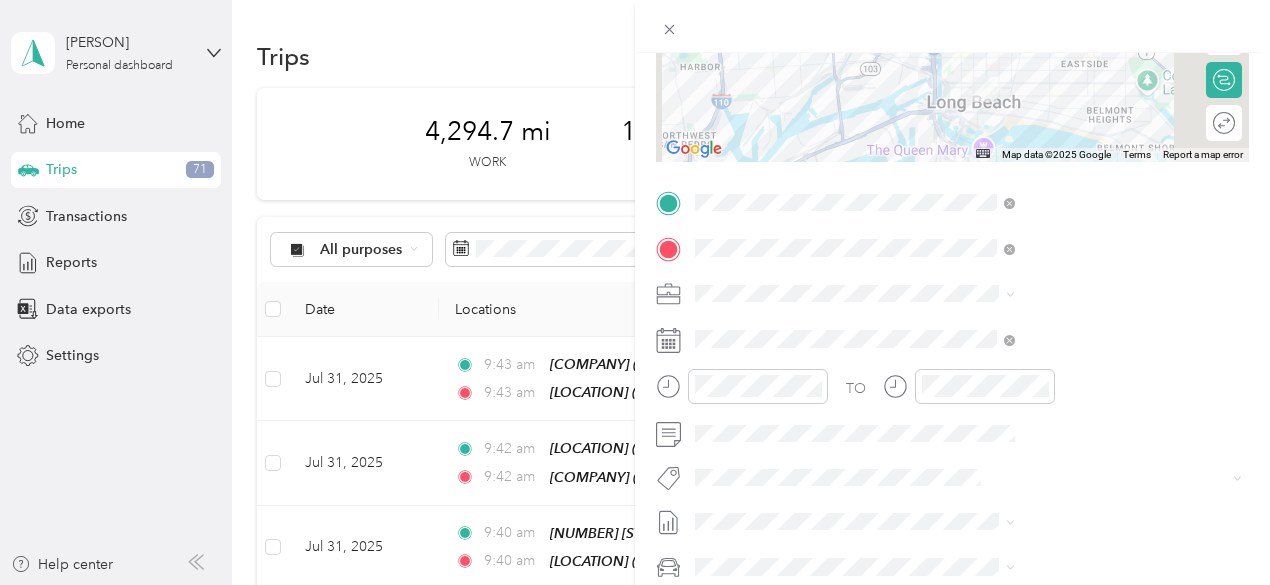 scroll, scrollTop: 292, scrollLeft: 0, axis: vertical 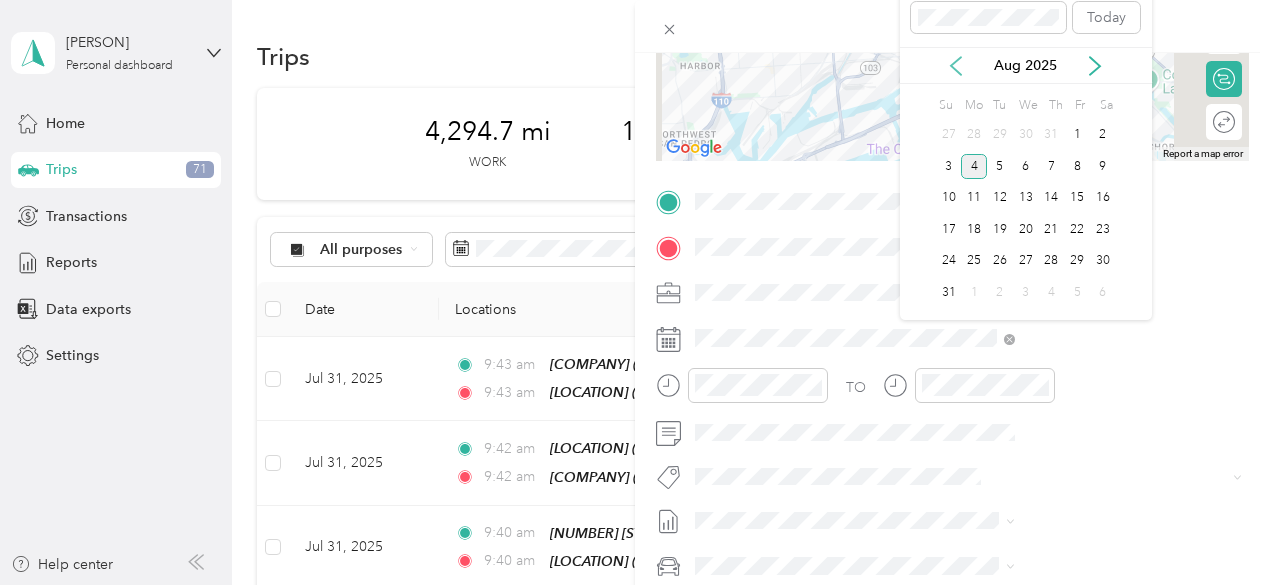 click 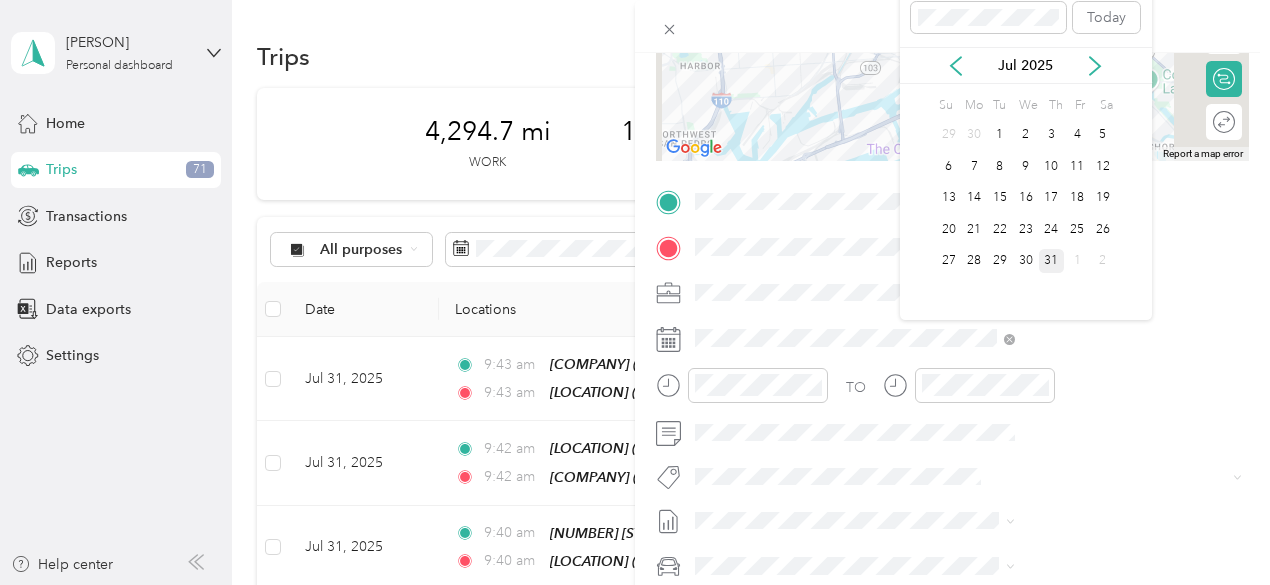 click on "31" at bounding box center [1052, 261] 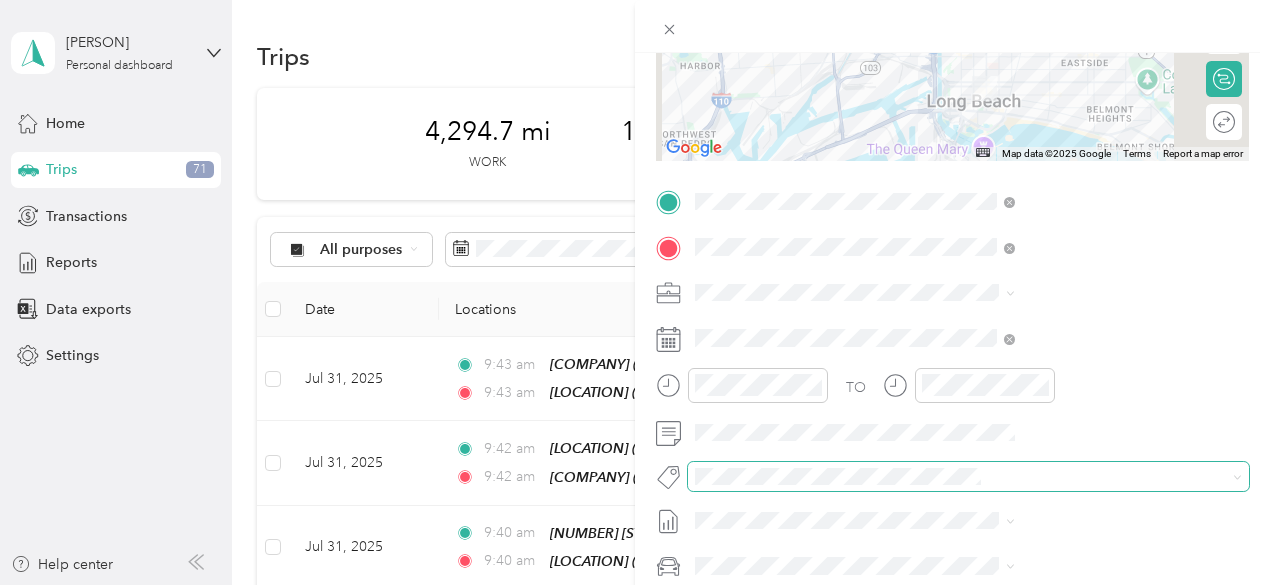 scroll, scrollTop: 0, scrollLeft: 0, axis: both 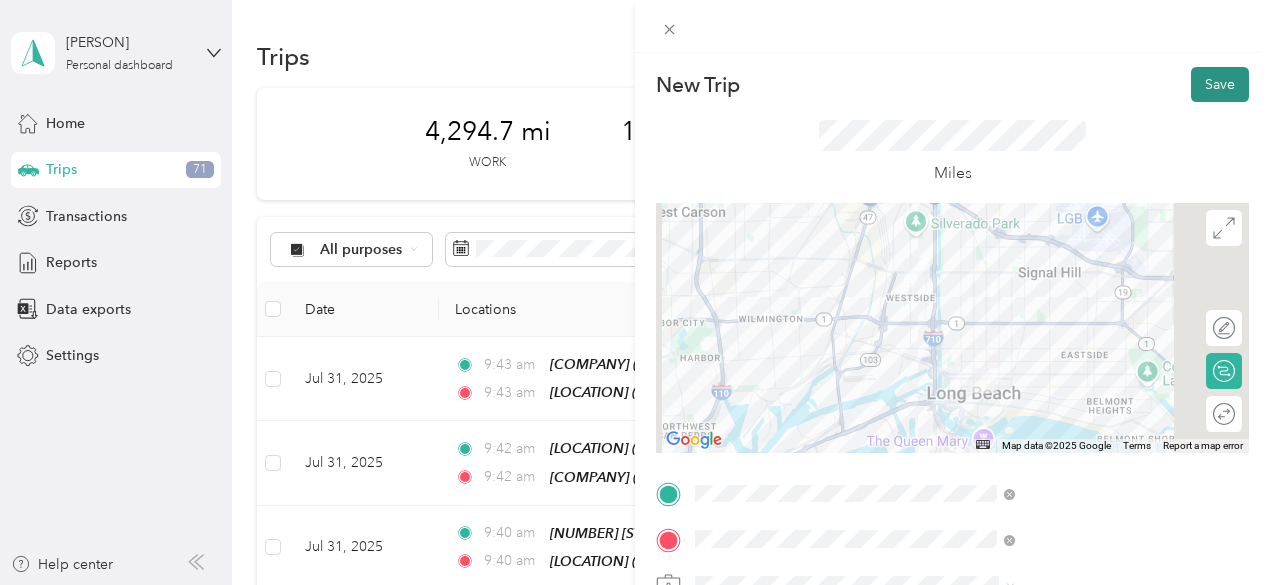 click on "Save" at bounding box center [1220, 84] 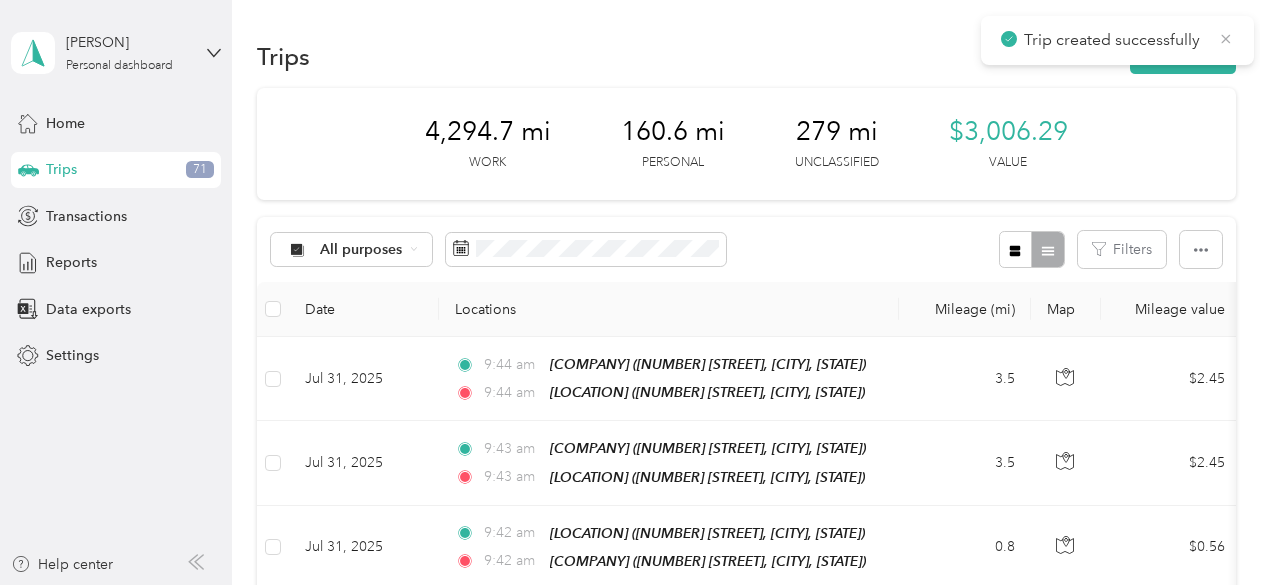 click 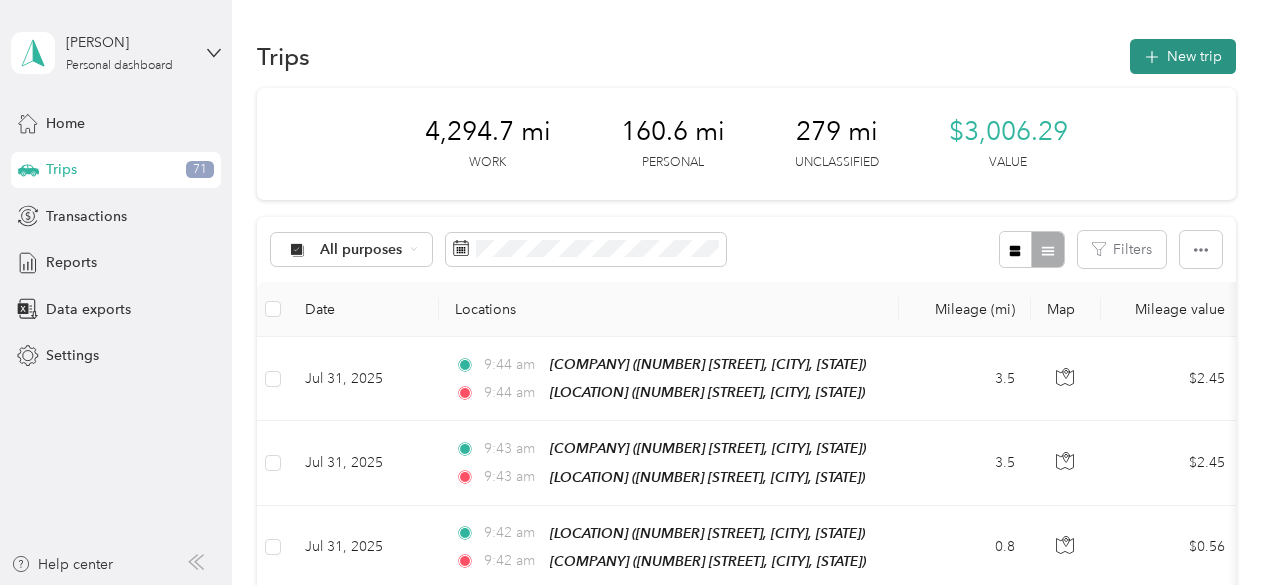 click on "New trip" at bounding box center [1183, 56] 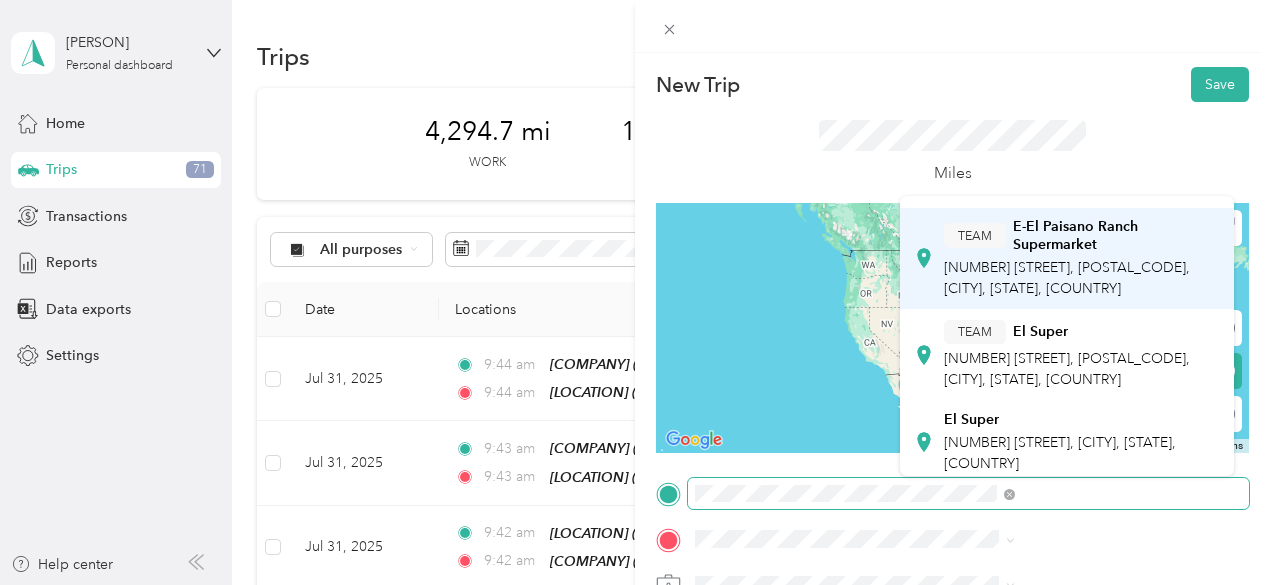 scroll, scrollTop: 122, scrollLeft: 0, axis: vertical 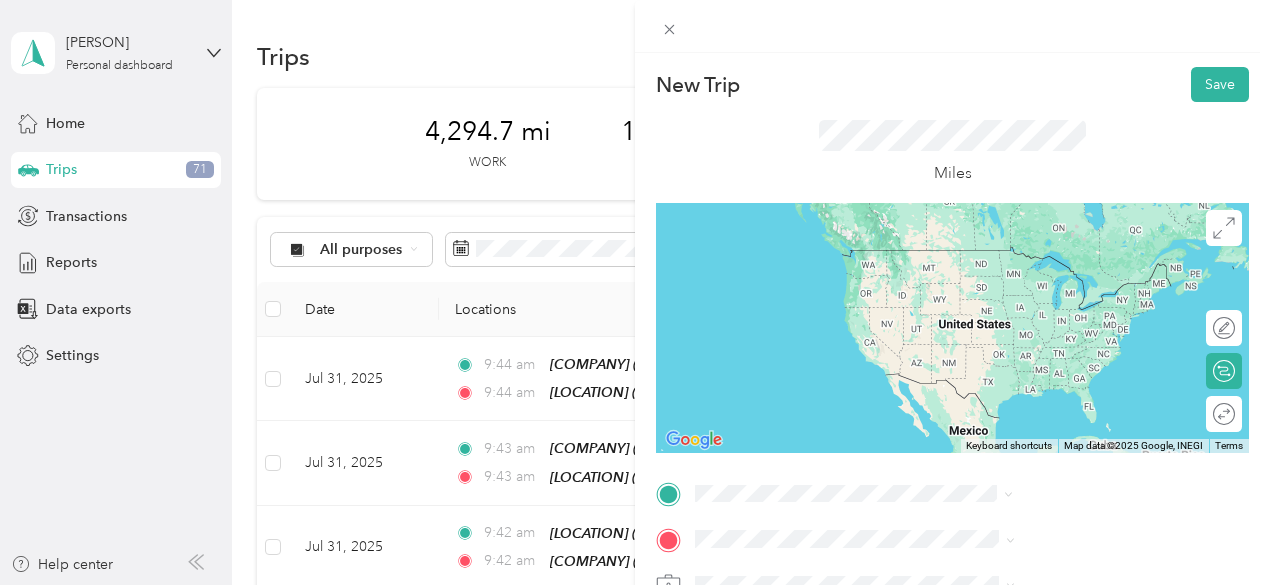 click on "TEAM [MARKET_NAME] [NUMBER] [STREET], [POSTAL_CODE], [CITY], [STATE], [COUNTRY]" at bounding box center (1081, 352) 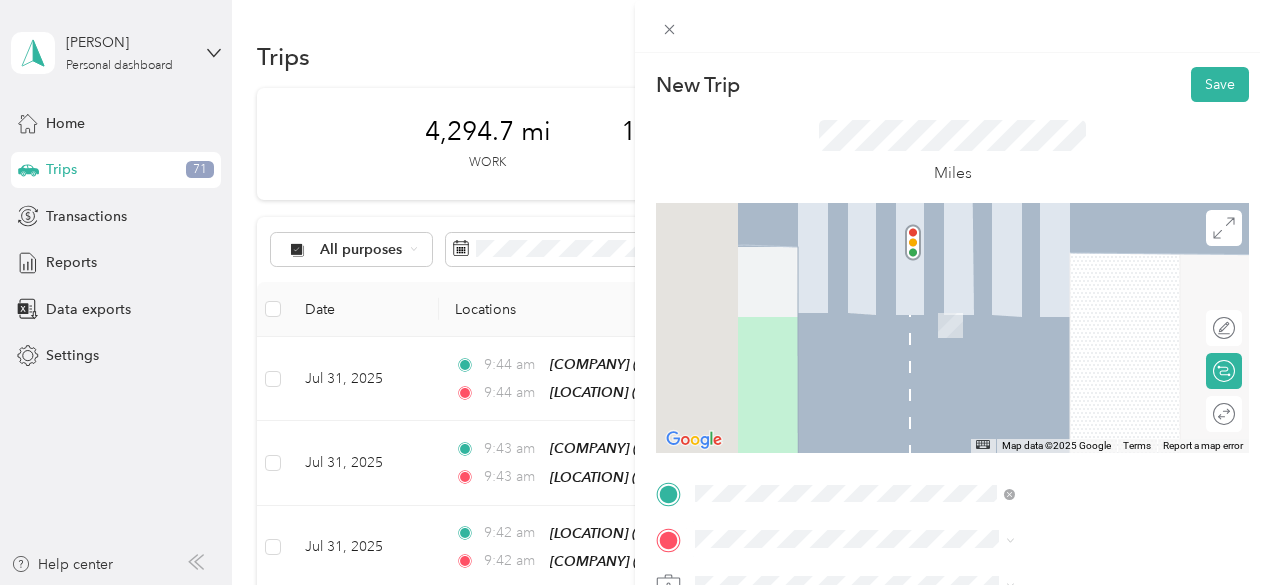 click on "TEAM Gelsons Market 6255 E 2nd St, 908034613, Long Beach, CA, USA" at bounding box center (1081, 414) 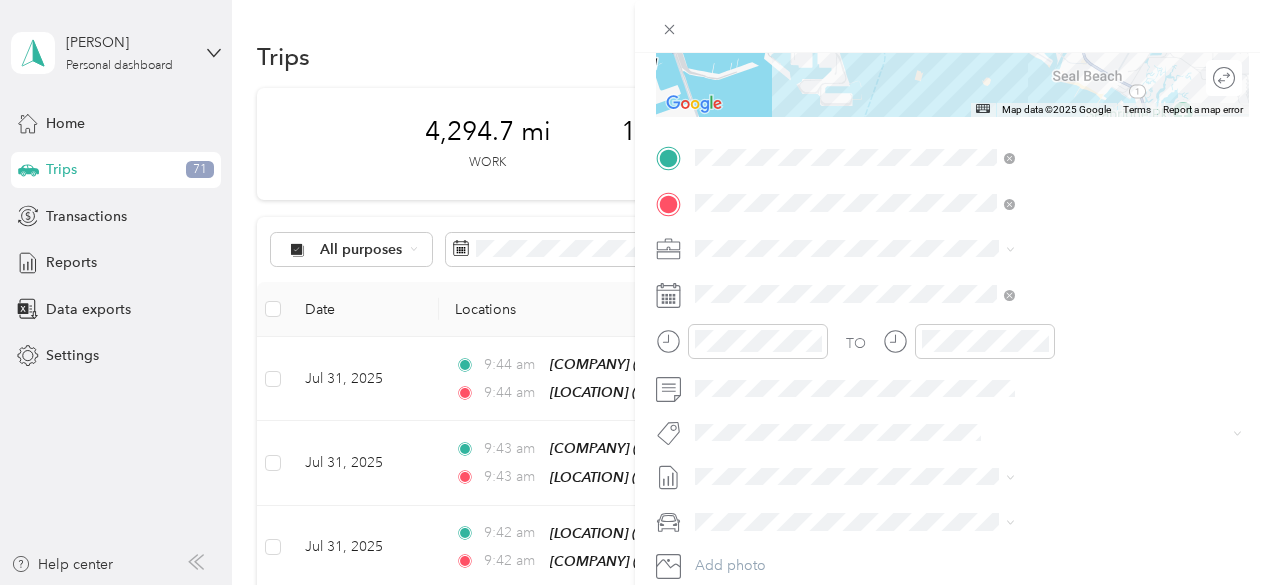 scroll, scrollTop: 337, scrollLeft: 0, axis: vertical 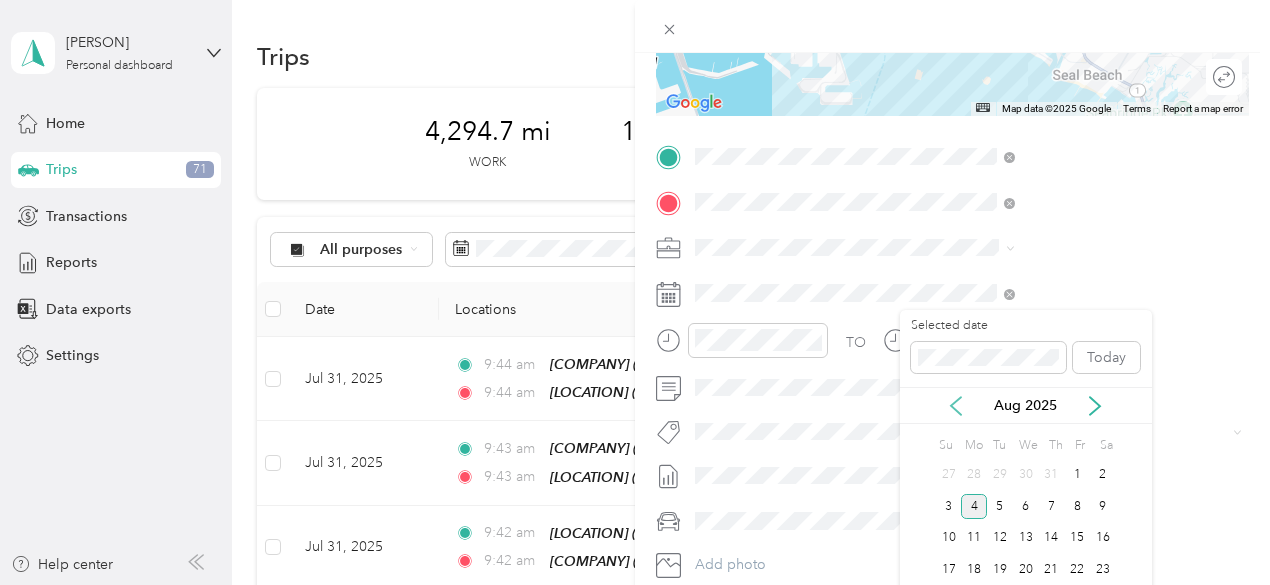 click 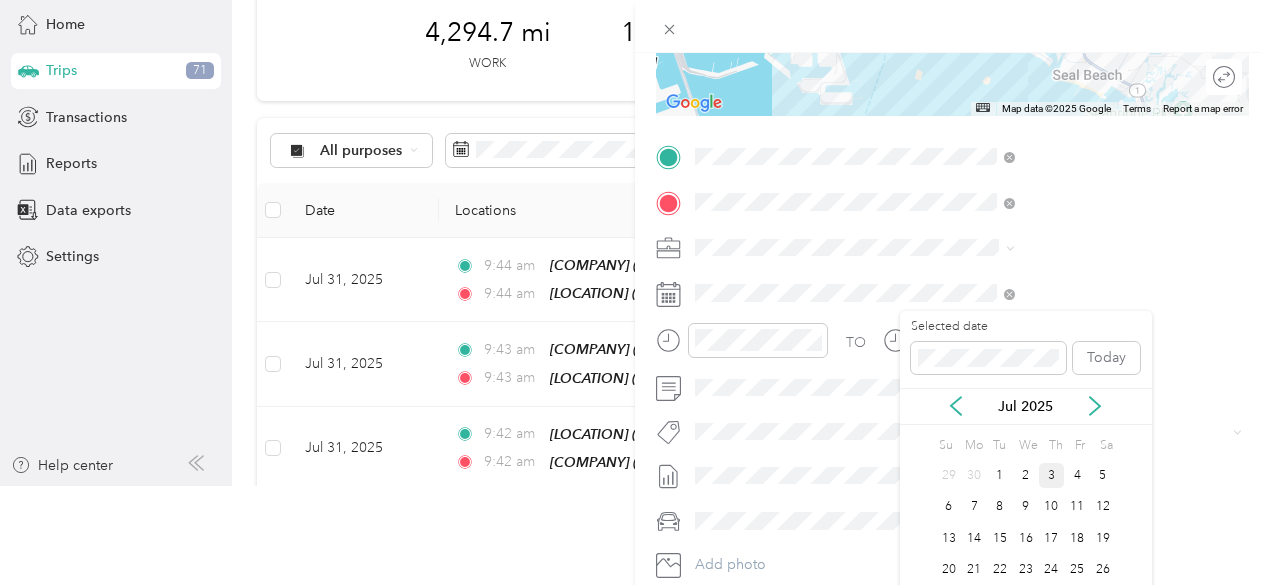 scroll, scrollTop: 100, scrollLeft: 0, axis: vertical 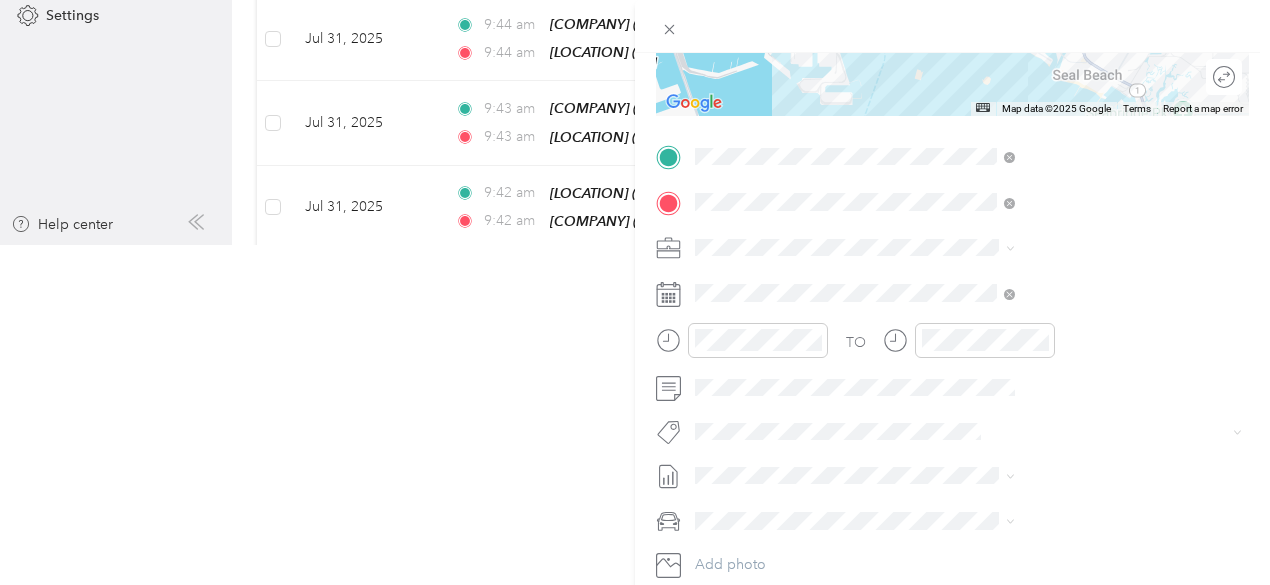 drag, startPoint x: 1053, startPoint y: 474, endPoint x: 400, endPoint y: 553, distance: 657.76135 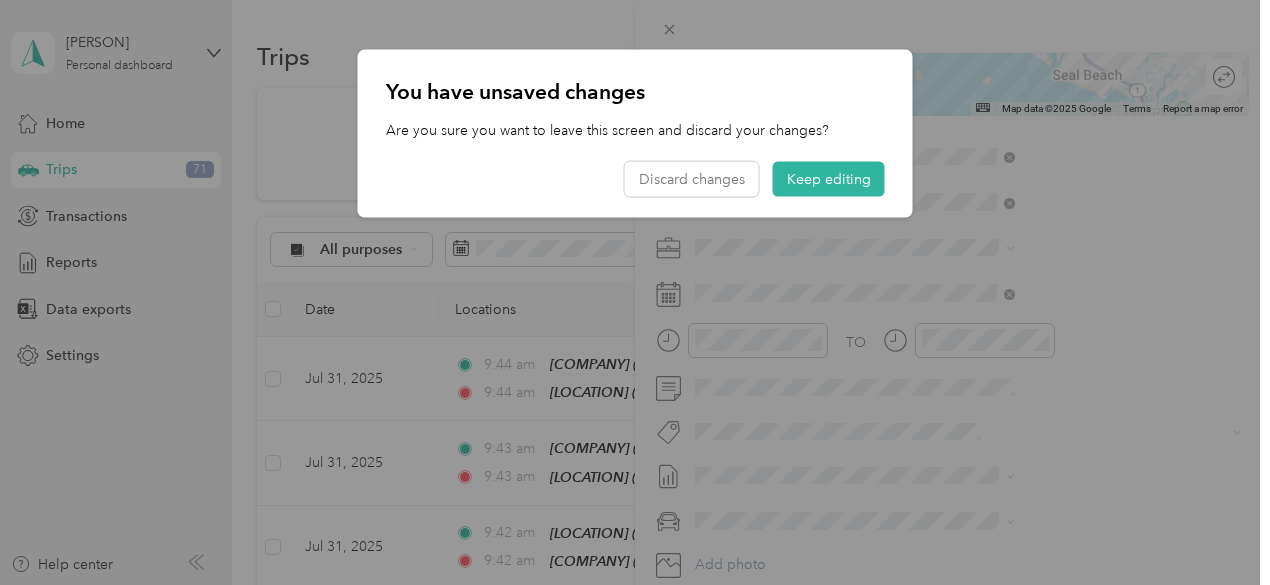 scroll, scrollTop: 0, scrollLeft: 0, axis: both 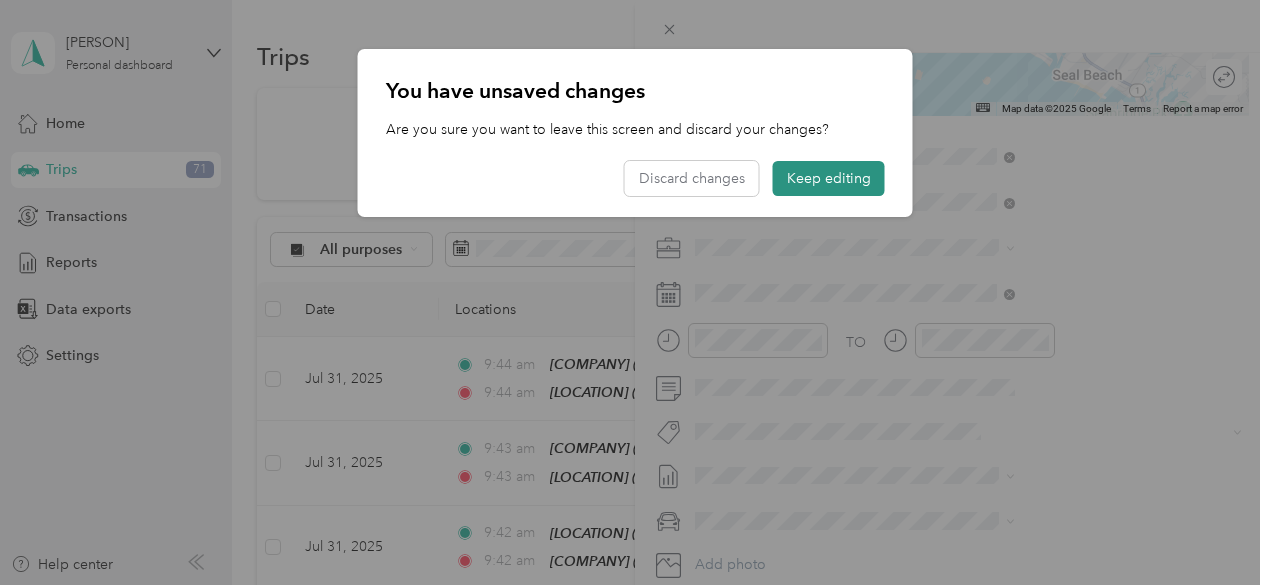 click on "Keep editing" at bounding box center [829, 178] 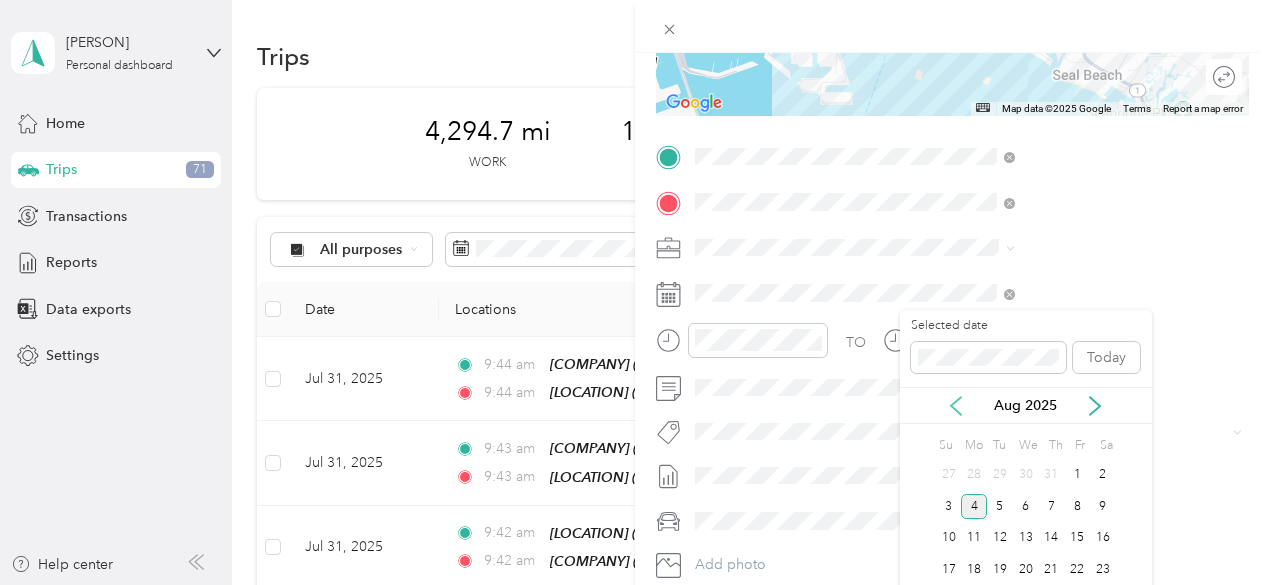 click 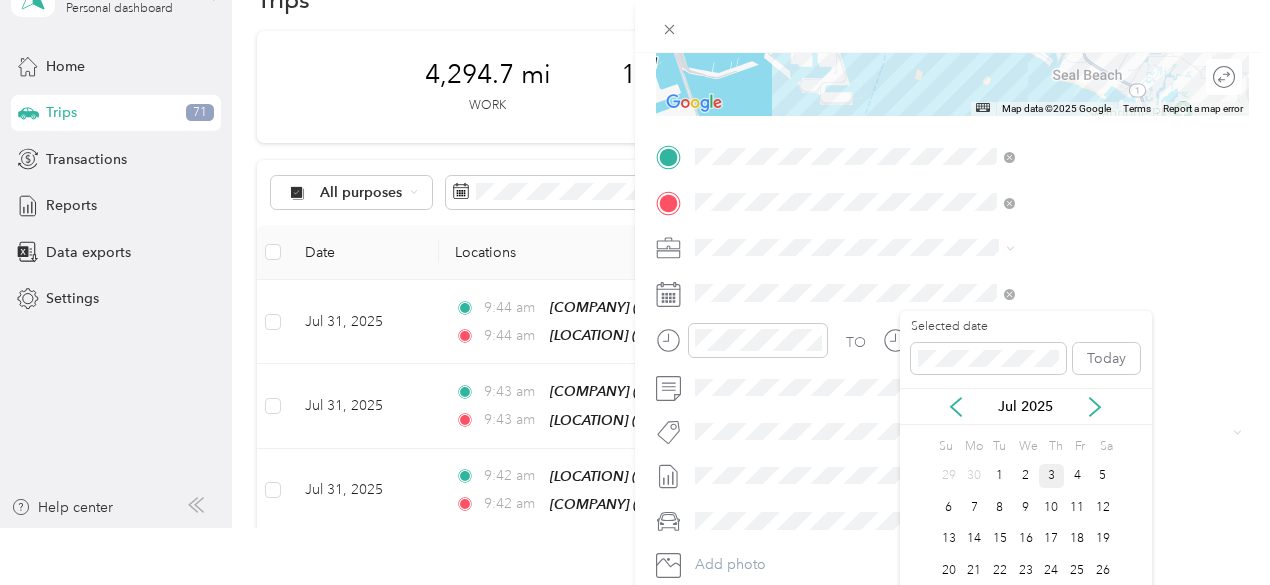 scroll, scrollTop: 58, scrollLeft: 0, axis: vertical 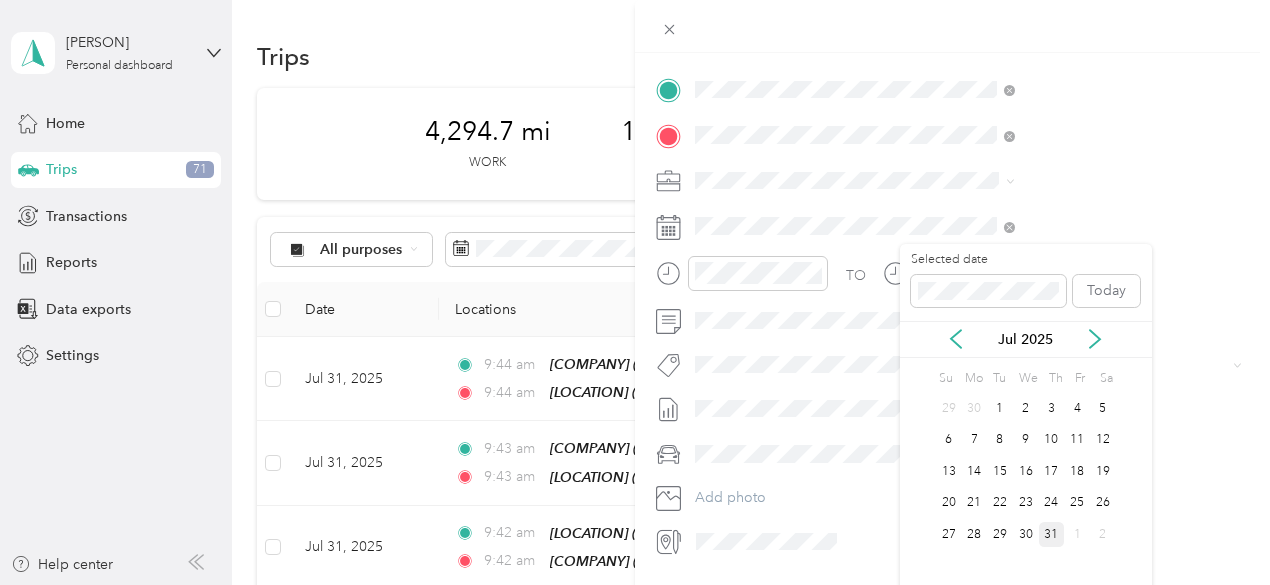 click on "31" at bounding box center [1052, 534] 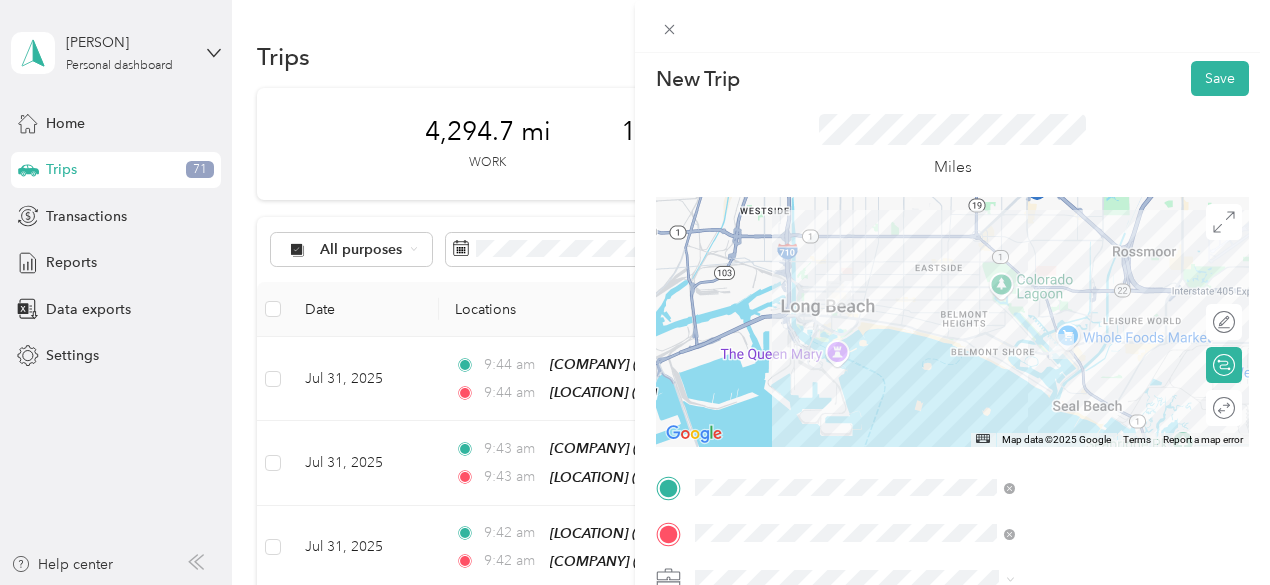 scroll, scrollTop: 0, scrollLeft: 0, axis: both 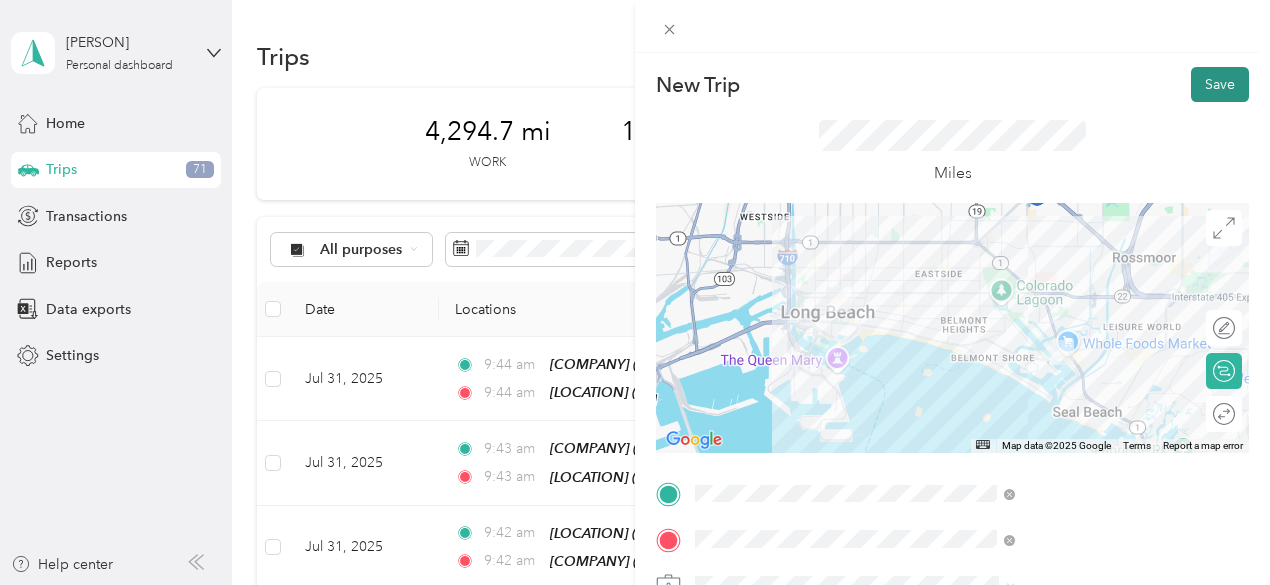 click on "Save" at bounding box center (1220, 84) 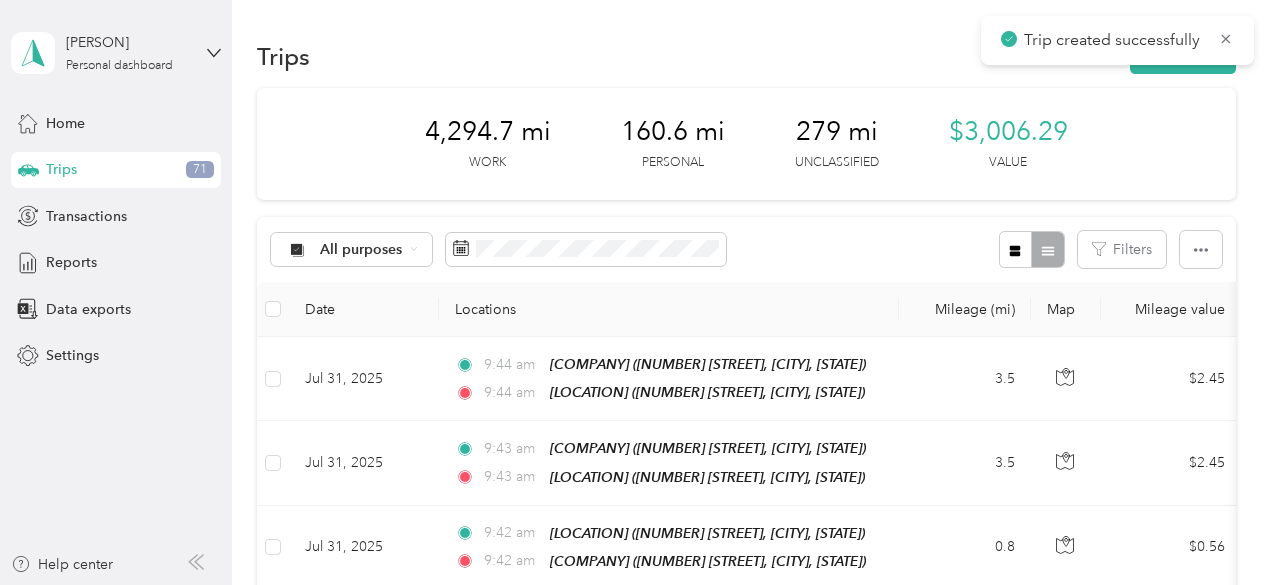 click on "Trips New trip 4,294.7   mi Work 160.6   mi Personal 279   mi Unclassified $3,006.29 Value All purposes Filters Date Locations Mileage (mi) Map Mileage value Purpose Track Method Report                     Jul 31, 2025 9:44 am E-Big Saver Foods (1500 W Willow Street, Long Beach, CA) 9:44 am El Super (450 Long Beach blvd., Long Beach, CA) 3.5 $2.45 Acosta Manual Jul 16 - 31, 2025 Jul 31, 2025 9:43 am E-Big Saver Foods (1500 W Willow Street, Long Beach, CA) 9:43 am El Super (450 Long Beach blvd., Long Beach, CA) 3.5 $2.45 Acosta Manual Jul 16 - 31, 2025 Jul 31, 2025 9:42 am Villa Market (2990 Santa Fe Ave, Long Beach, CA) 9:42 am E-Big Saver Foods (1500 W Willow Street, Long Beach, CA) 0.8 $0.56 Acosta Manual Jul 16 - 31, 2025 Jul 31, 2025 9:40 am 400 east arbor st Long Beach ca (400 E Arbor St, Long Beach, CA, United States , Long Beach, CA) 9:40 am Villa Market (2990 Santa Fe Ave, Long Beach, CA) 5.3 $3.71 Acosta Manual Jul 16 - 31, 2025 Jul 29, 2025 5:18 pm 5:18 pm 7.2 $5.04 Acosta Manual 5:17 pm 3" at bounding box center [746, 1304] 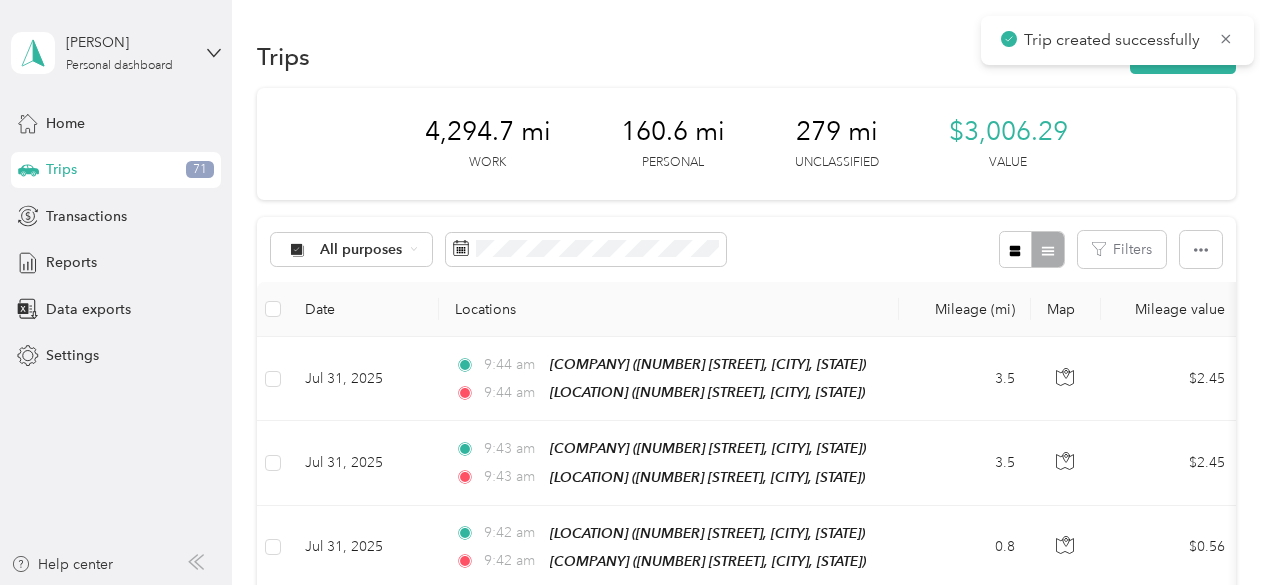 click on "Trip created successfully" at bounding box center [1117, 40] 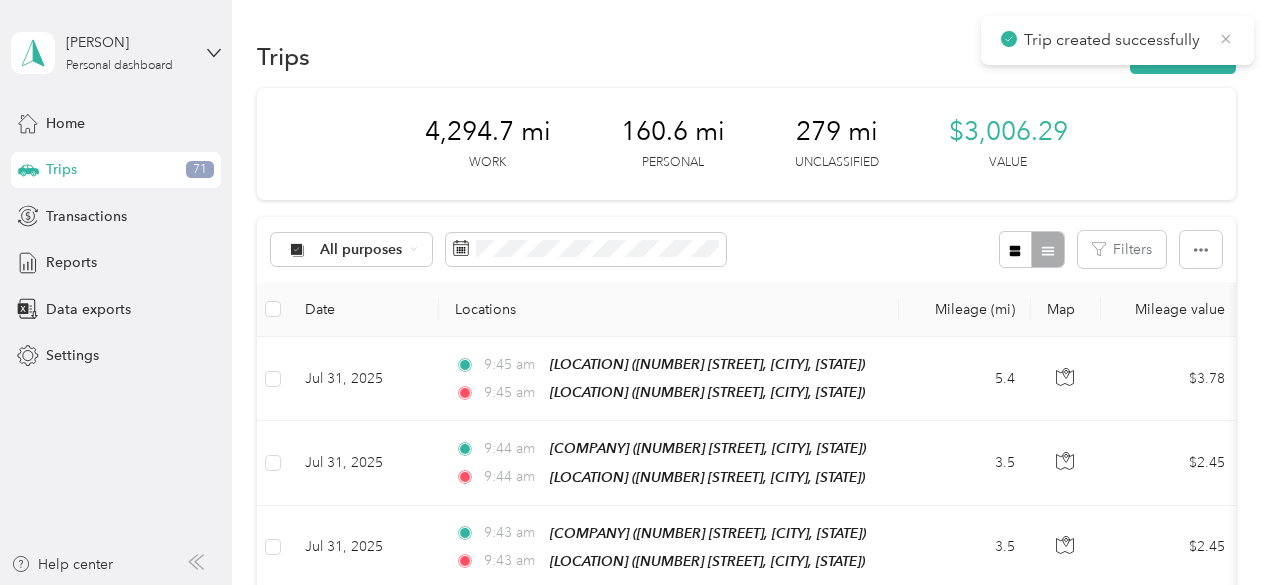 click 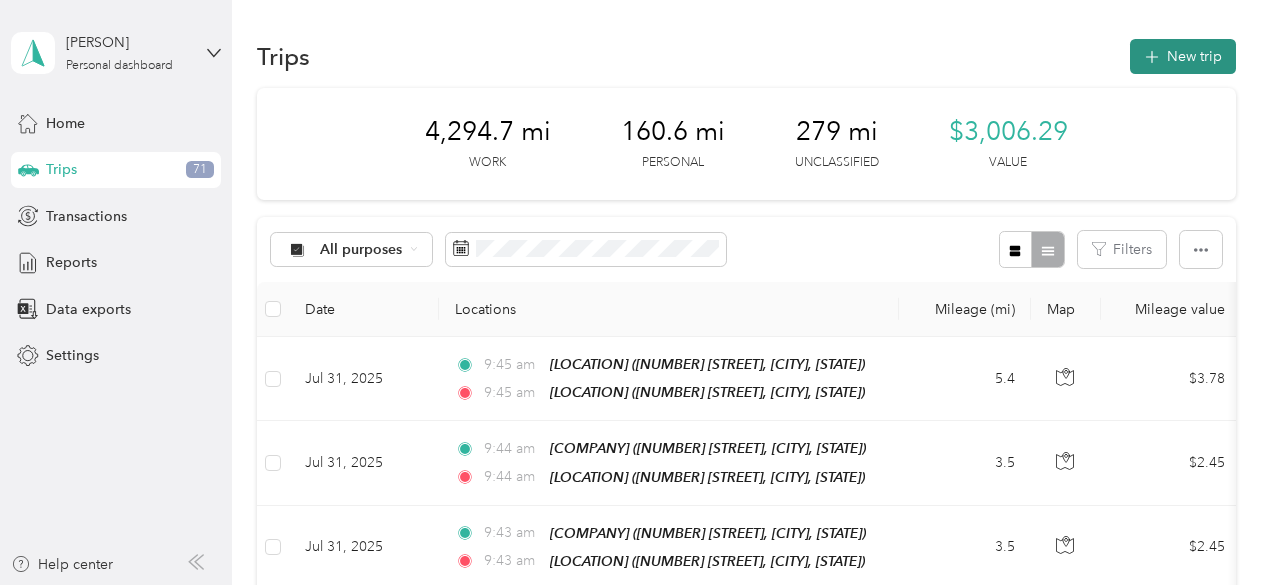 click on "New trip" at bounding box center [1183, 56] 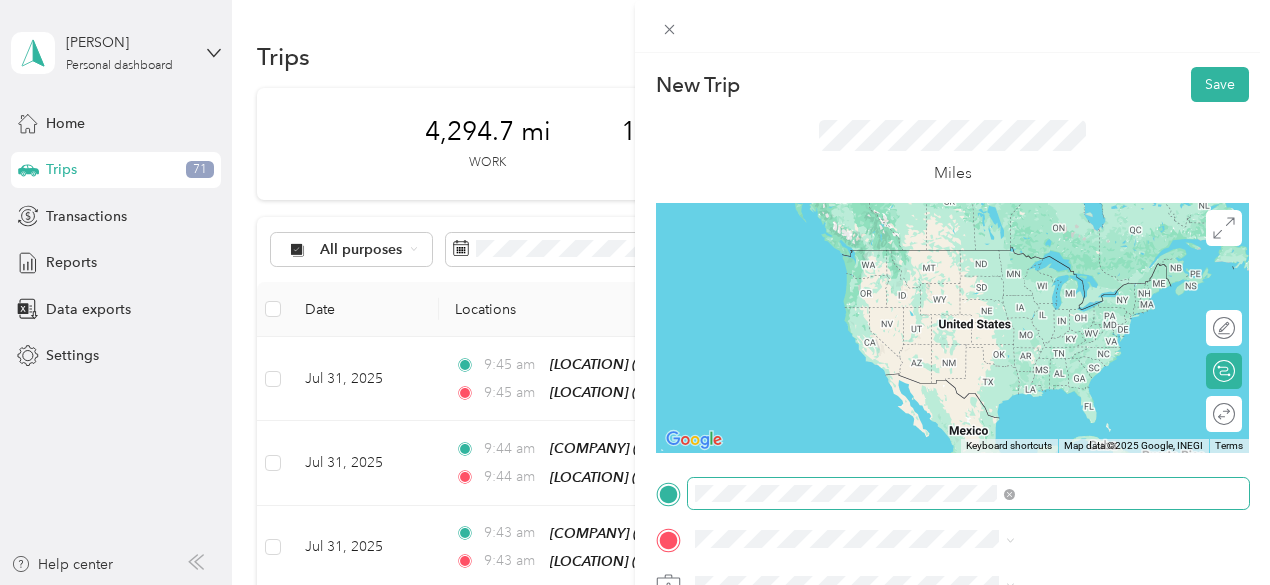 click at bounding box center (968, 494) 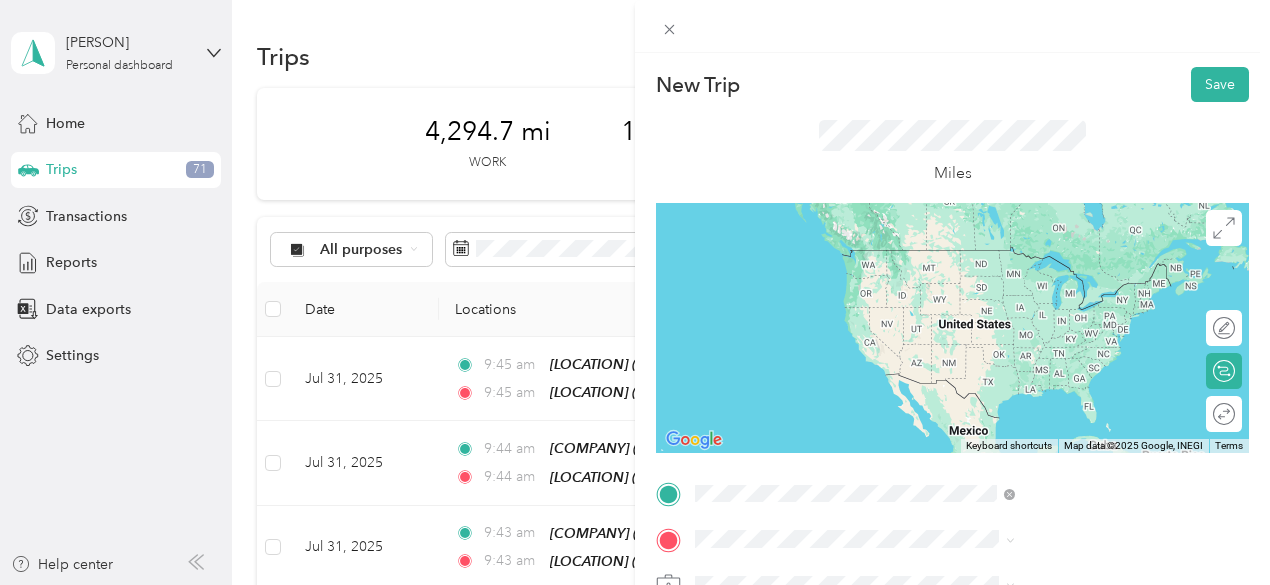 click on "TEAM Gelsons Market 6255 E 2nd St, 908034613, Long Beach, CA, USA" at bounding box center [1081, 374] 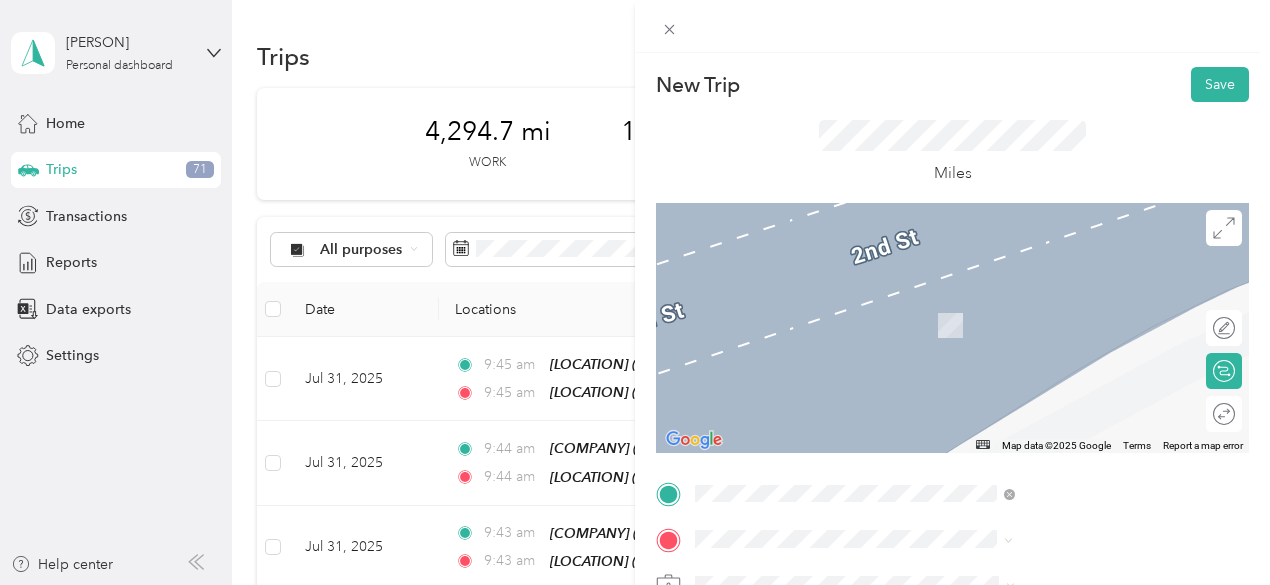 click on "[NUMBER] [STREET], [POSTAL_CODE], [CITY], [STATE], [COUNTRY]" at bounding box center (1067, 434) 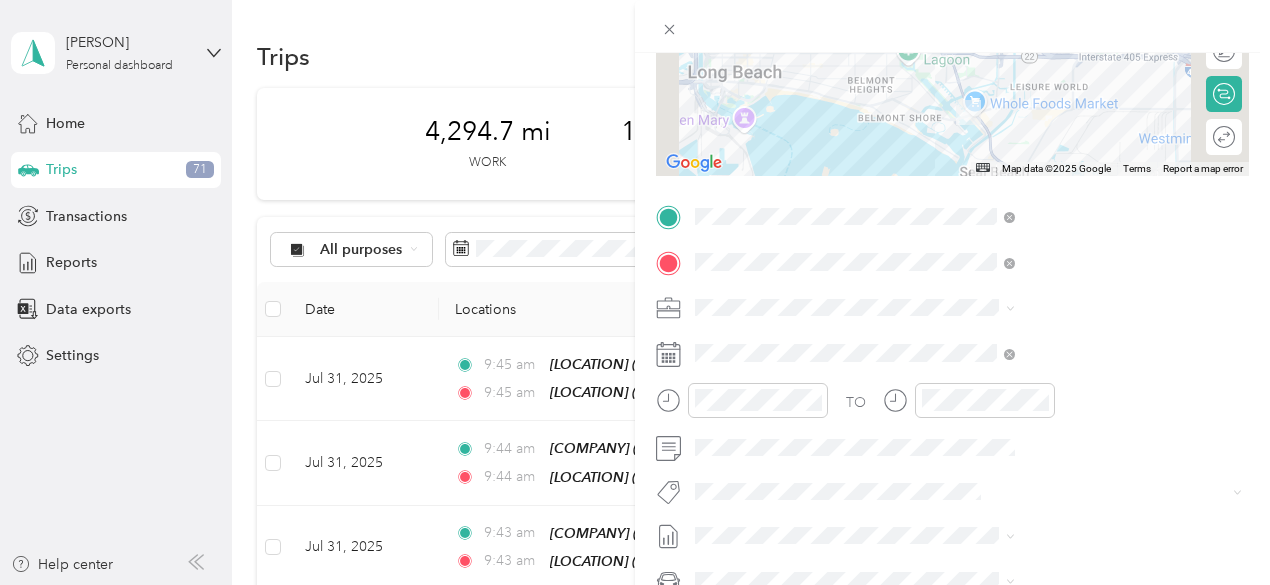scroll, scrollTop: 285, scrollLeft: 0, axis: vertical 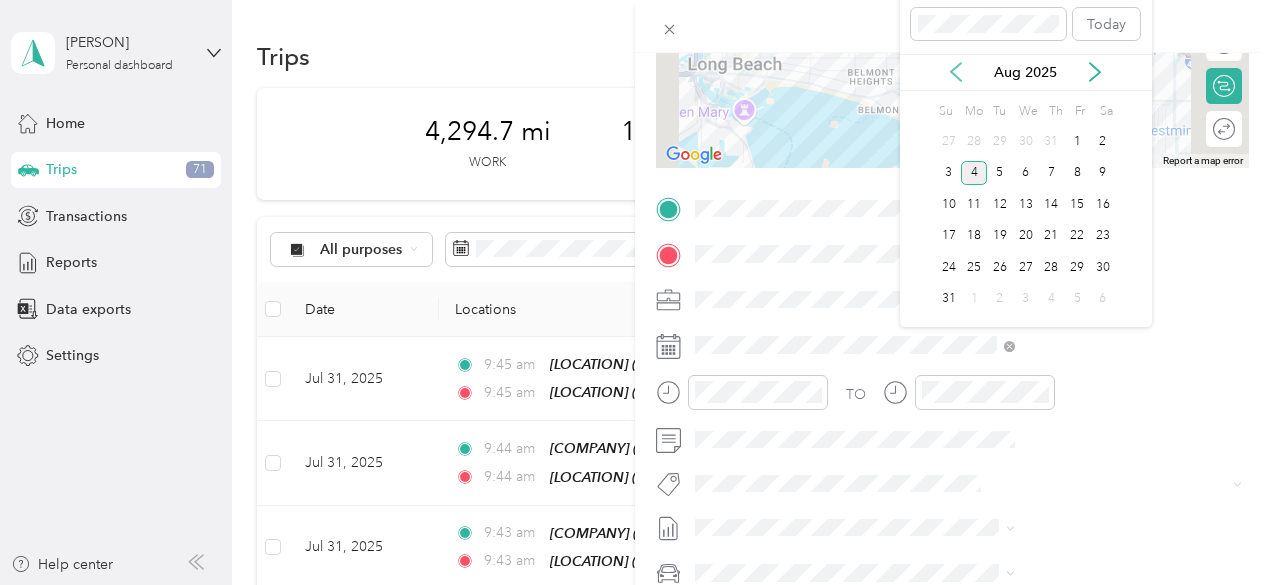 click 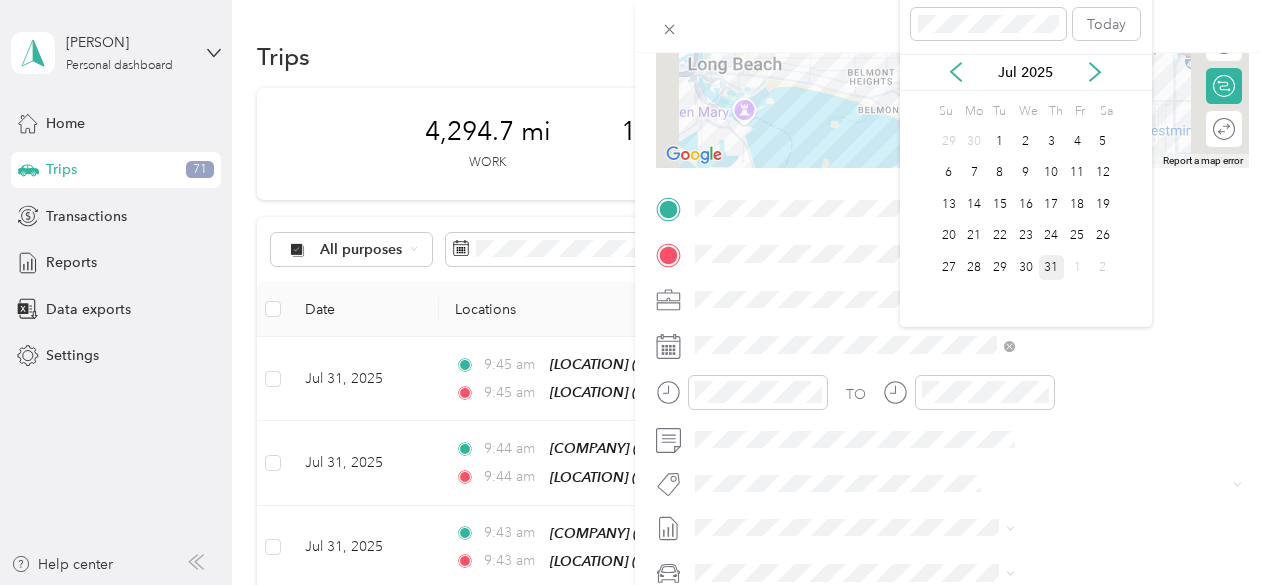 click on "31" at bounding box center [1052, 267] 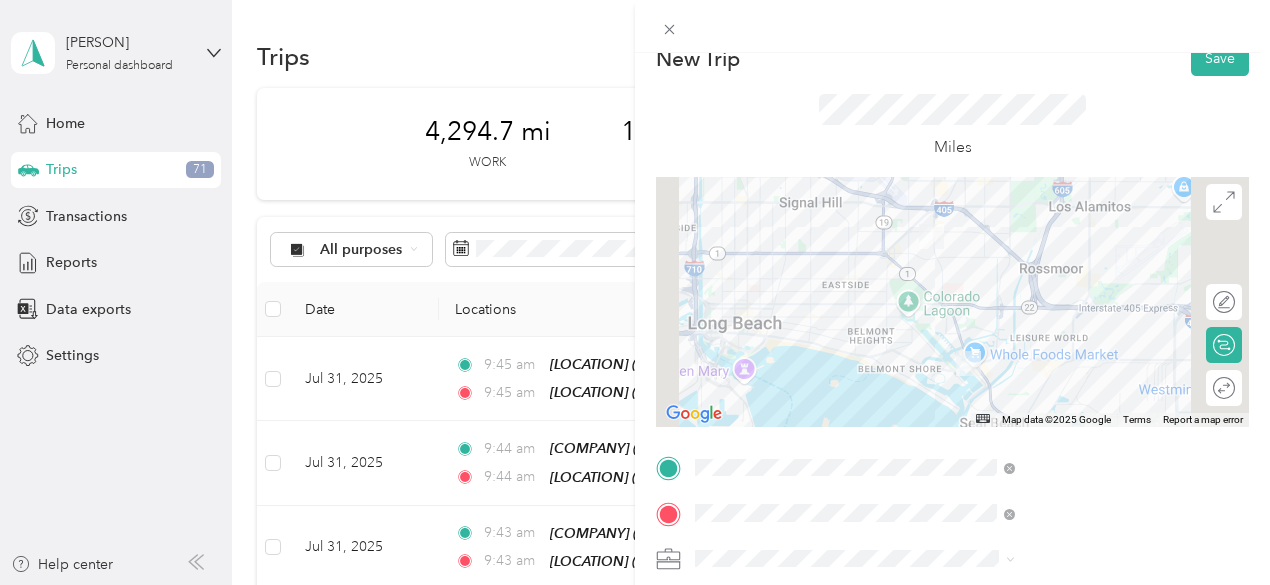 scroll, scrollTop: 0, scrollLeft: 0, axis: both 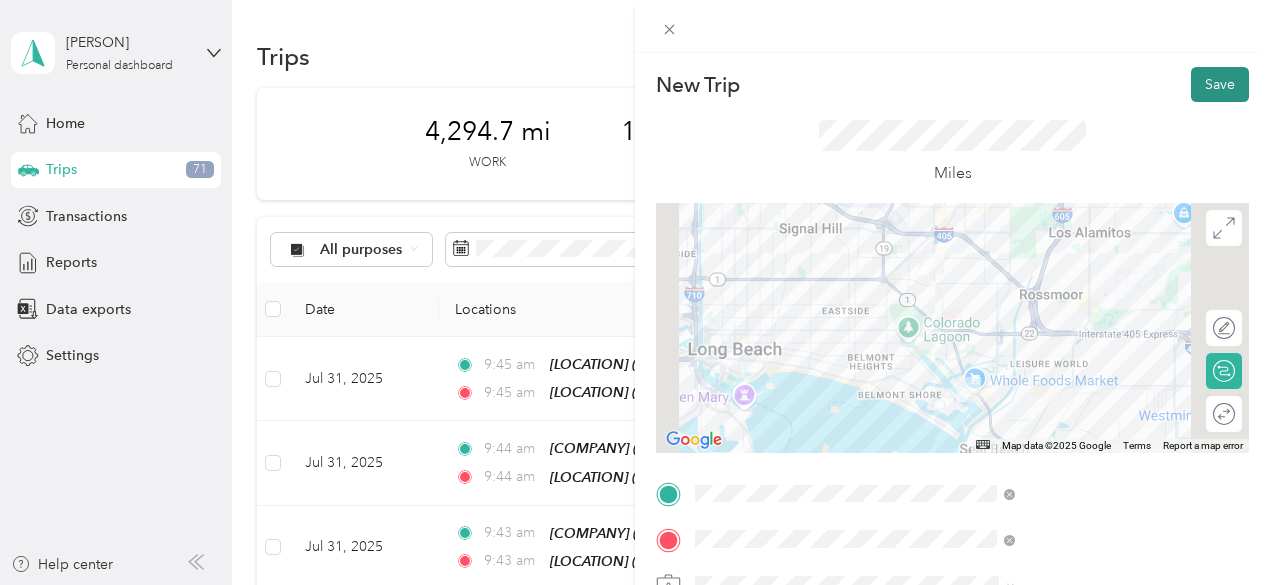 click on "Save" at bounding box center [1220, 84] 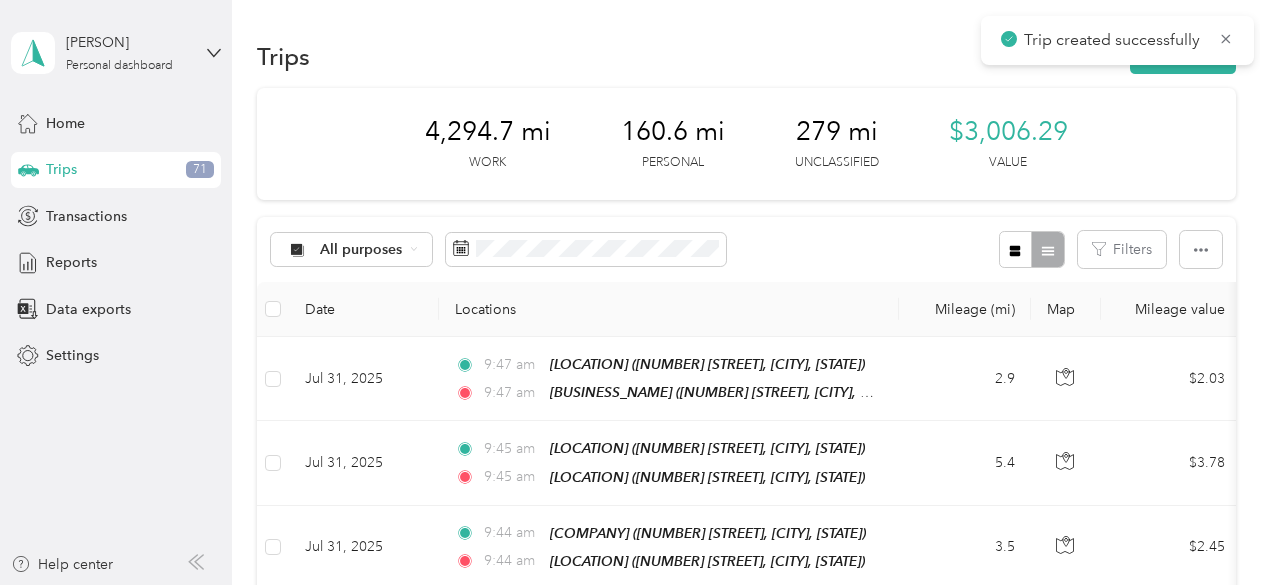 click on "Trip created successfully" at bounding box center (1117, 40) 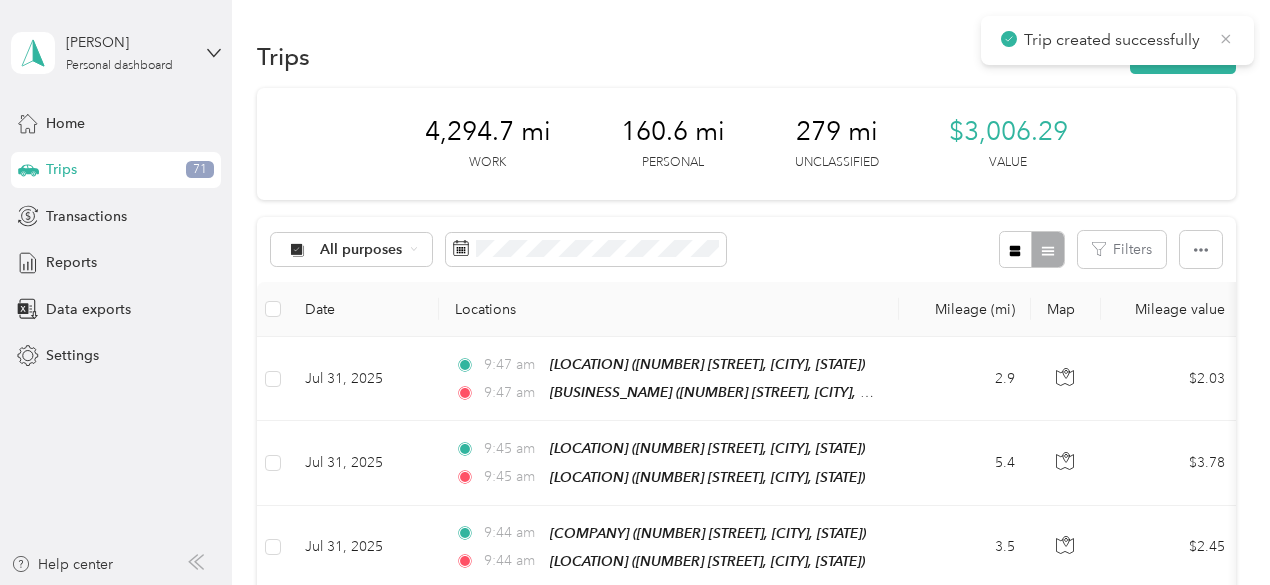 click 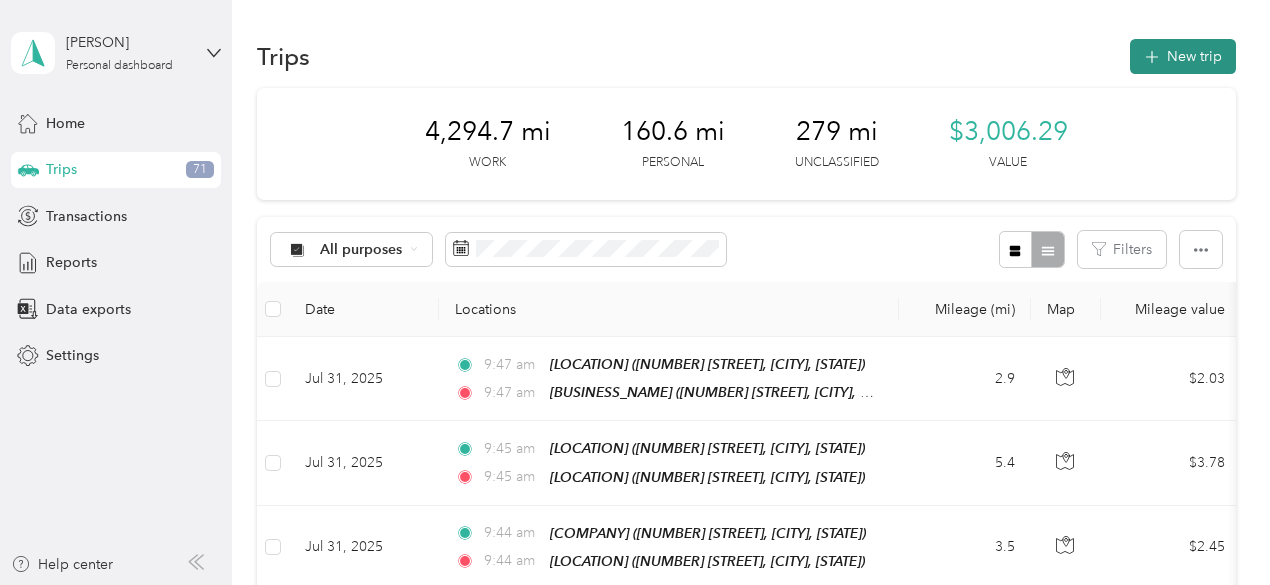 click on "New trip" at bounding box center (1183, 56) 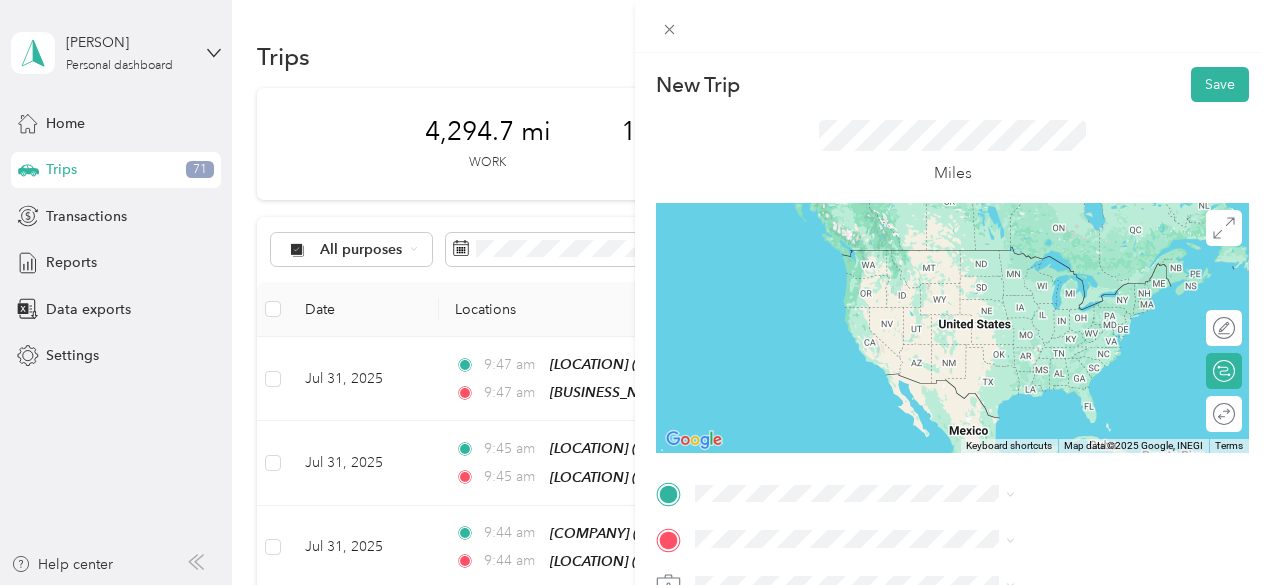 click on "TEAM Lazy Acres Market 2080 N Bellflower Blvd, 908153155, Long Beach, CA, USA" at bounding box center [1081, 372] 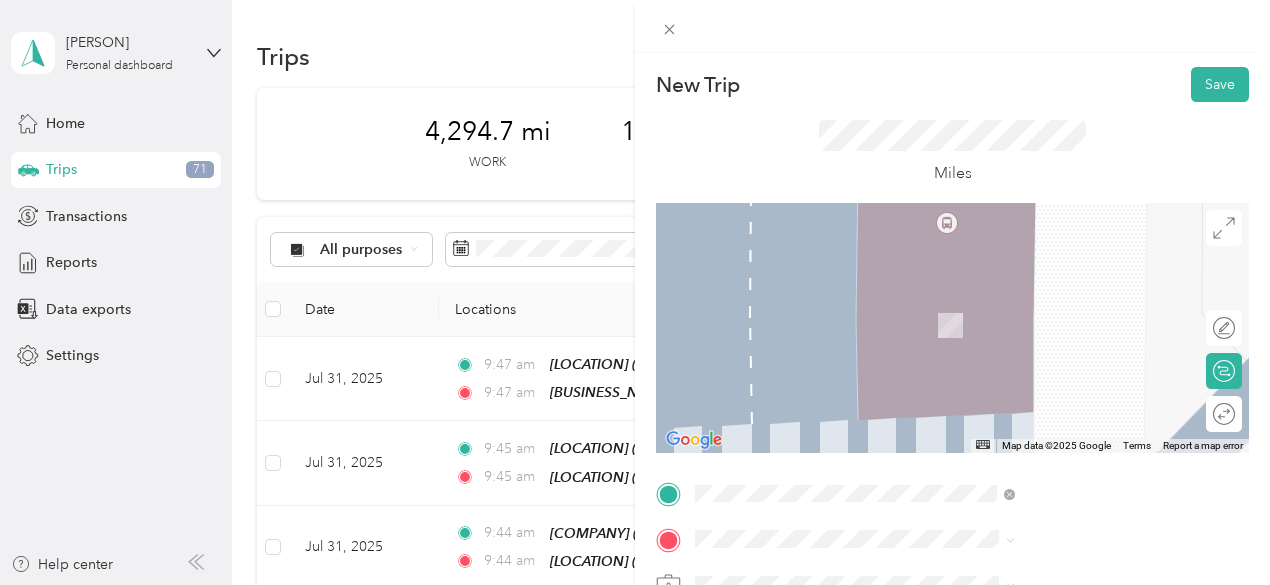 click on "TEAM Northgate Gonzalez Market 4700 Cherry ave., 90807, Long Beach, CA, USA" at bounding box center (1081, 327) 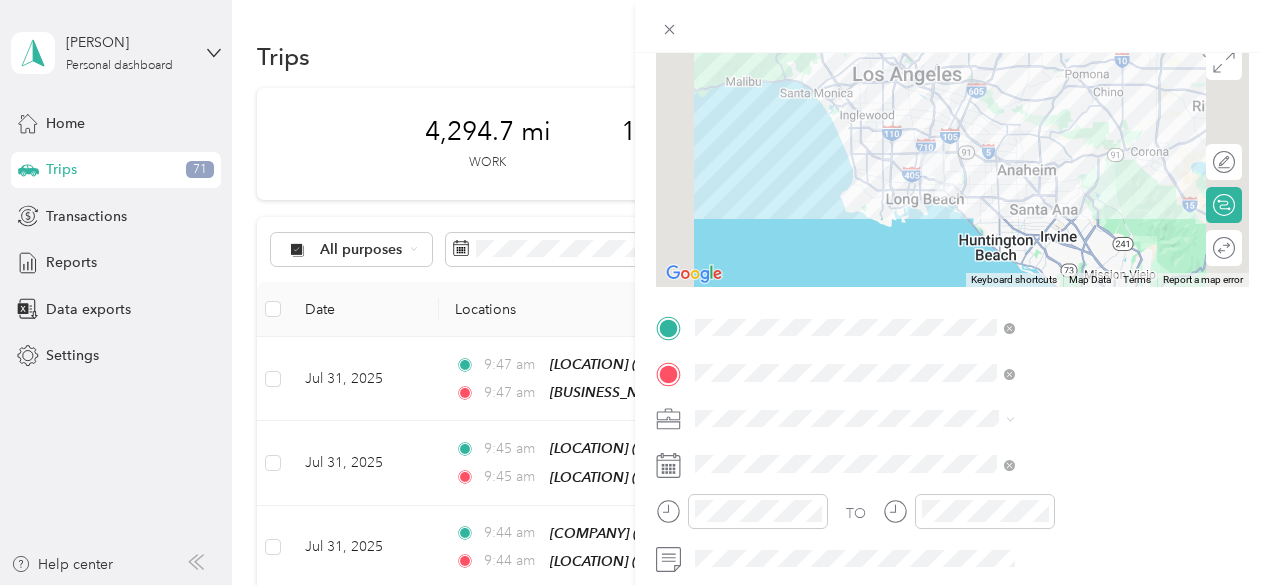 scroll, scrollTop: 167, scrollLeft: 0, axis: vertical 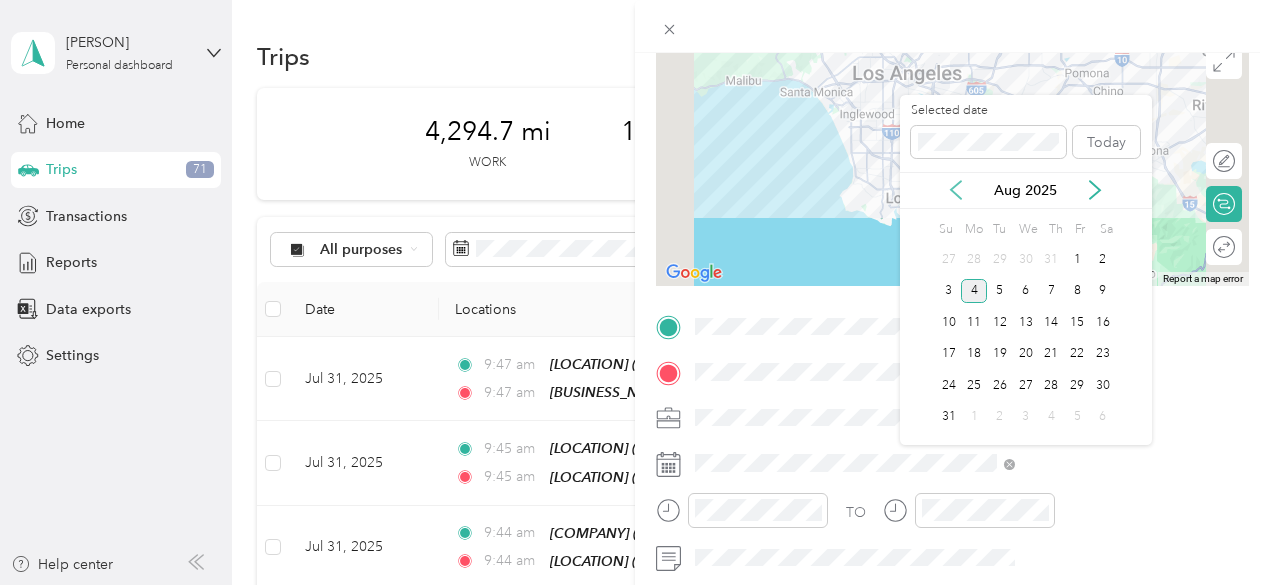 click 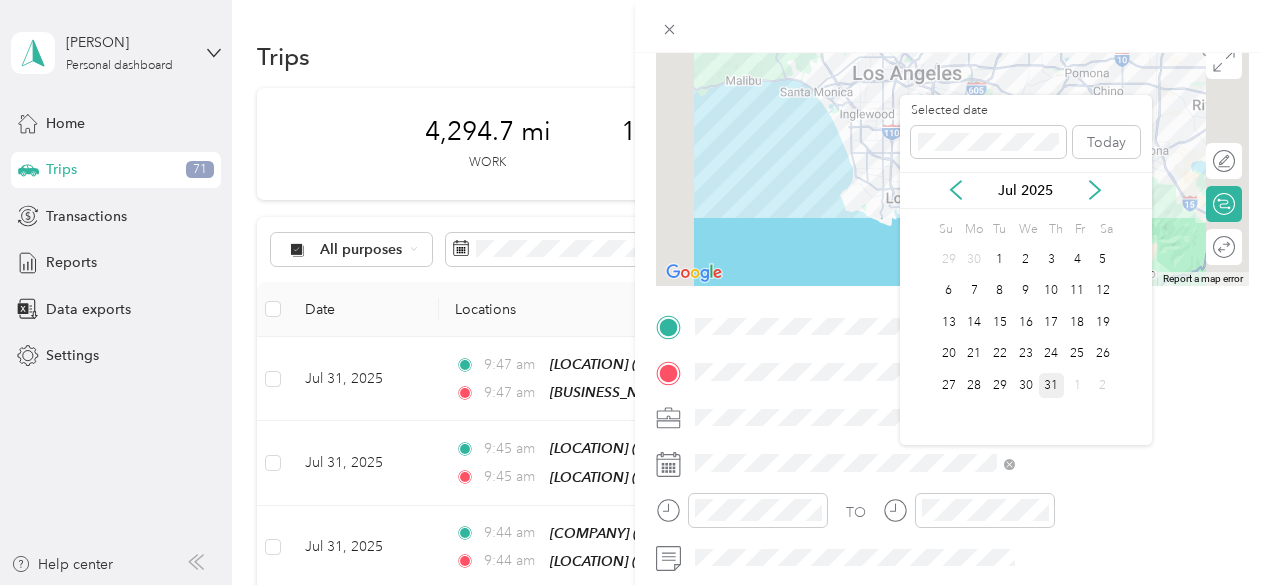 click on "31" at bounding box center (1052, 385) 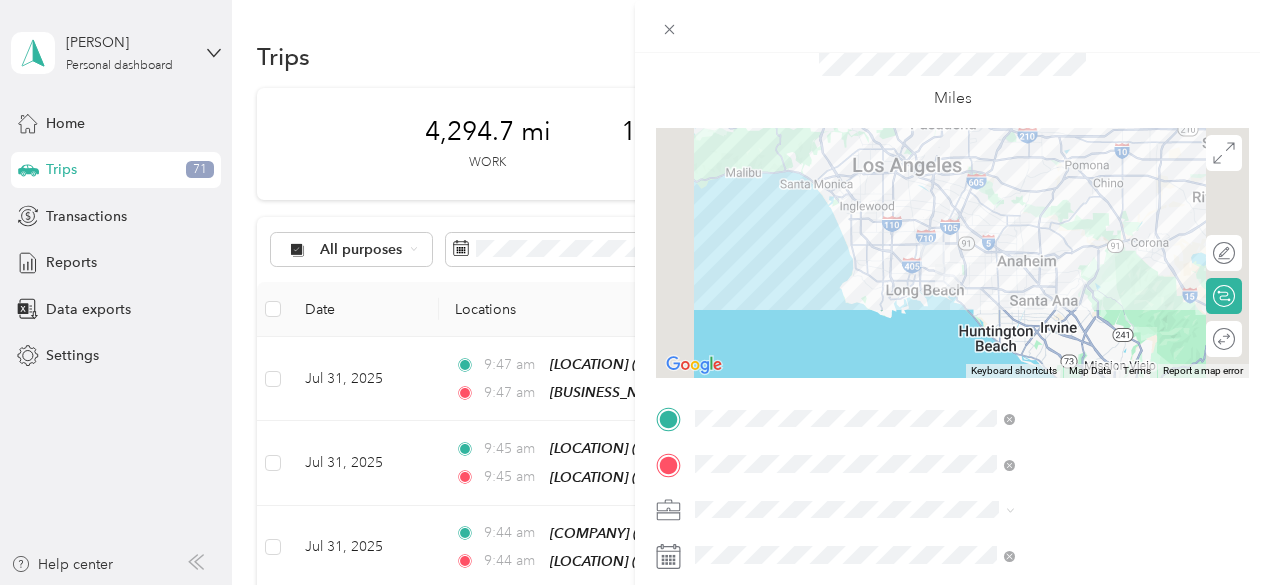 scroll, scrollTop: 0, scrollLeft: 0, axis: both 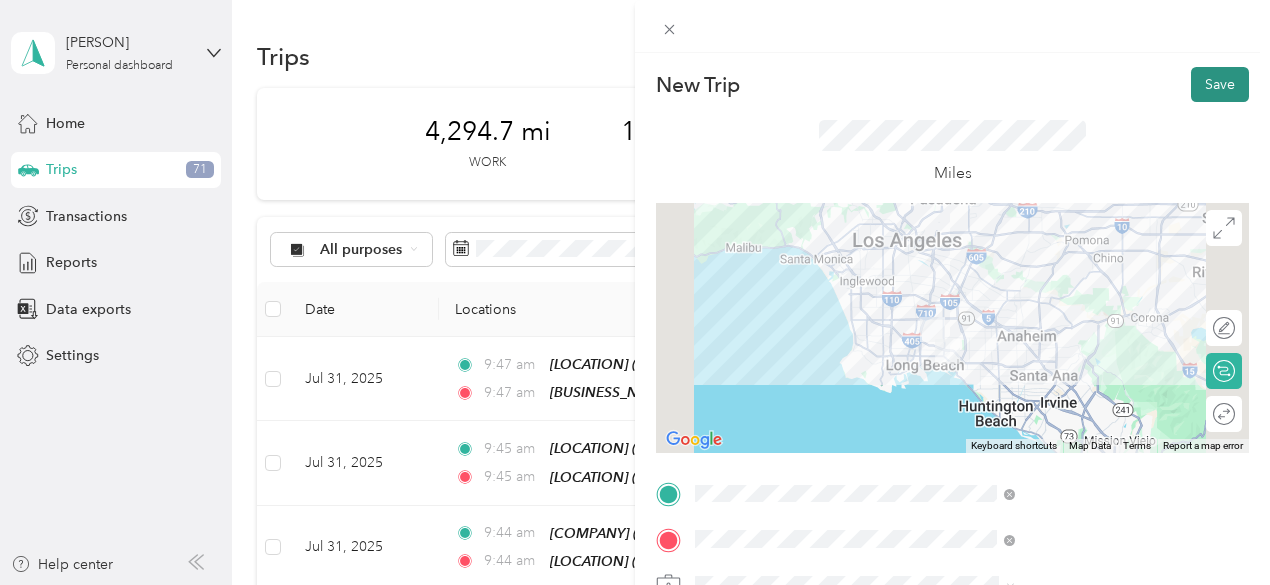click on "Save" at bounding box center [1220, 84] 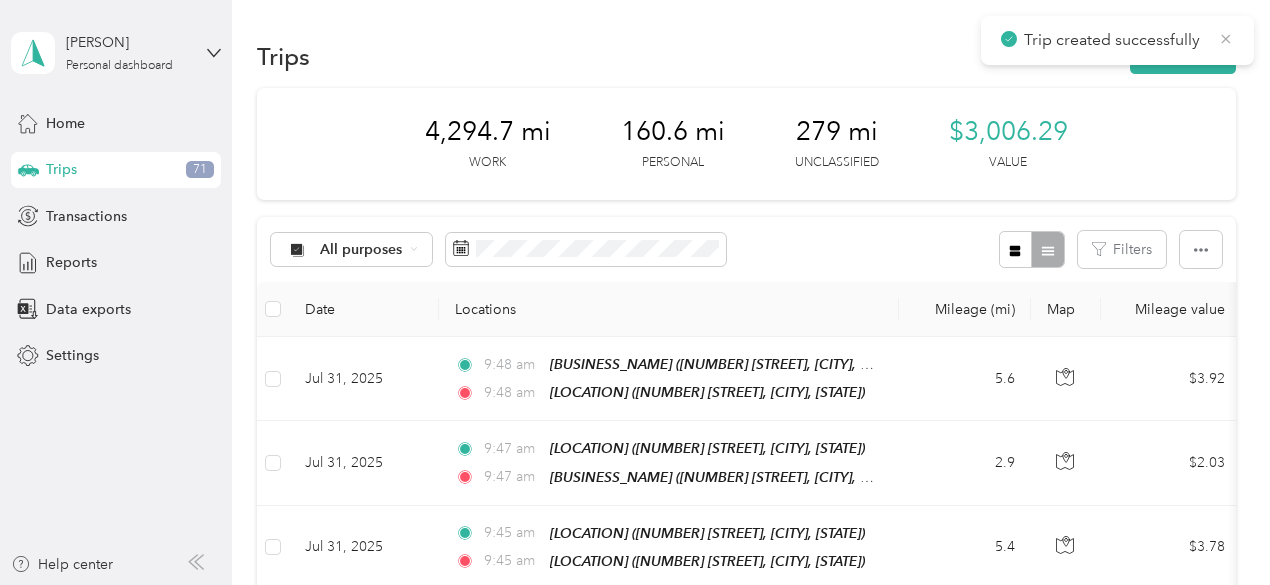click 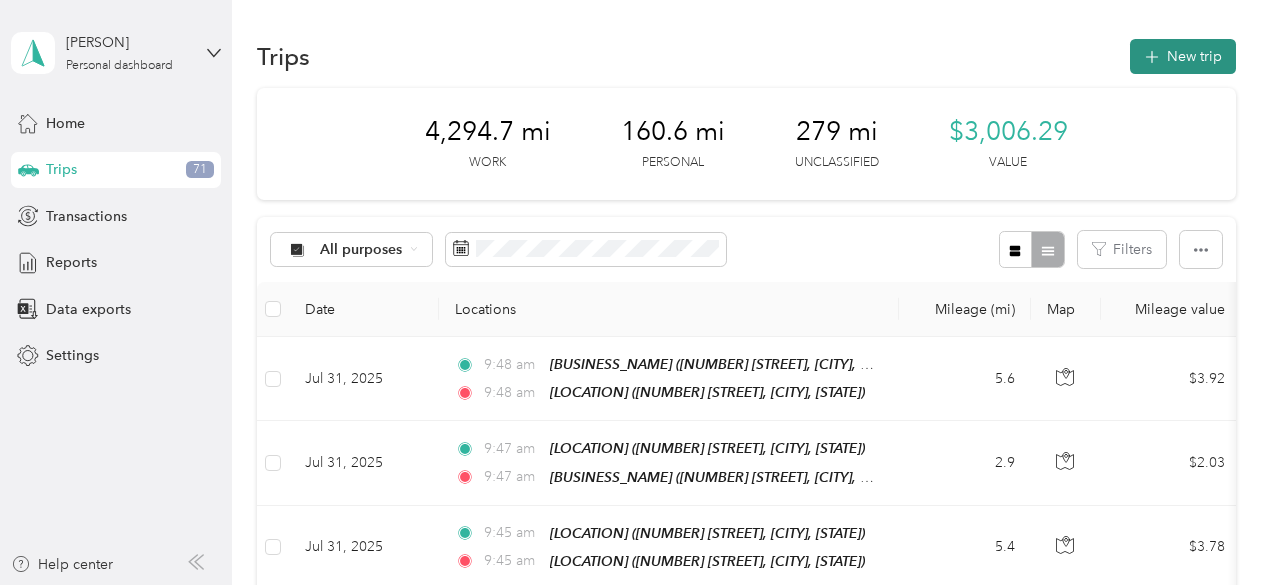 click on "New trip" at bounding box center [1183, 56] 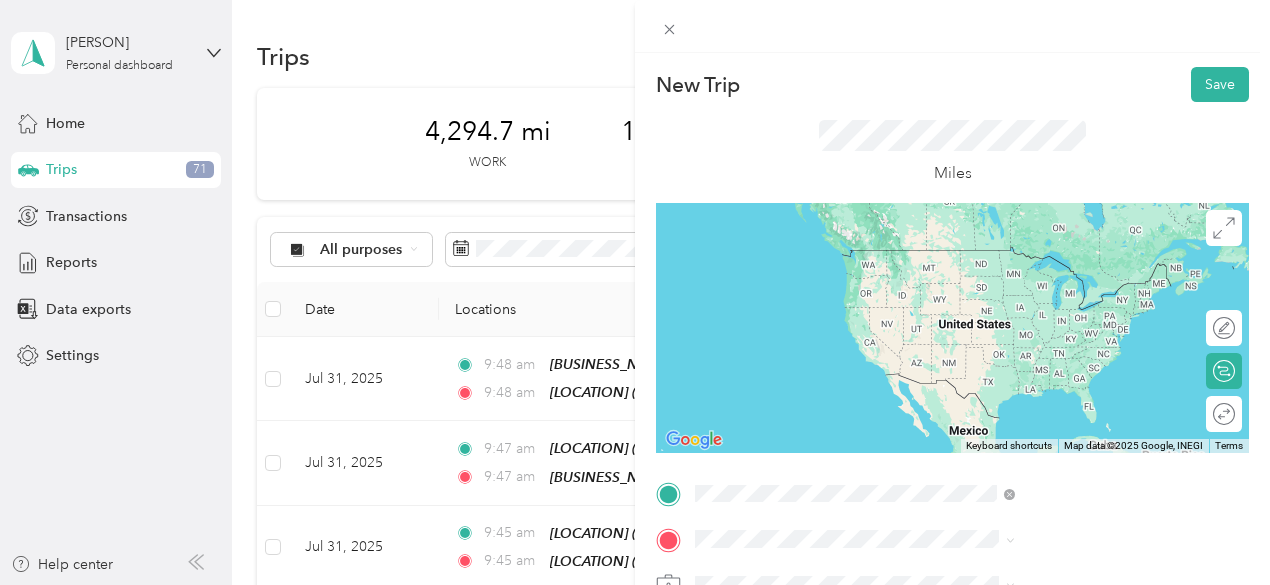 click on "TEAM Northgate Gonzalez Market 4700 Cherry ave., 90807, Long Beach, CA, USA" at bounding box center [1081, 283] 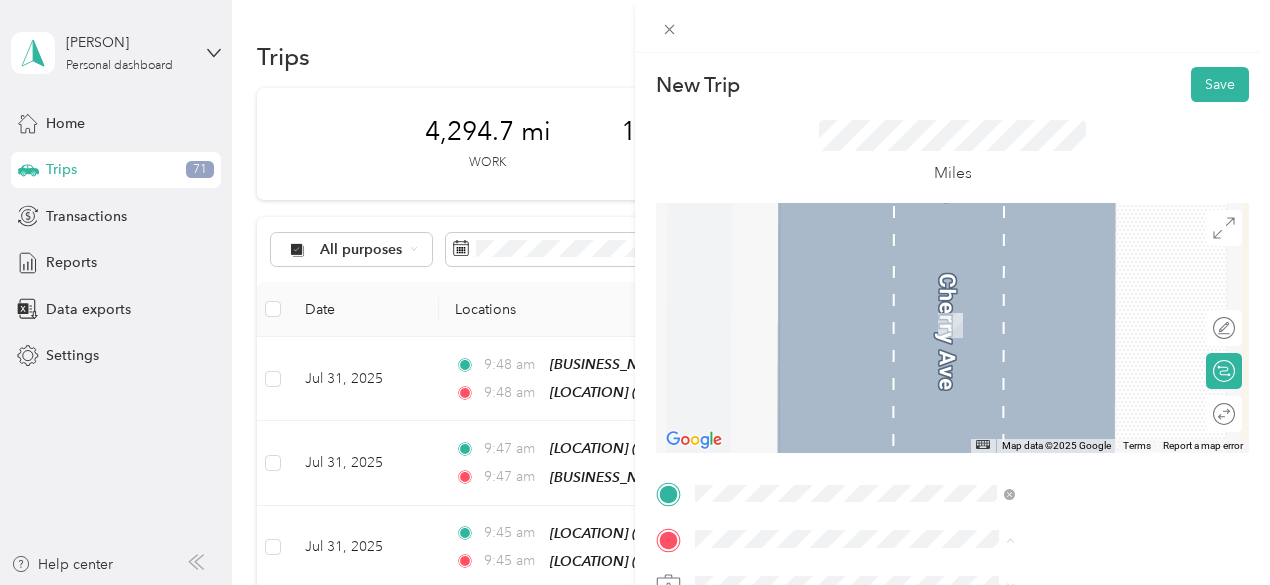 click on "[NUMBER] [STREET] [CITY] [STATE] [NUMBER] [STREET], [CITY], [STATE], [COUNTRY] , [POSTAL_CODE], [CITY], [STATE], [COUNTRY]" at bounding box center (1081, 336) 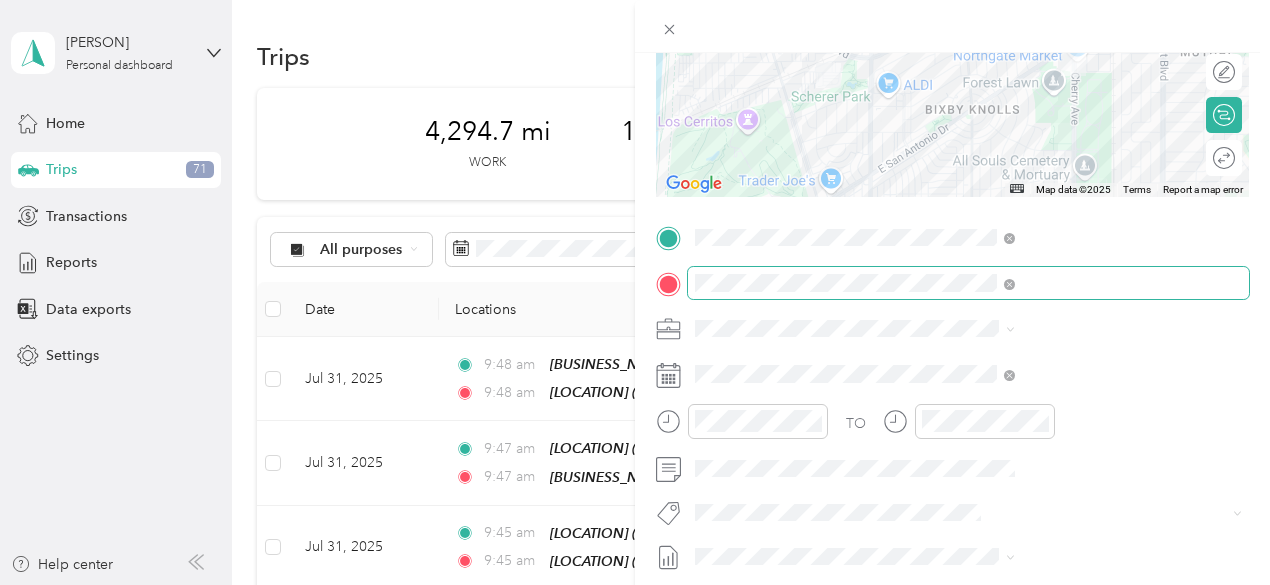 scroll, scrollTop: 350, scrollLeft: 0, axis: vertical 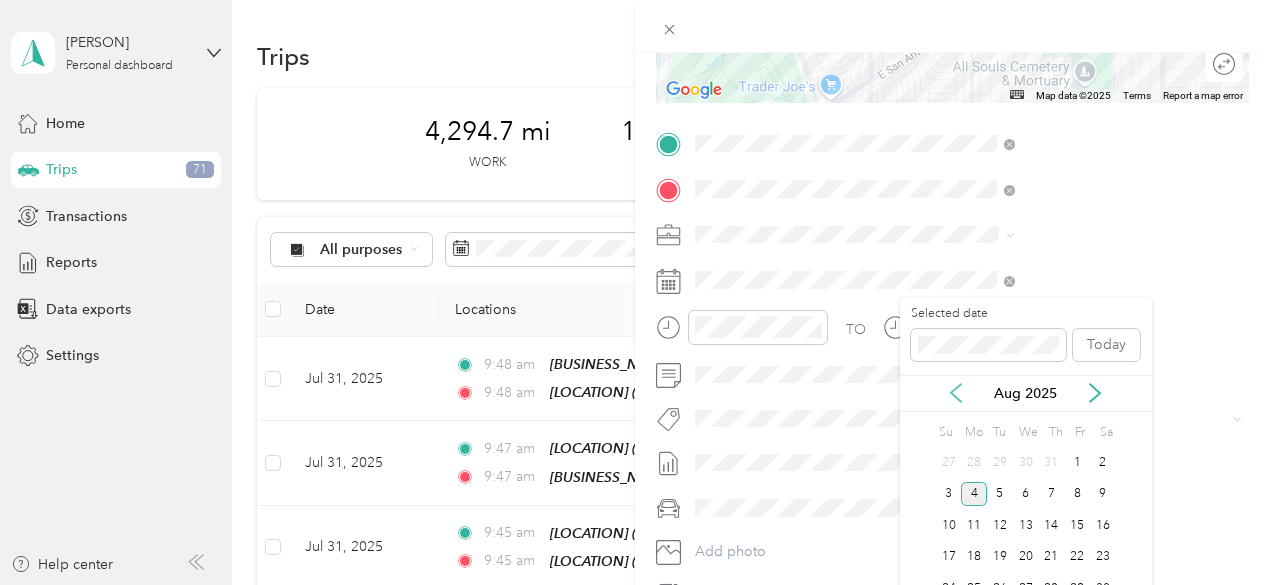 click 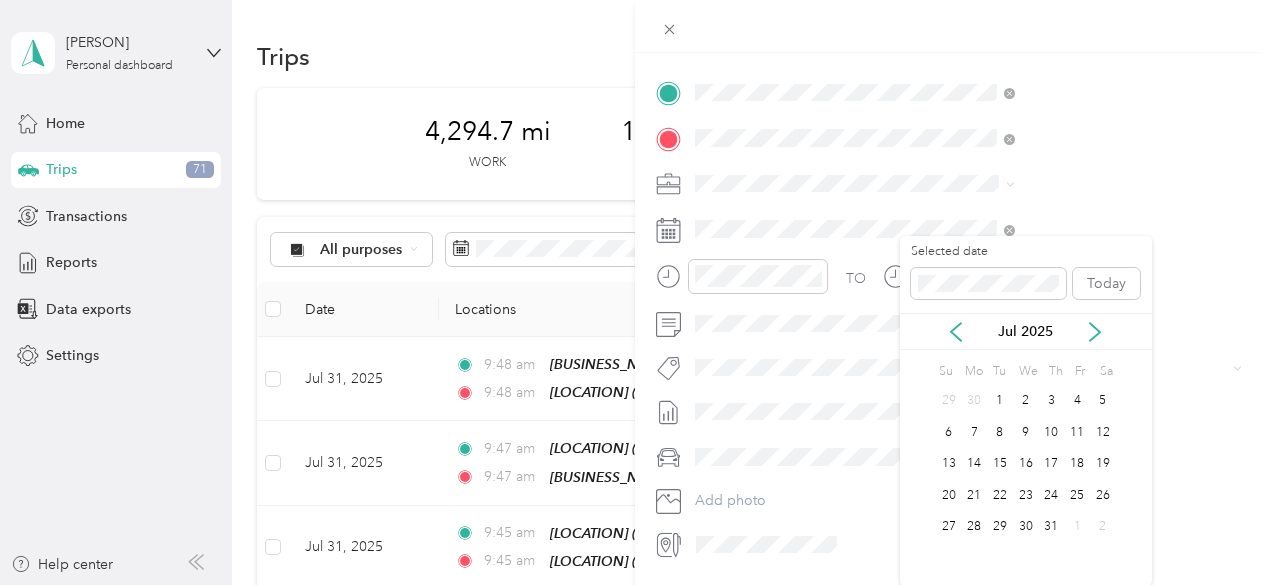 scroll, scrollTop: 411, scrollLeft: 0, axis: vertical 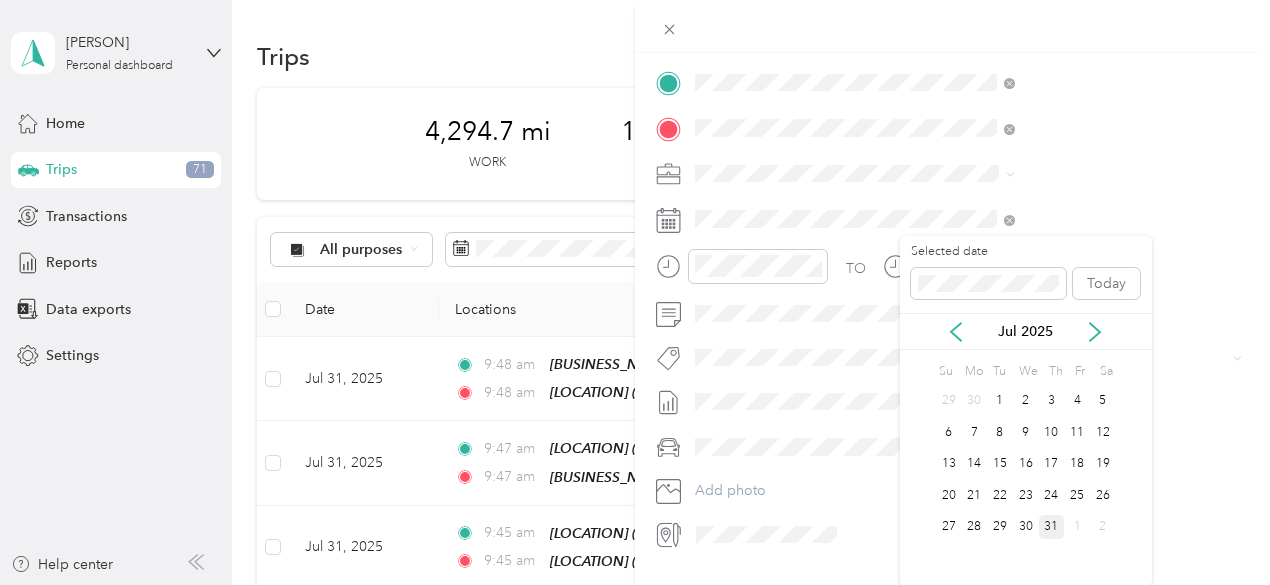 click on "31" at bounding box center [1052, 527] 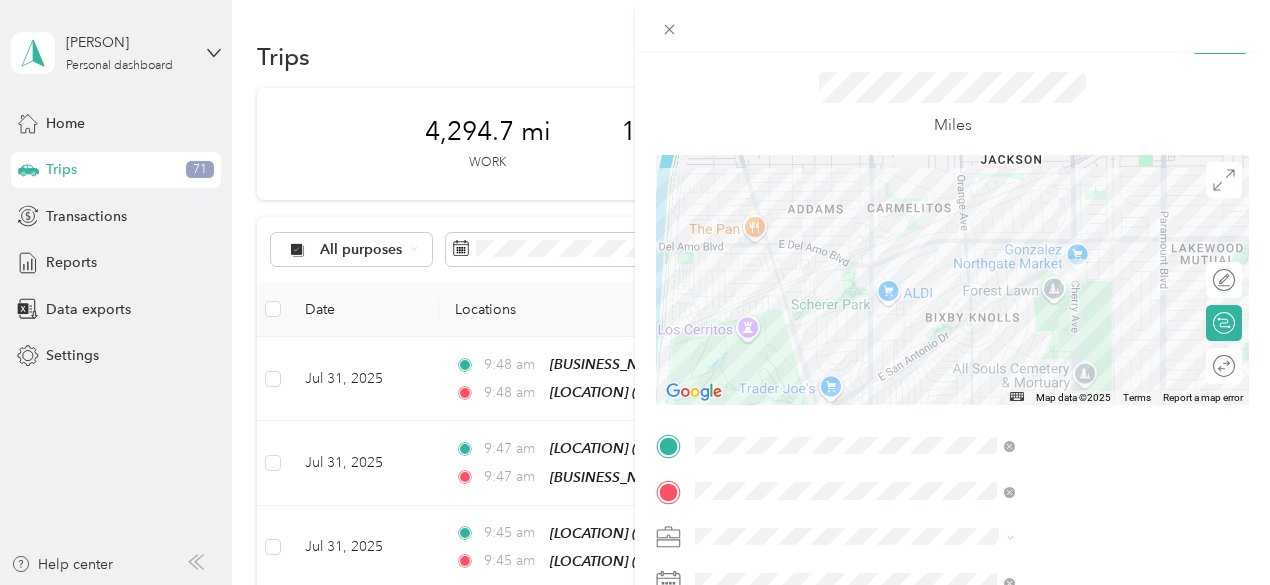 scroll, scrollTop: 0, scrollLeft: 0, axis: both 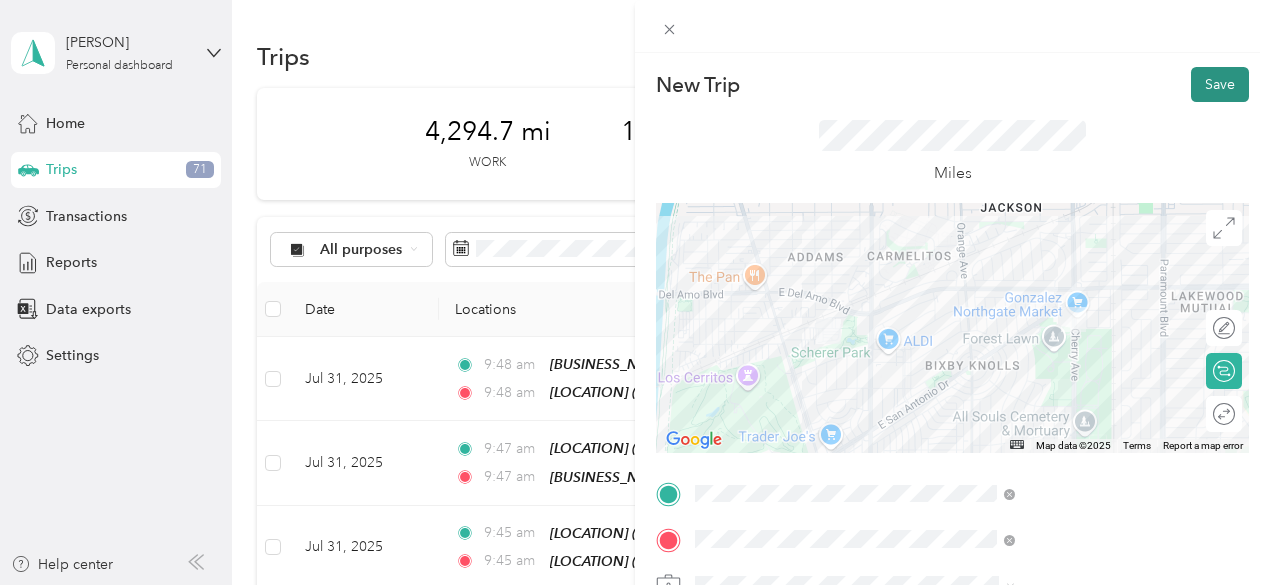 click on "Save" at bounding box center (1220, 84) 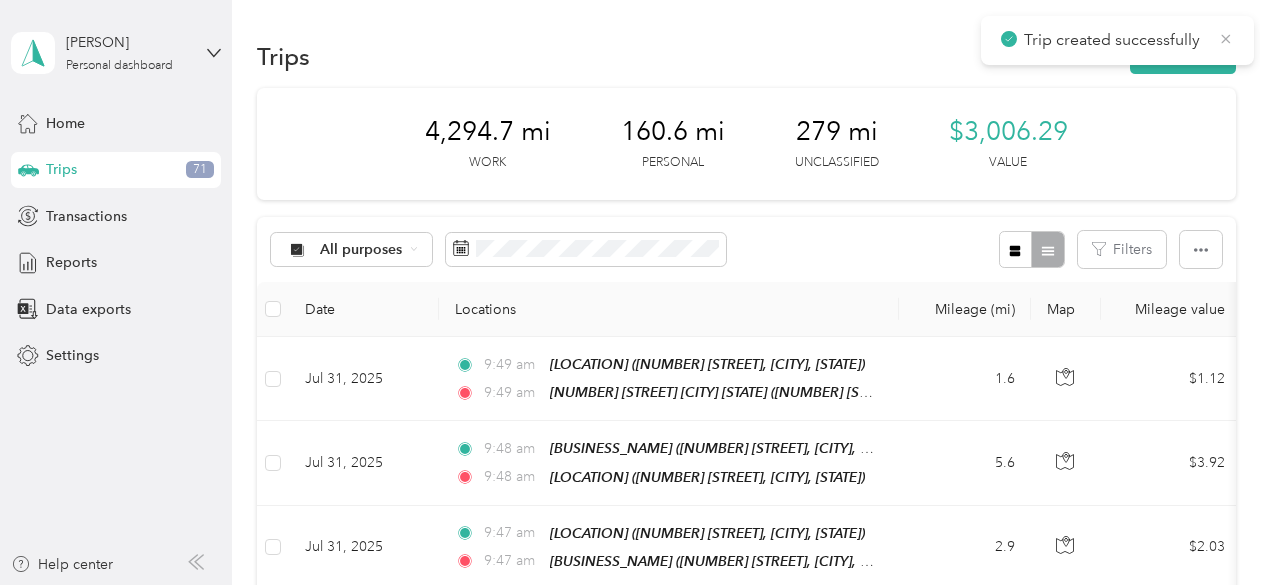 click 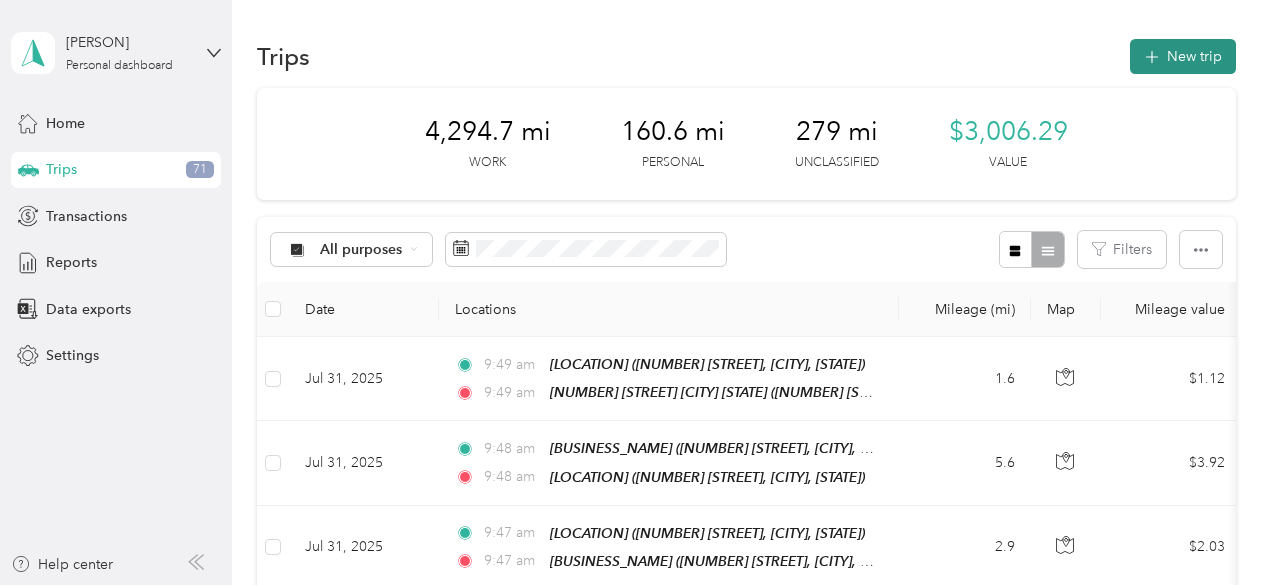 click on "New trip" at bounding box center [1183, 56] 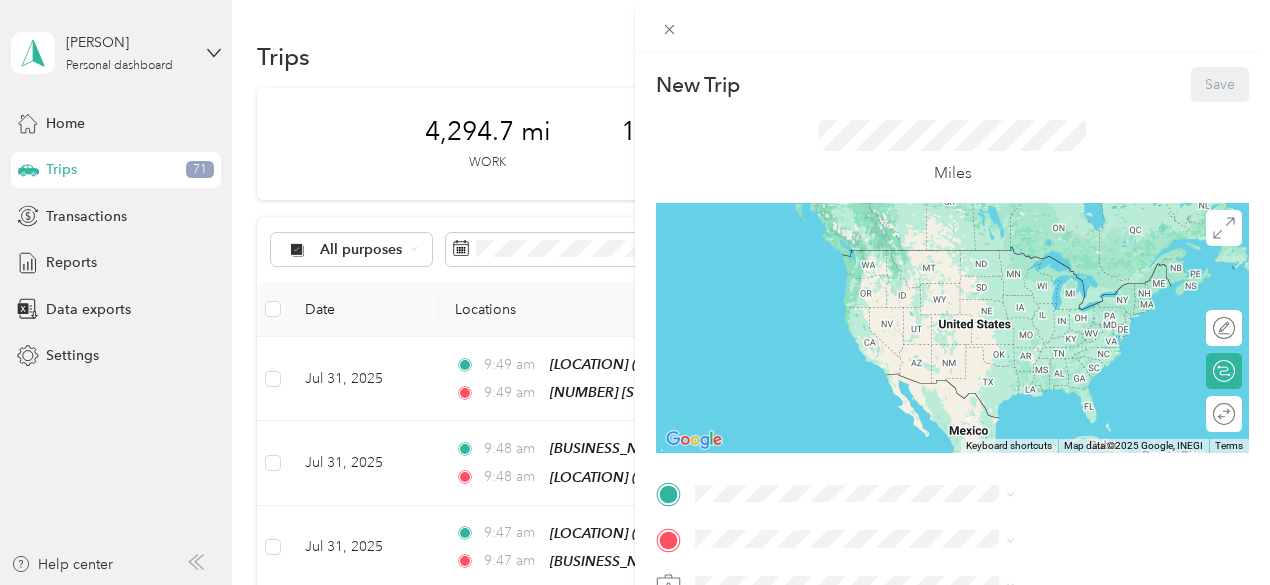 drag, startPoint x: 590, startPoint y: 486, endPoint x: 542, endPoint y: 411, distance: 89.04493 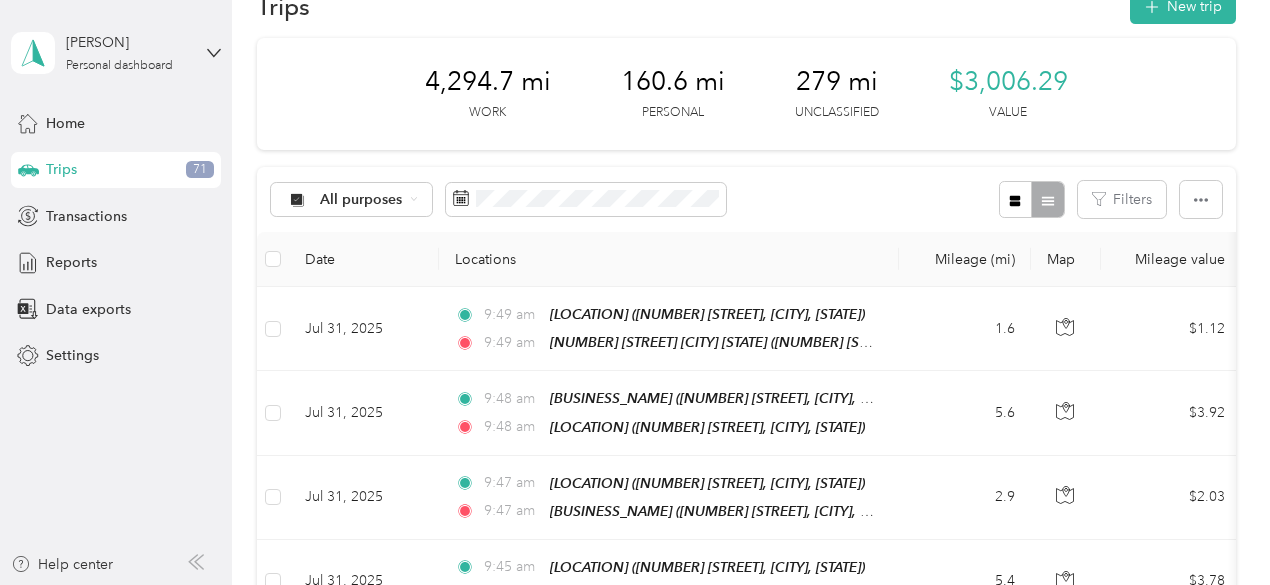 scroll, scrollTop: 0, scrollLeft: 0, axis: both 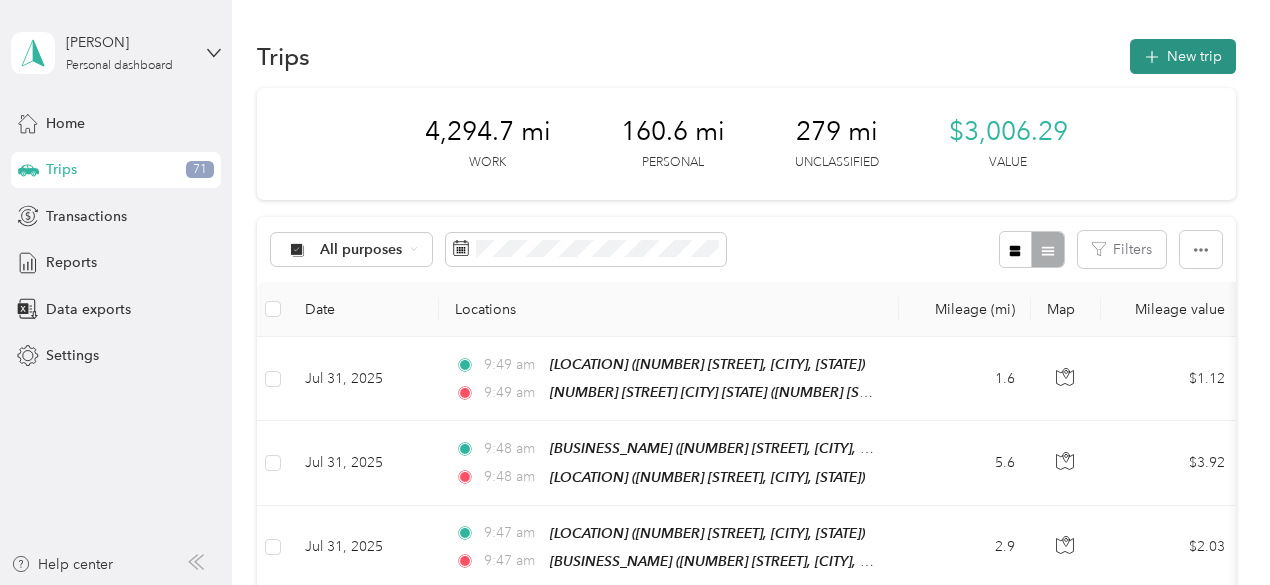 click on "New trip" at bounding box center (1183, 56) 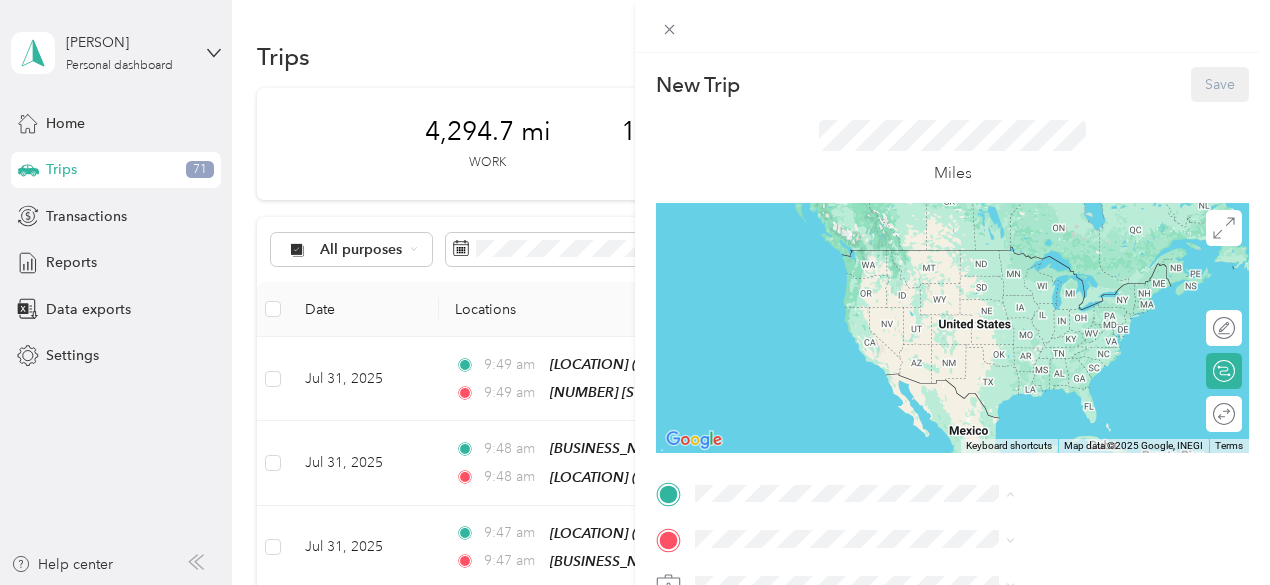 click on "[NUMBER] [STREET], [CITY], [STATE], [COUNTRY] , [POSTAL_CODE], [CITY], [STATE], [COUNTRY]" at bounding box center [1075, 300] 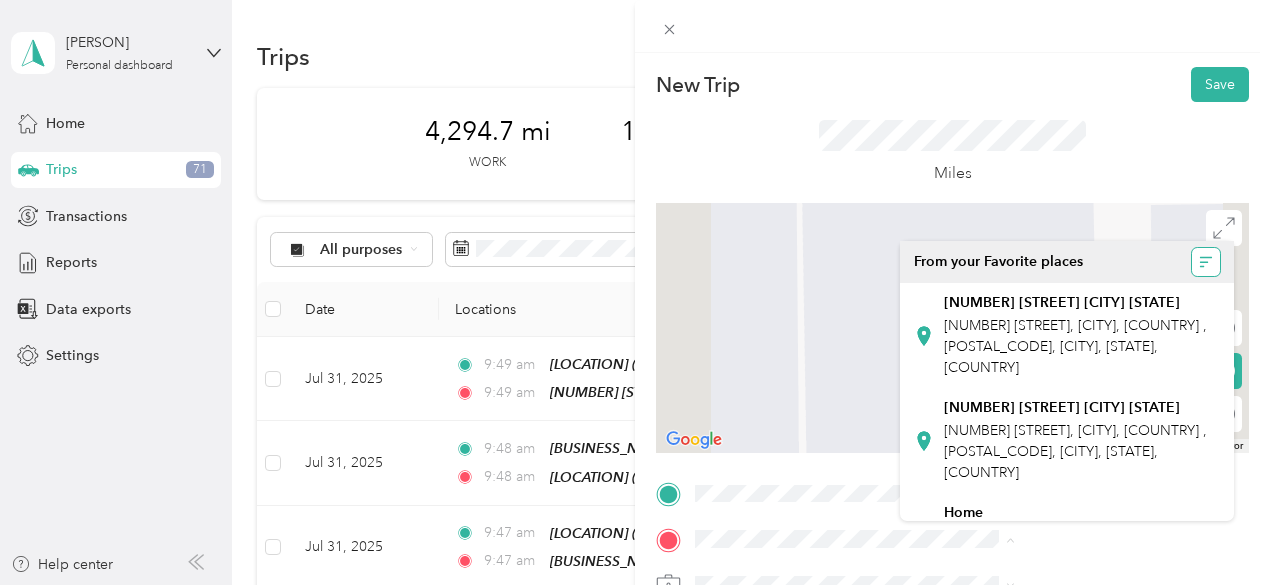 drag, startPoint x: 936, startPoint y: 528, endPoint x: 1189, endPoint y: 258, distance: 370.01218 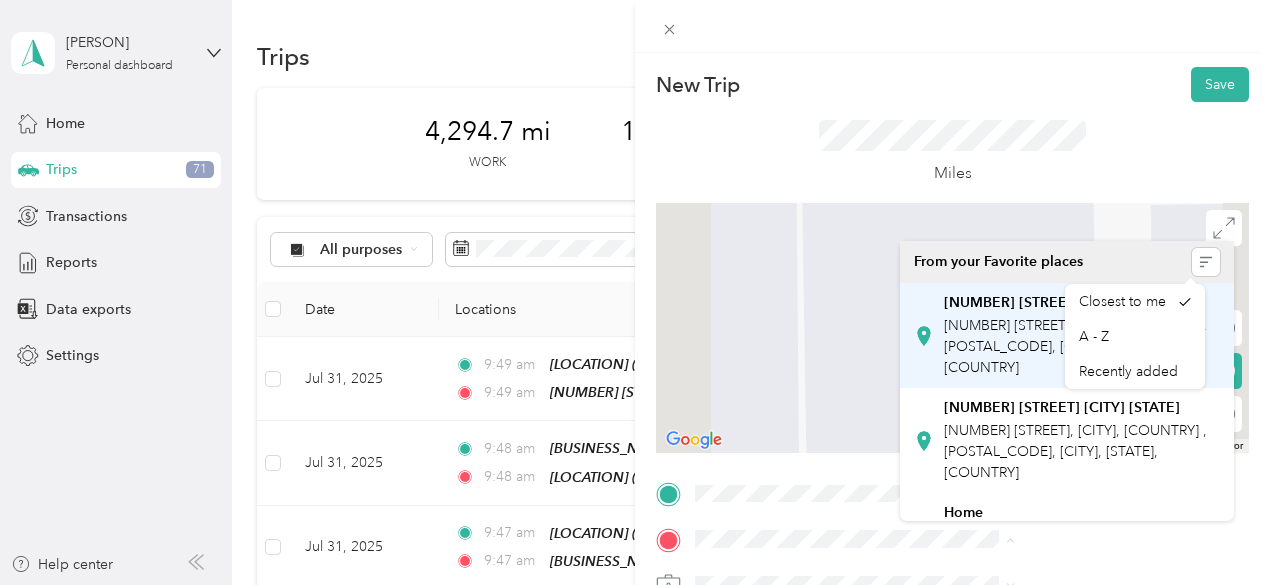 click on "[NUMBER] [STREET], [CITY], [STATE], [COUNTRY] , [POSTAL_CODE], [CITY], [STATE], [COUNTRY]" at bounding box center (1075, 346) 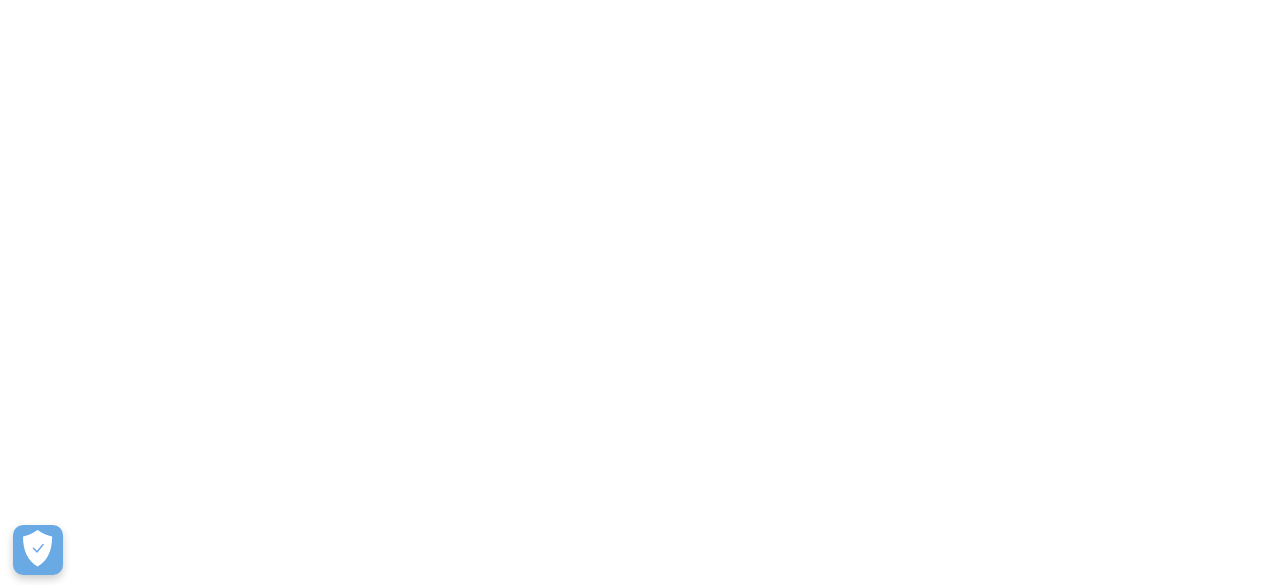 scroll, scrollTop: 0, scrollLeft: 0, axis: both 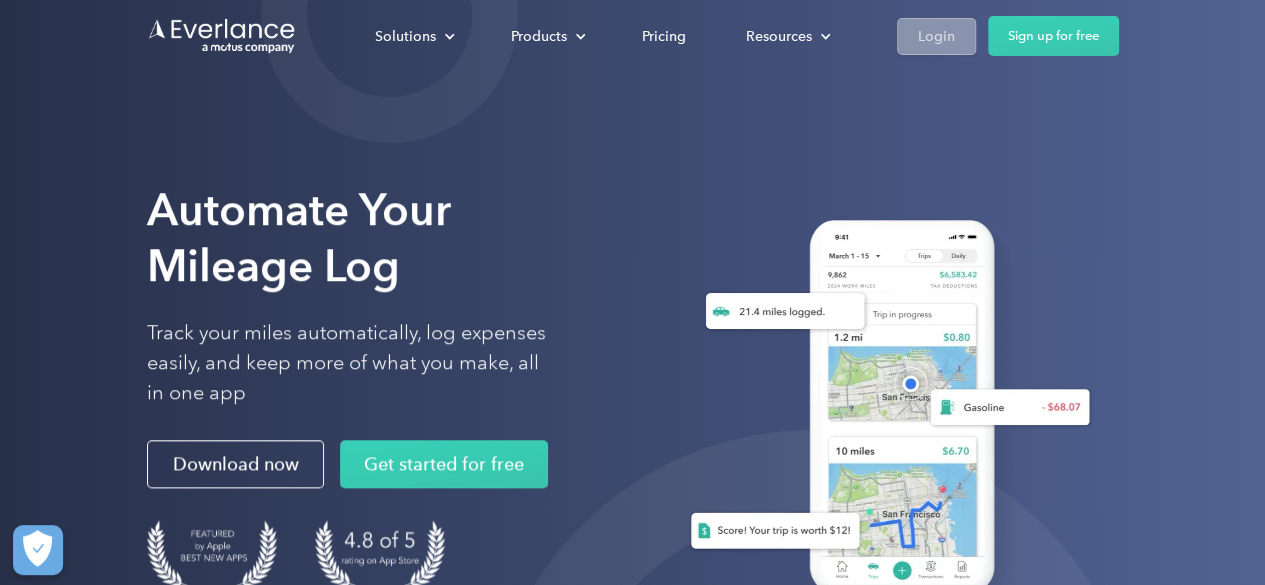 click on "Login" at bounding box center (936, 36) 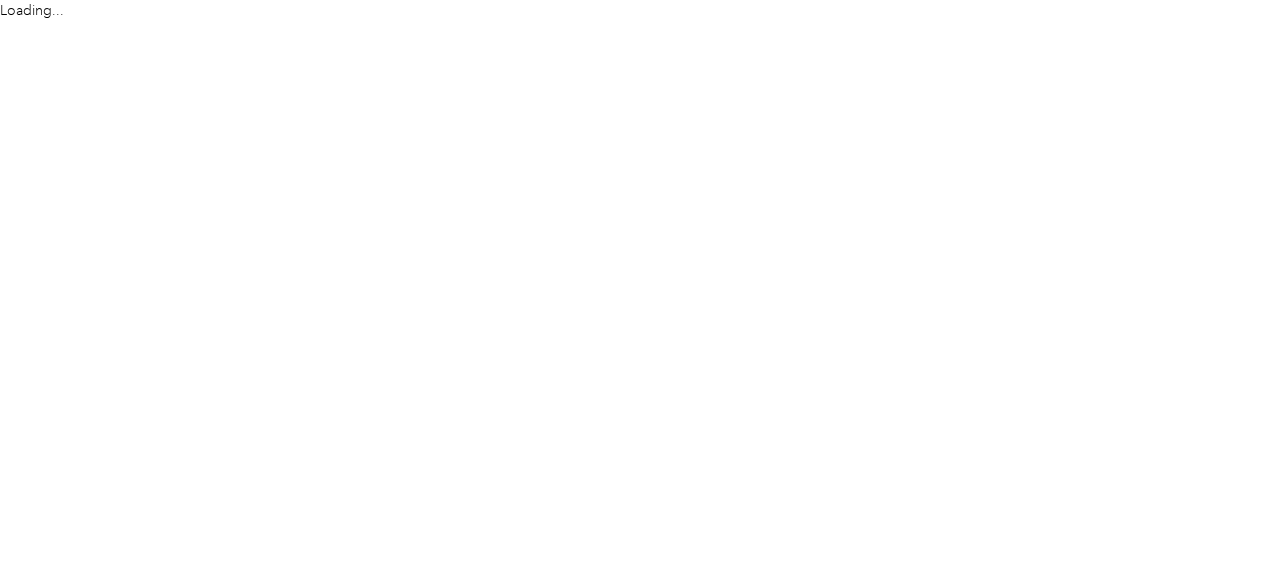 scroll, scrollTop: 0, scrollLeft: 0, axis: both 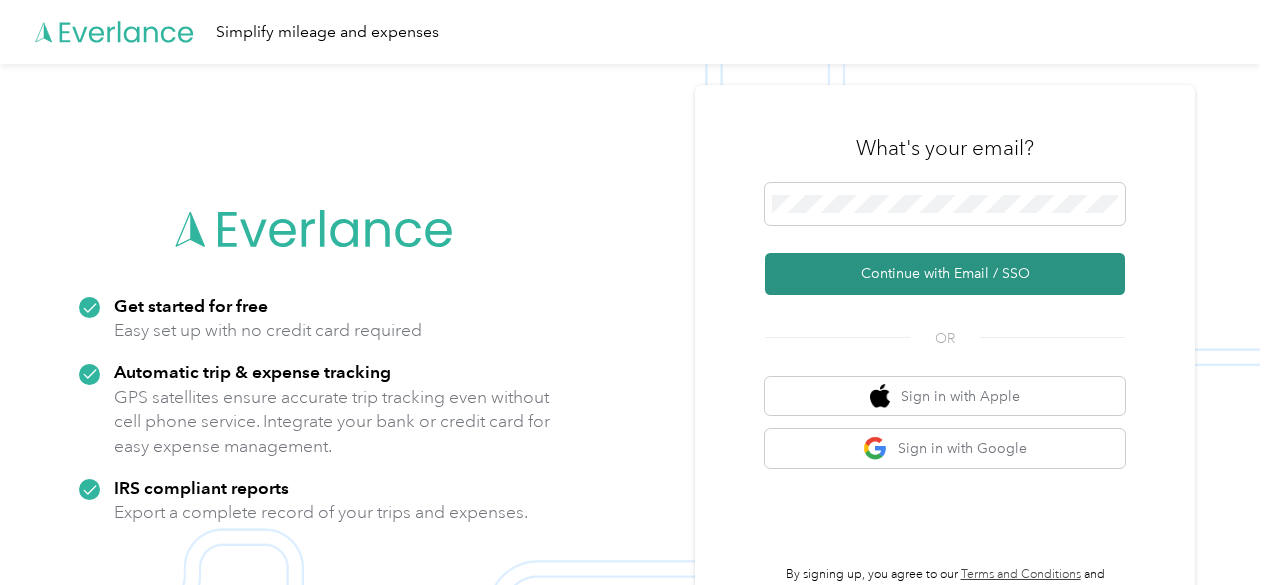 click on "Continue with Email / SSO" at bounding box center [945, 274] 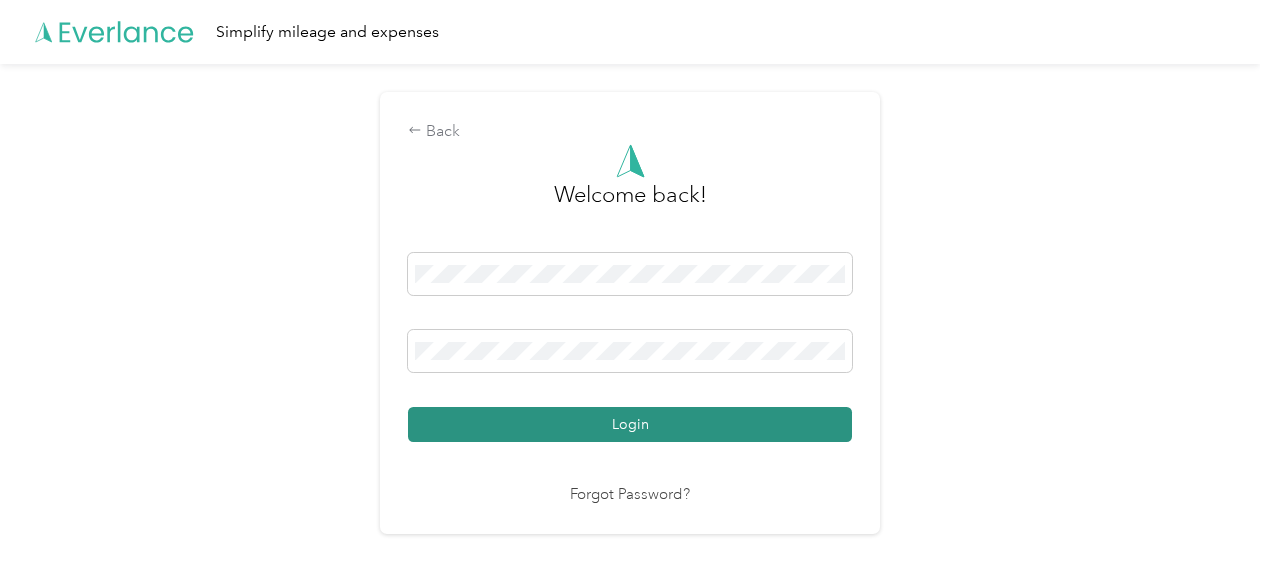 click on "Login" at bounding box center (630, 424) 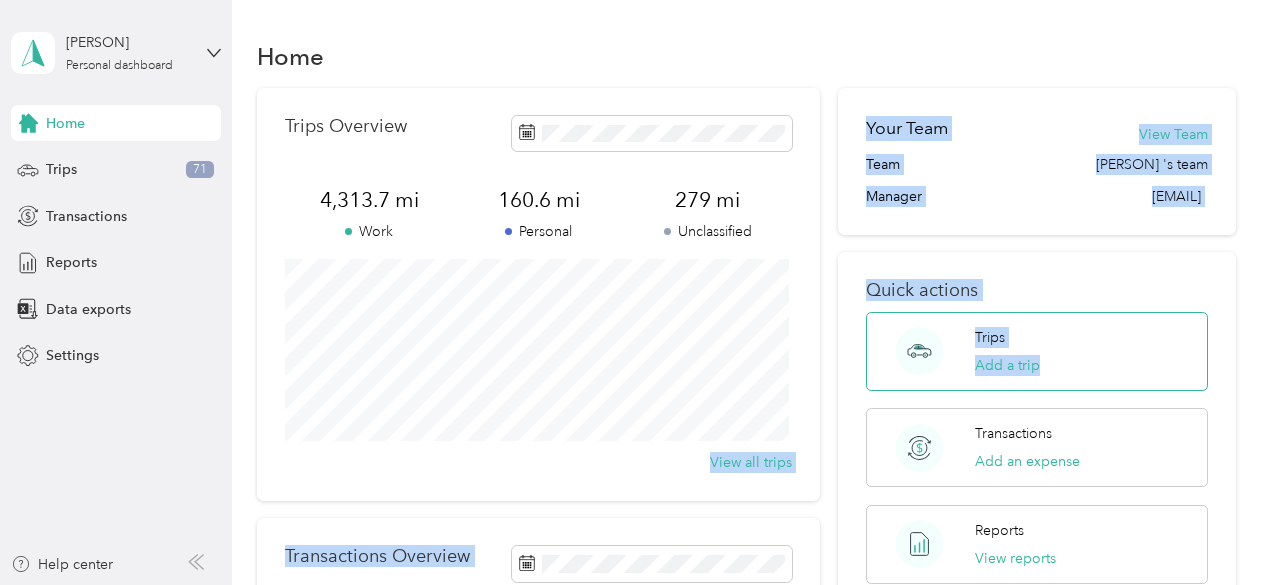 drag, startPoint x: 733, startPoint y: 428, endPoint x: 1052, endPoint y: 340, distance: 330.9154 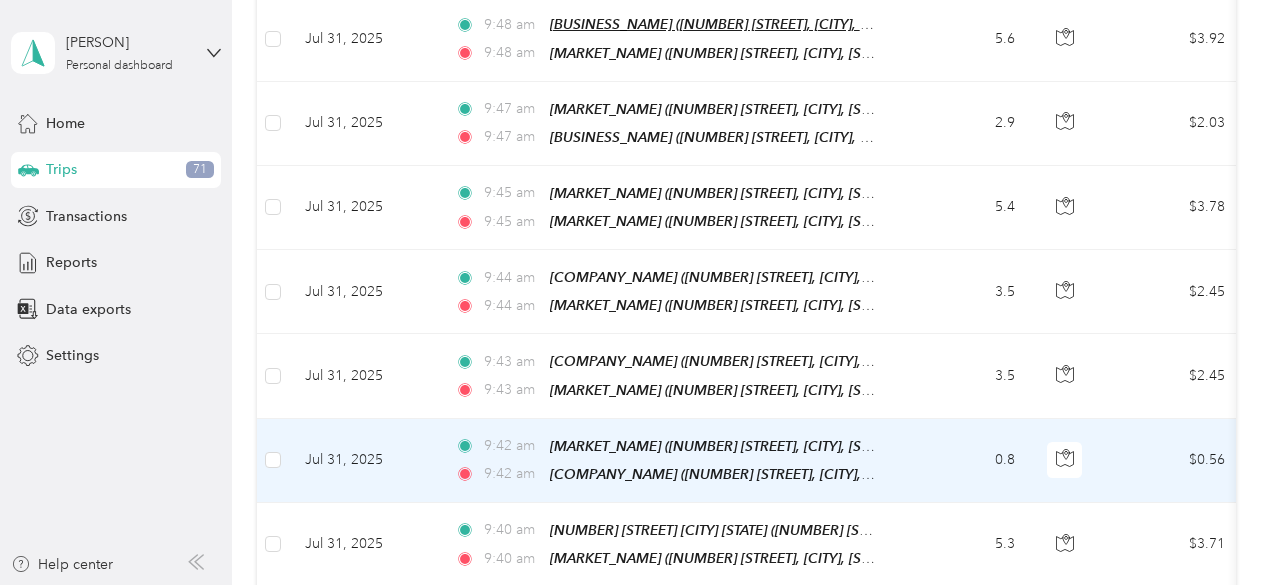 scroll, scrollTop: 475, scrollLeft: 0, axis: vertical 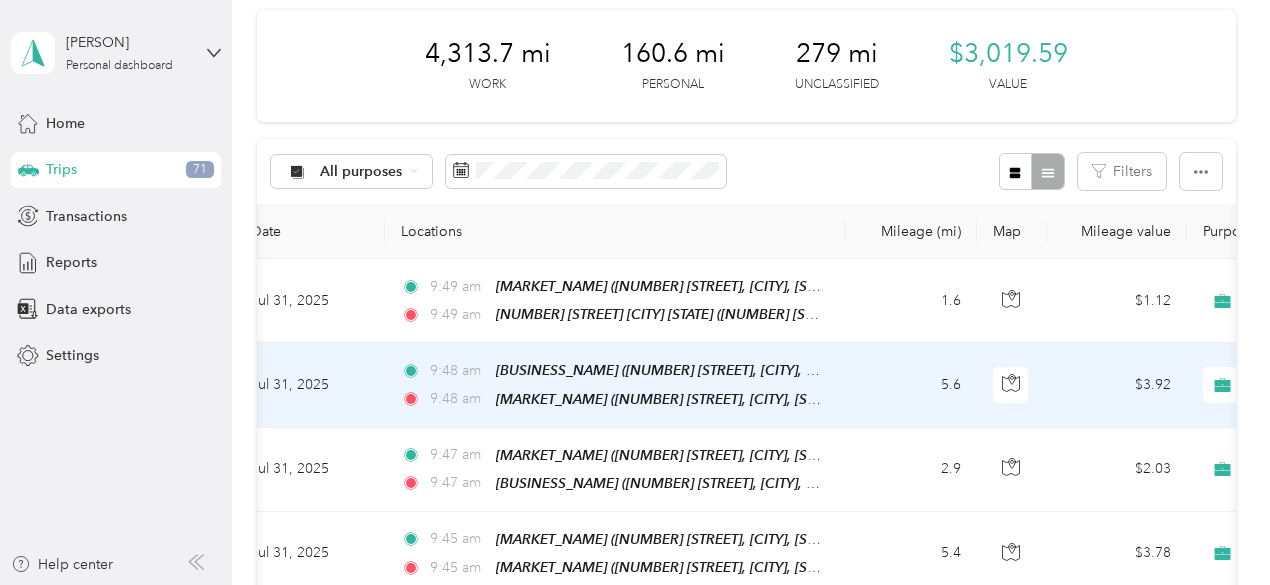 click on "9:48 am" at bounding box center (458, 399) 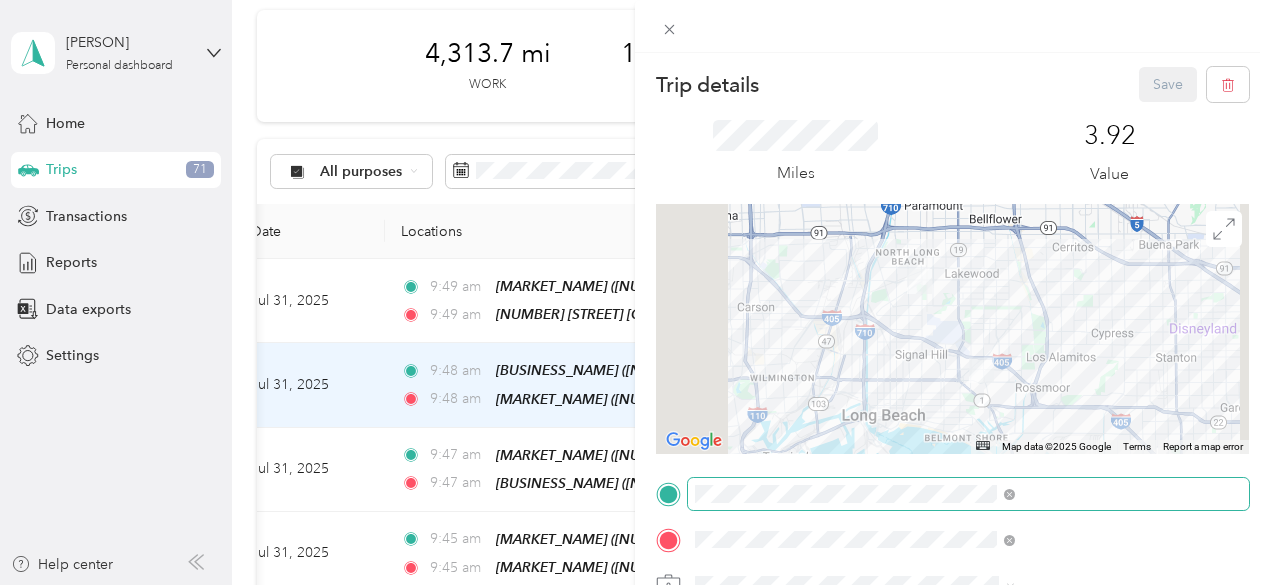 scroll, scrollTop: 0, scrollLeft: 32, axis: horizontal 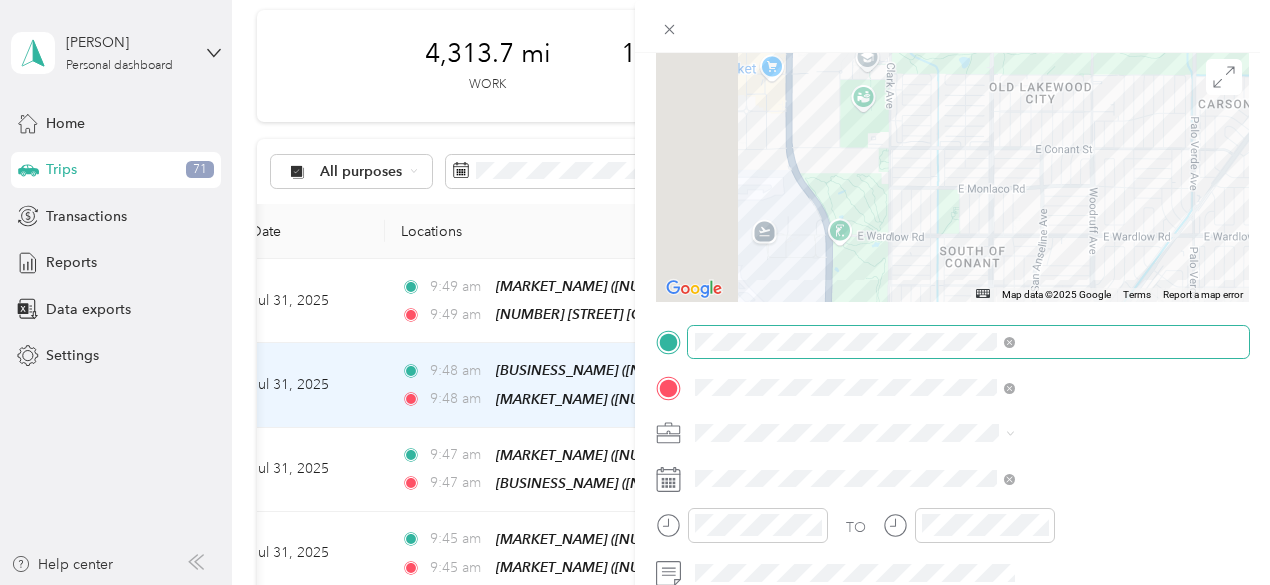 click at bounding box center (968, 342) 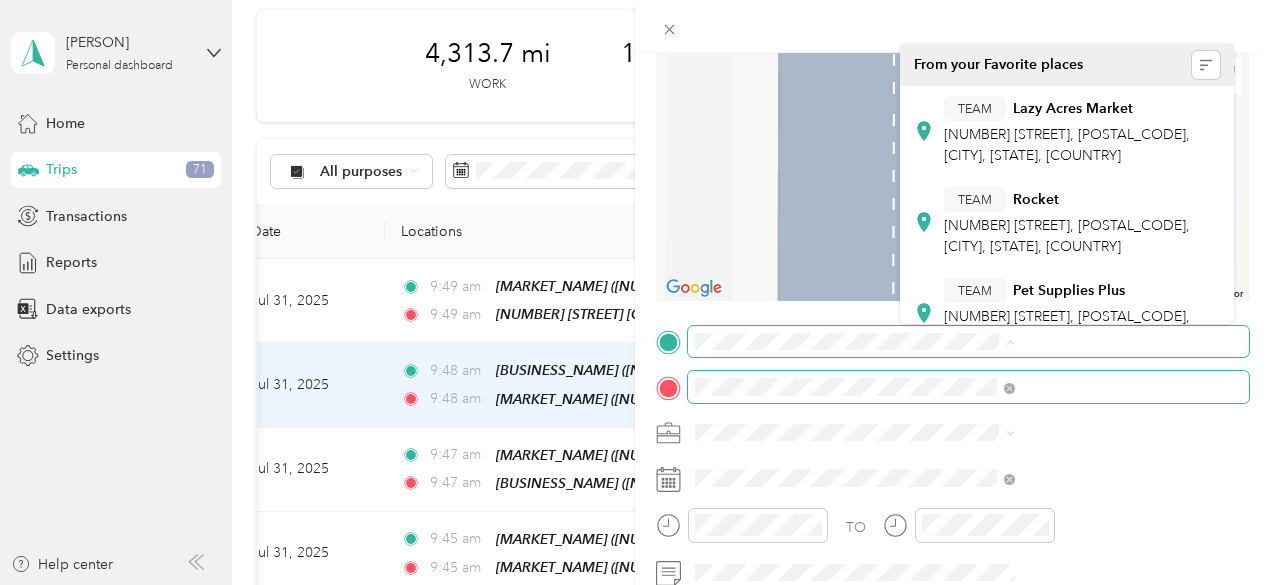 click at bounding box center (968, 387) 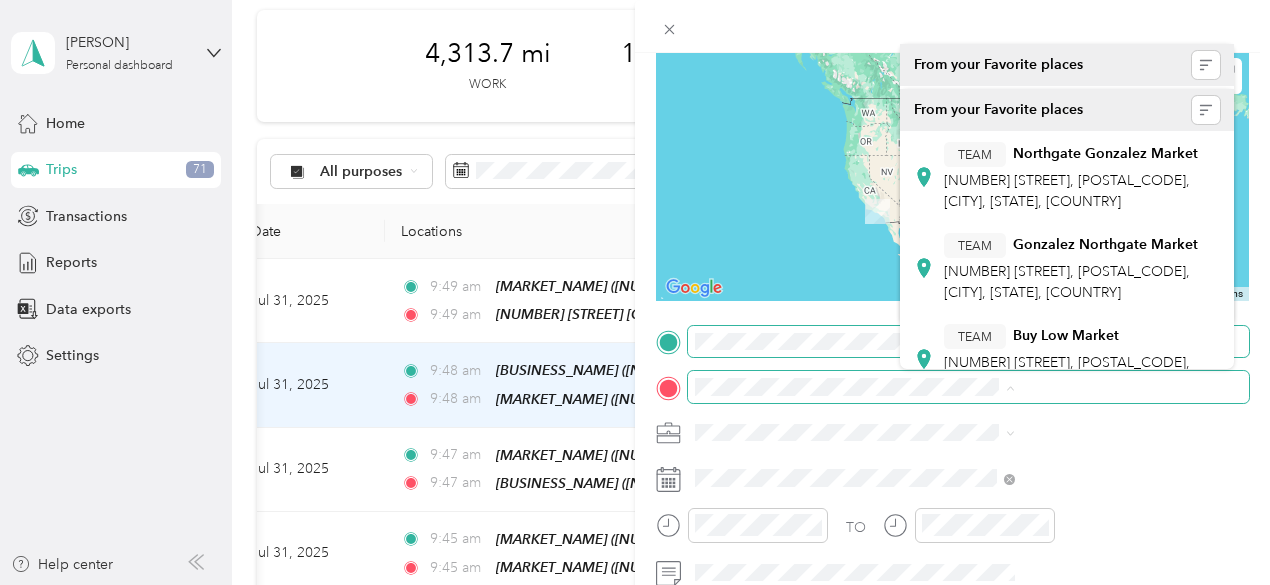 click on "TO Add photo" at bounding box center (952, 567) 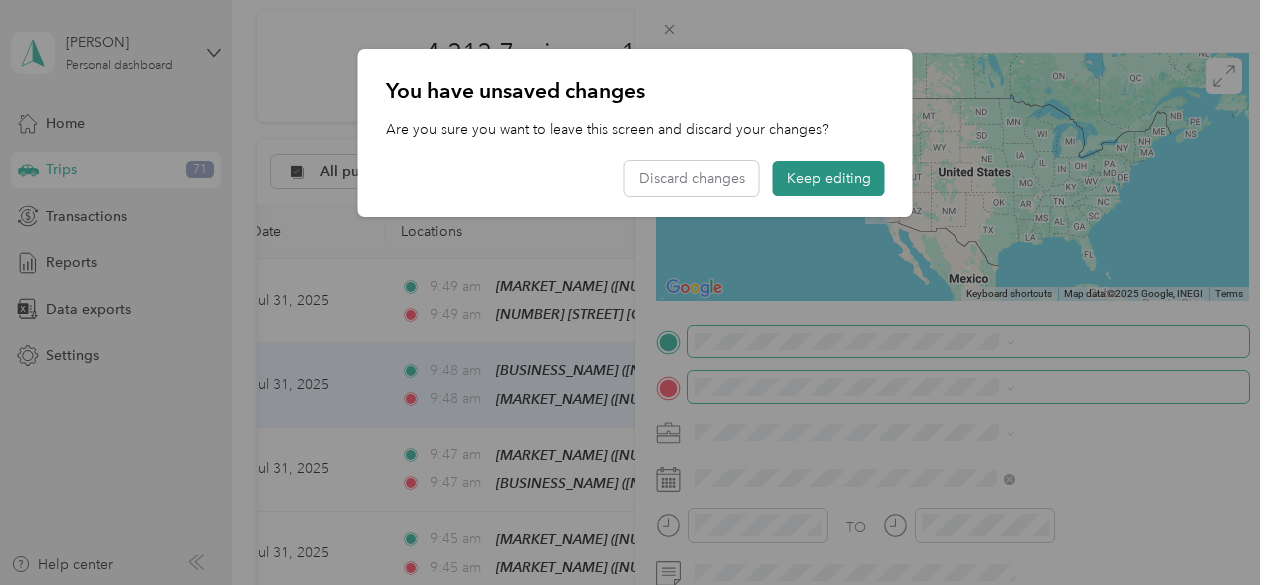 click on "Keep editing" at bounding box center (829, 178) 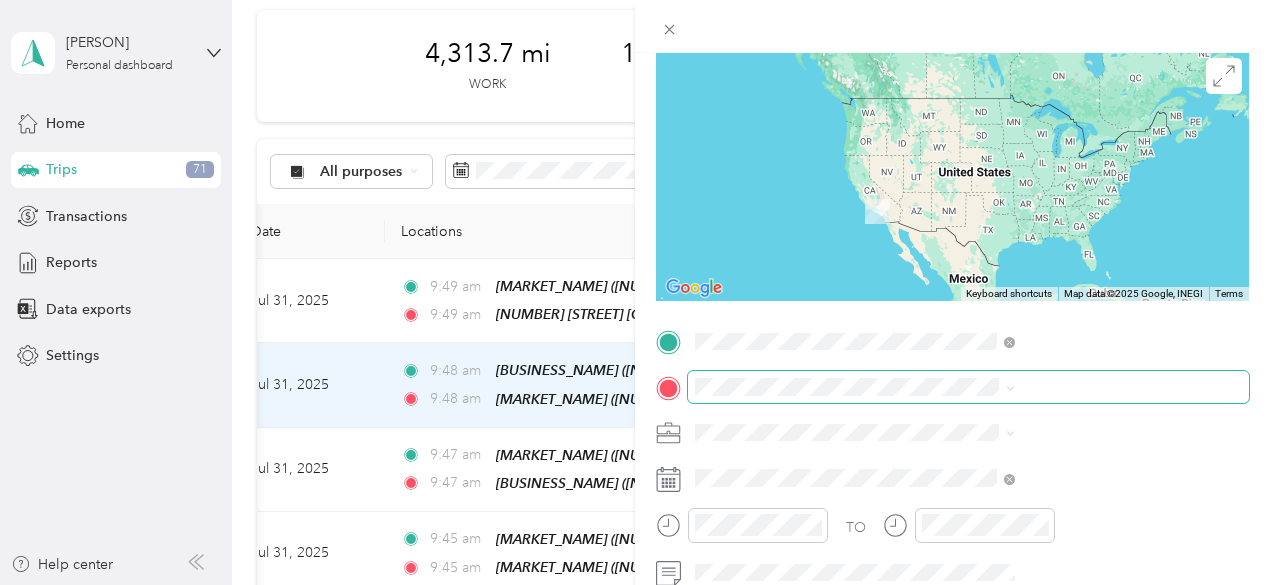 click on "[NUMBER] [STREET] [CITY] [STATE] [NUMBER] [STREET], [CITY], [STATE], [COUNTRY] , [POSTAL_CODE], [CITY], [STATE], [COUNTRY]" at bounding box center (1081, 138) 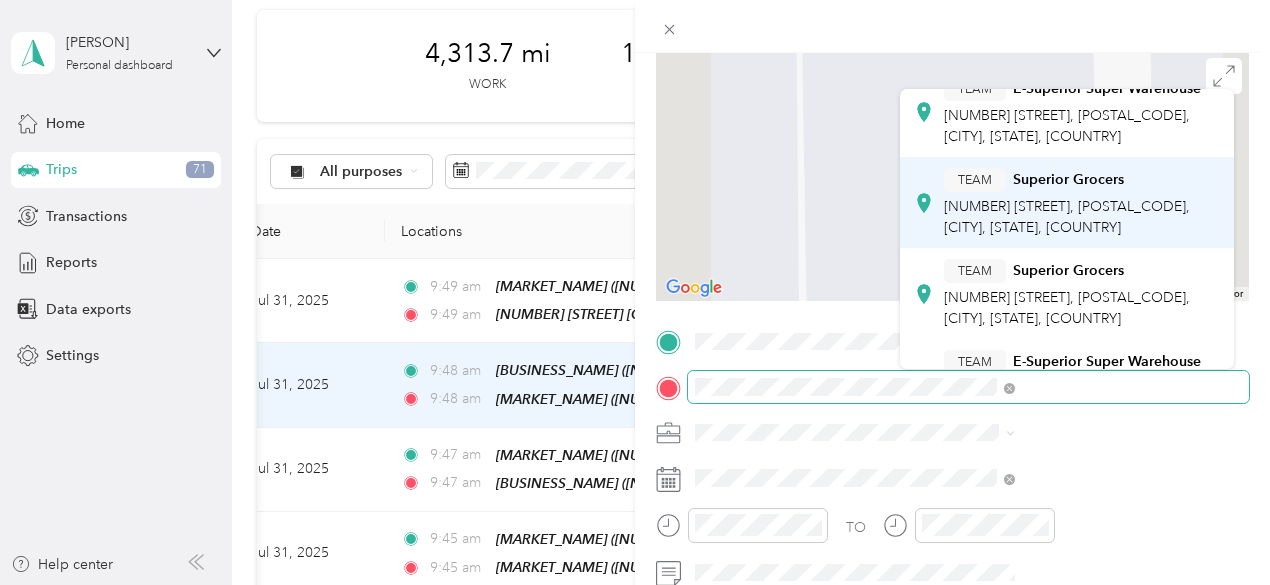scroll, scrollTop: 66, scrollLeft: 0, axis: vertical 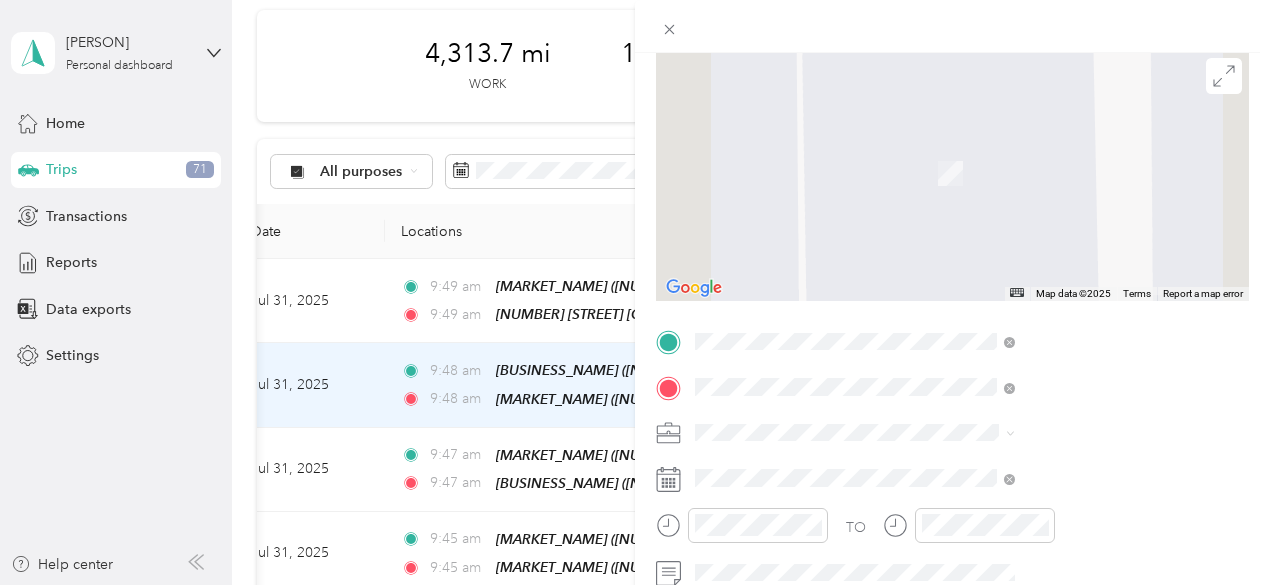 click on "[NUMBER] [STREET], [POSTAL_CODE], [CITY], [STATE], [COUNTRY]" at bounding box center (1067, 307) 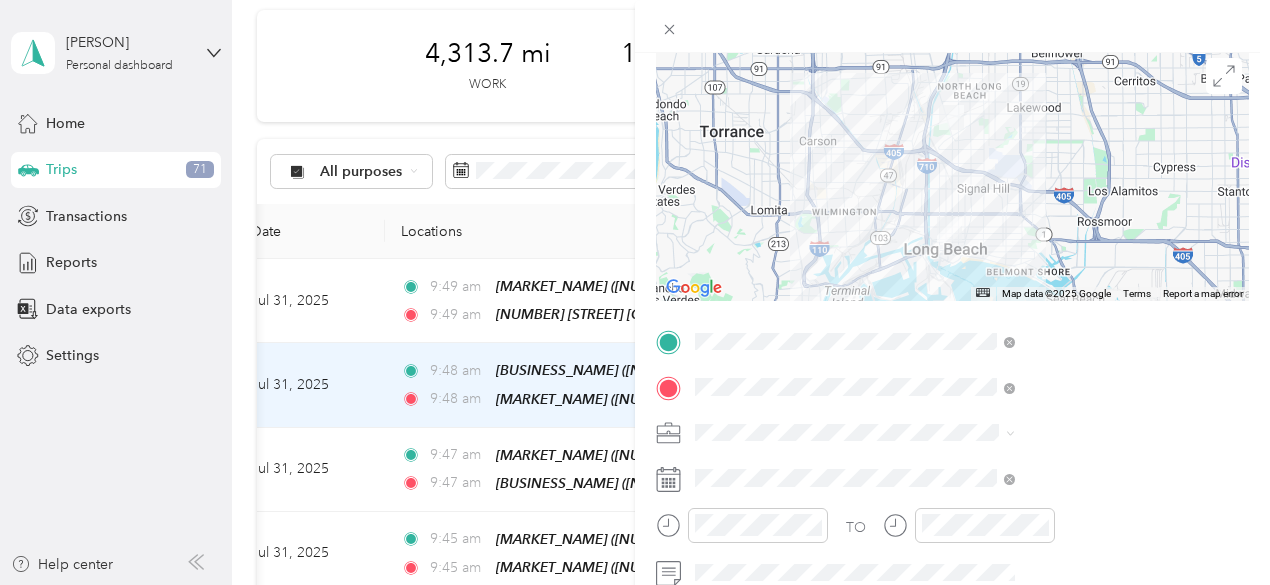 click at bounding box center (968, 433) 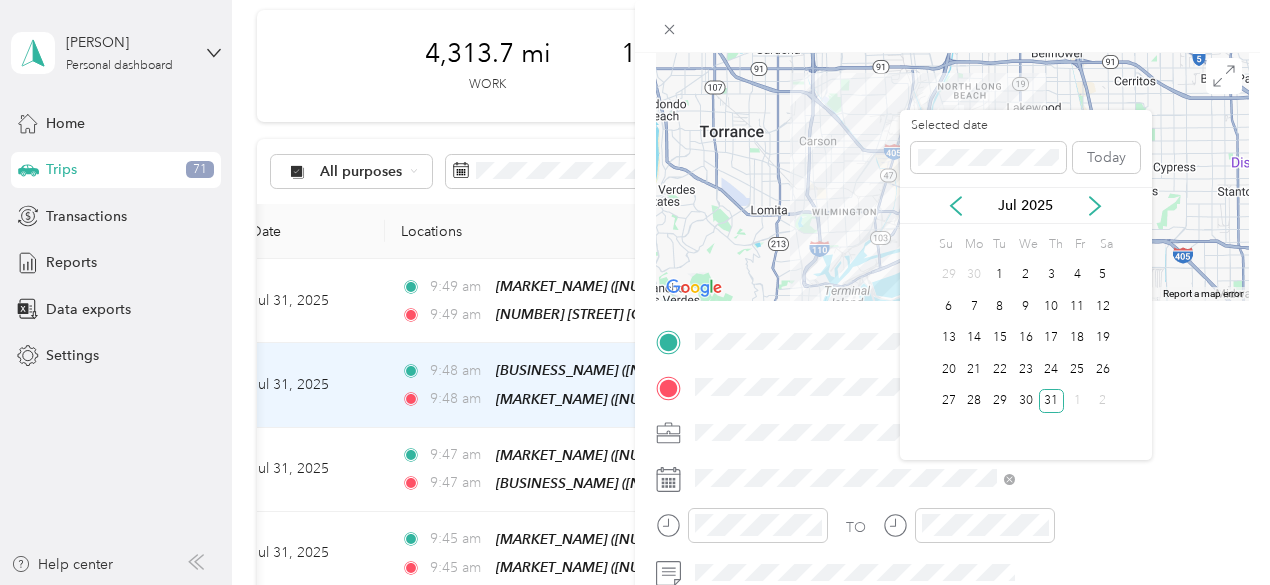 click on "Jul 2025" at bounding box center [1026, 205] 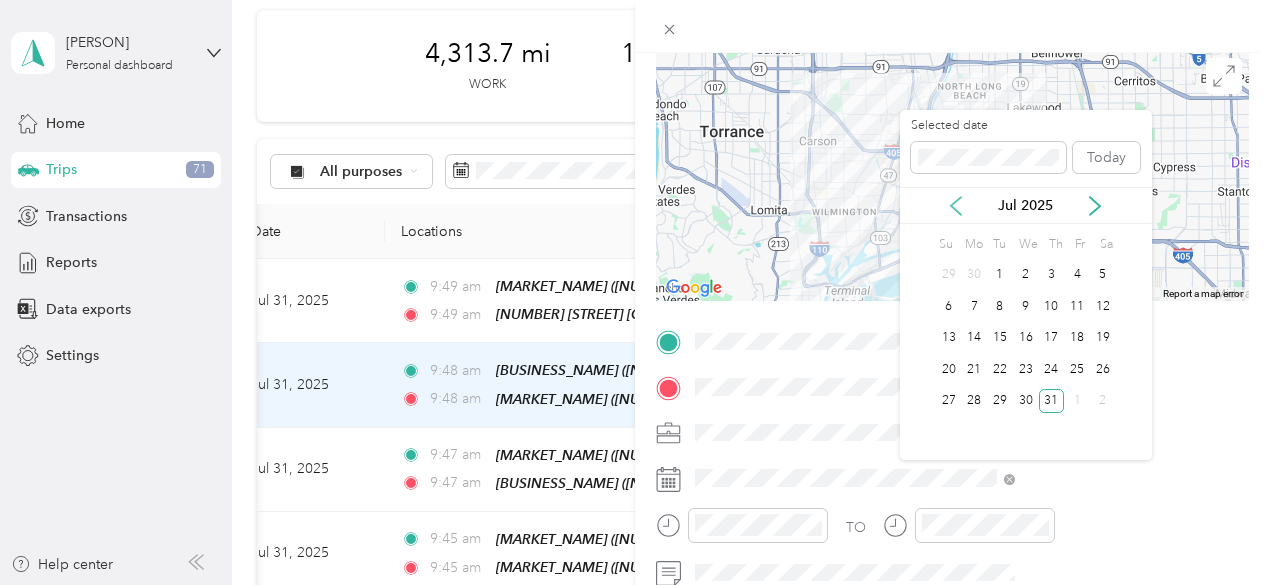 click 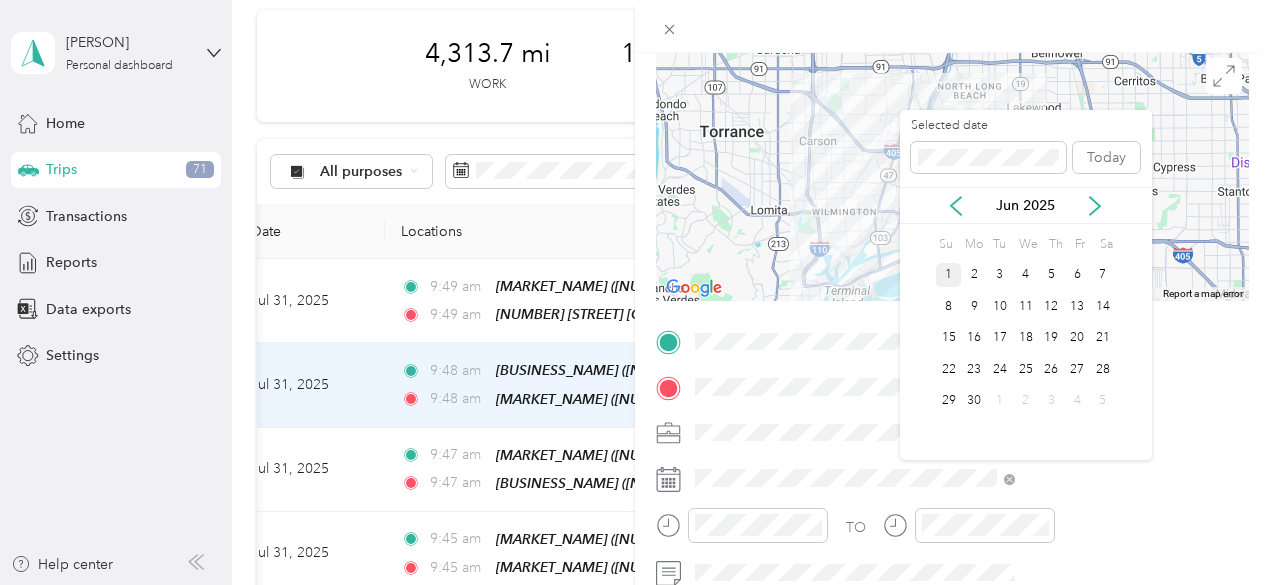click on "1" at bounding box center (949, 275) 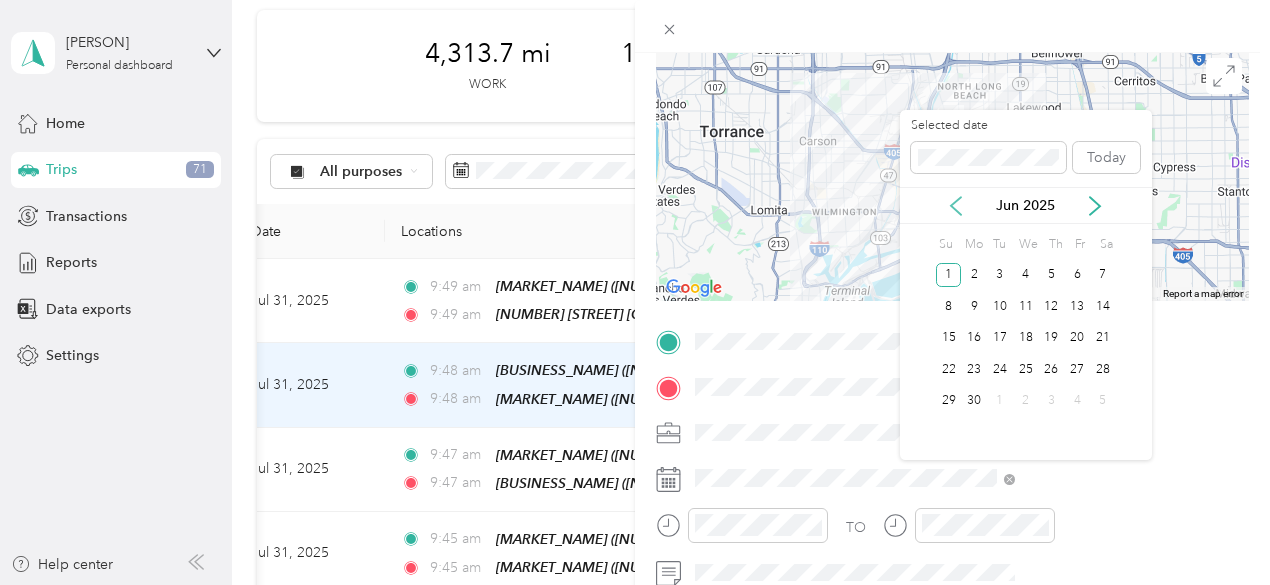 click 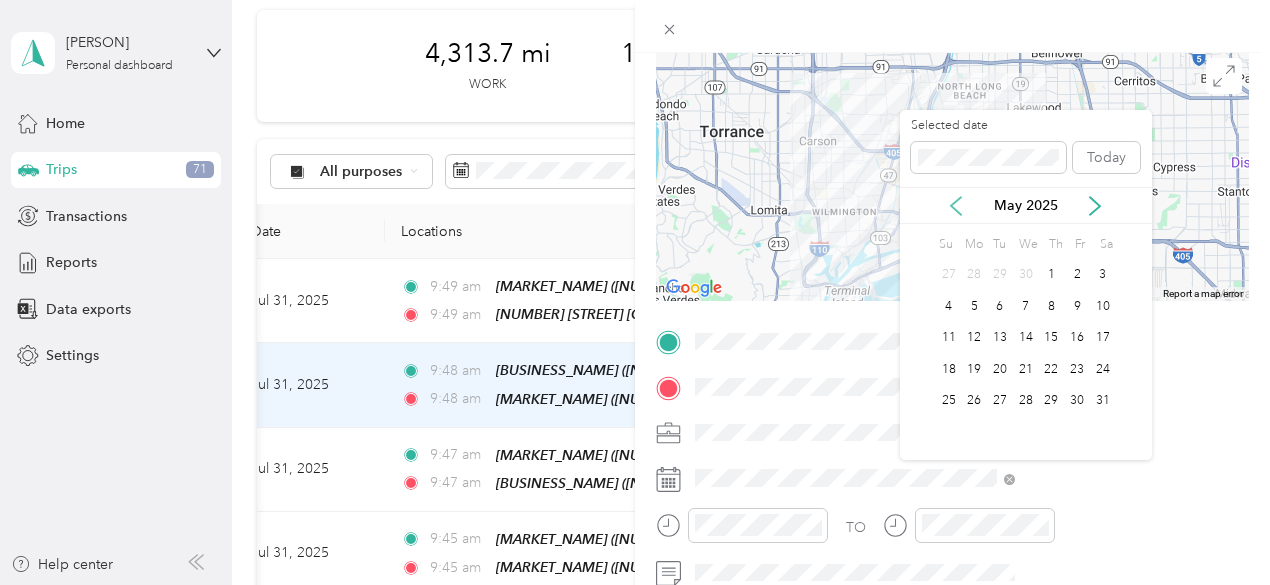 click 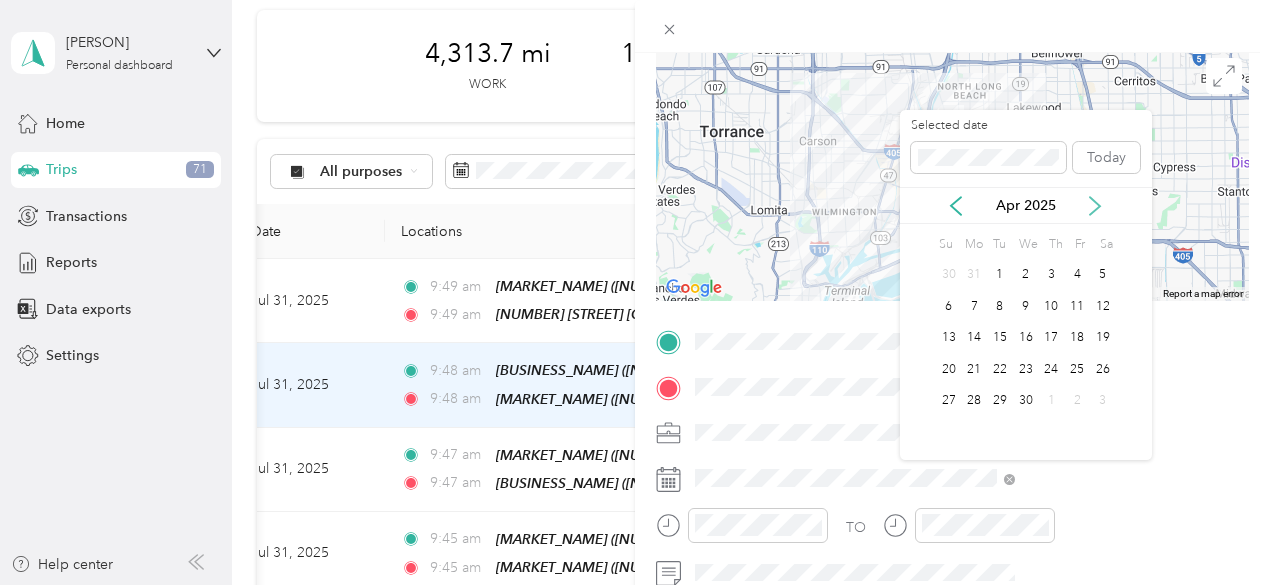 click 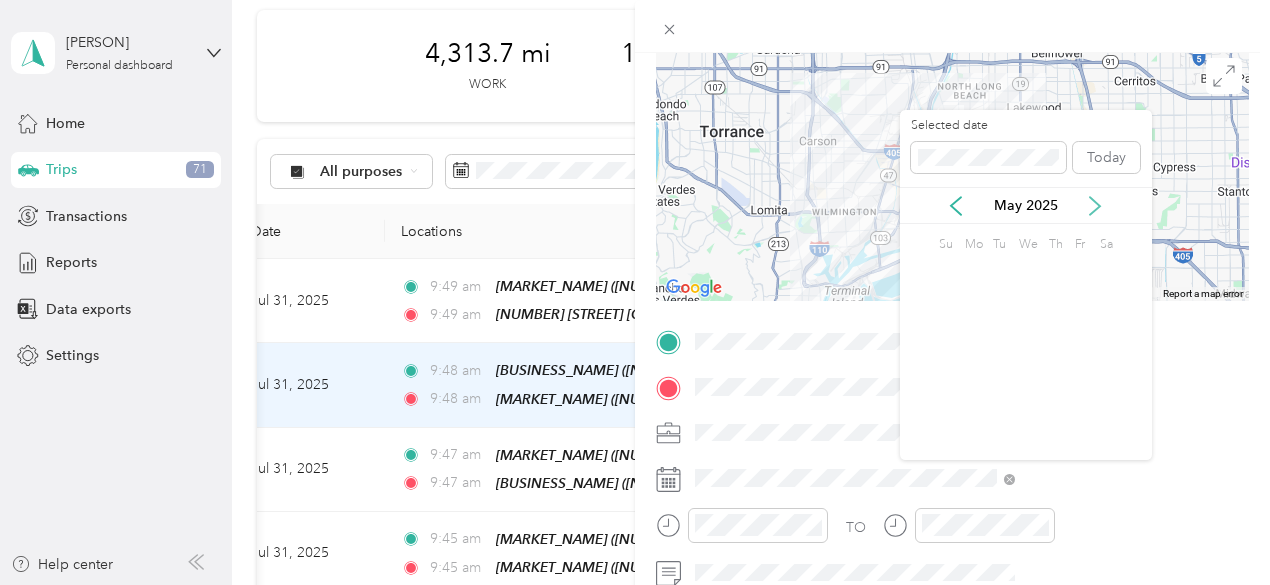 click 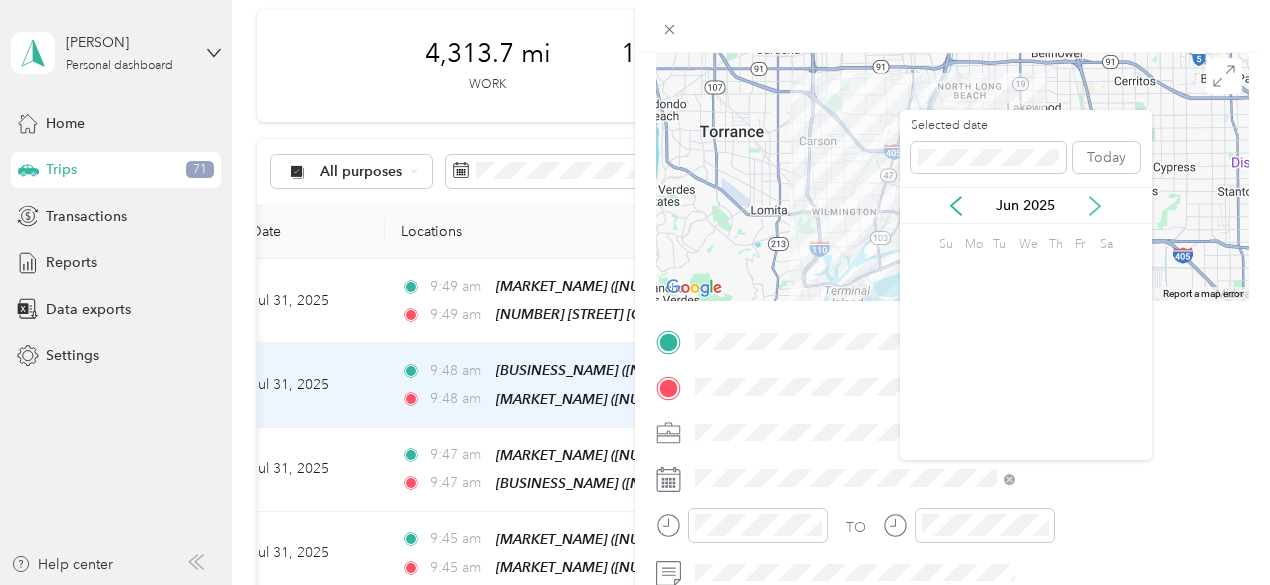 click 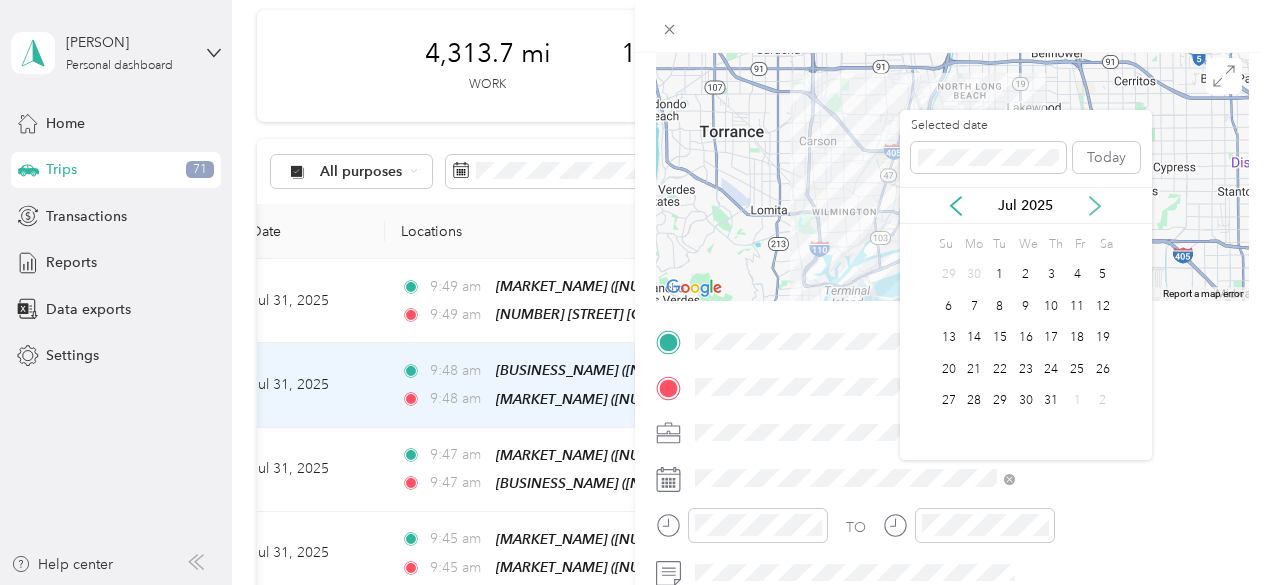 click 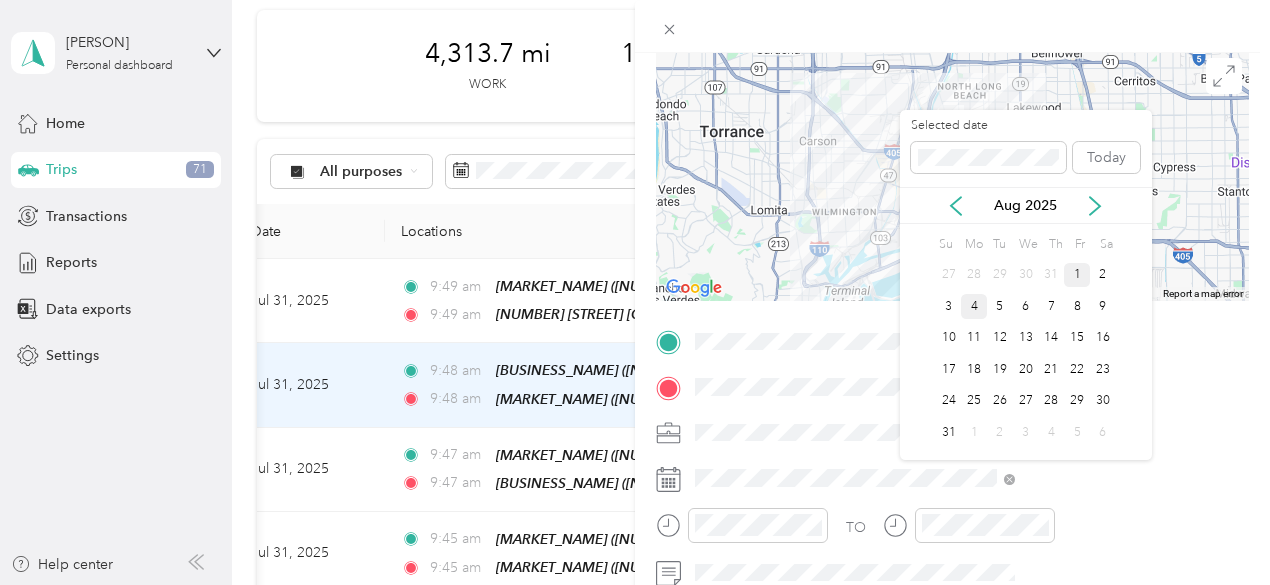 click on "1" at bounding box center [1077, 275] 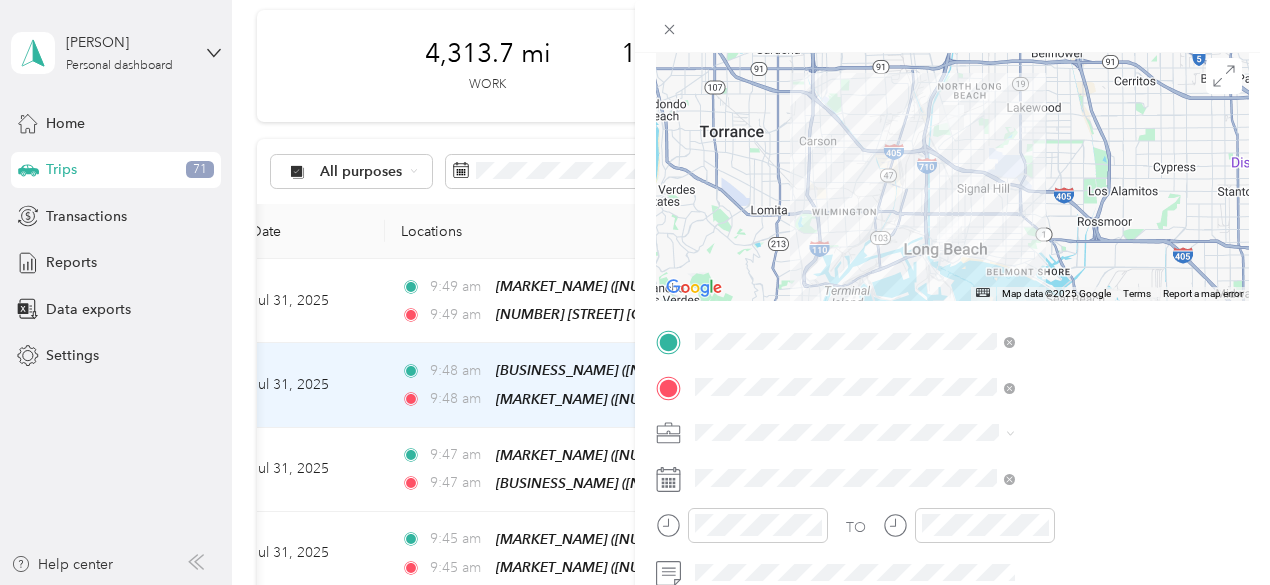 scroll, scrollTop: 0, scrollLeft: 0, axis: both 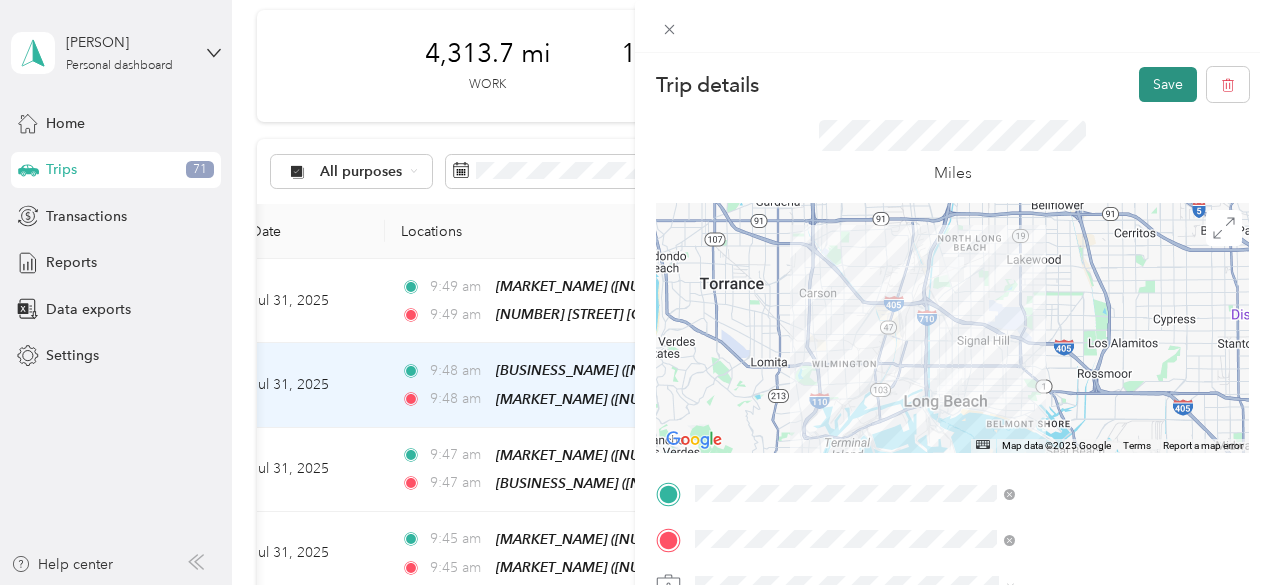 click on "Save" at bounding box center (1168, 84) 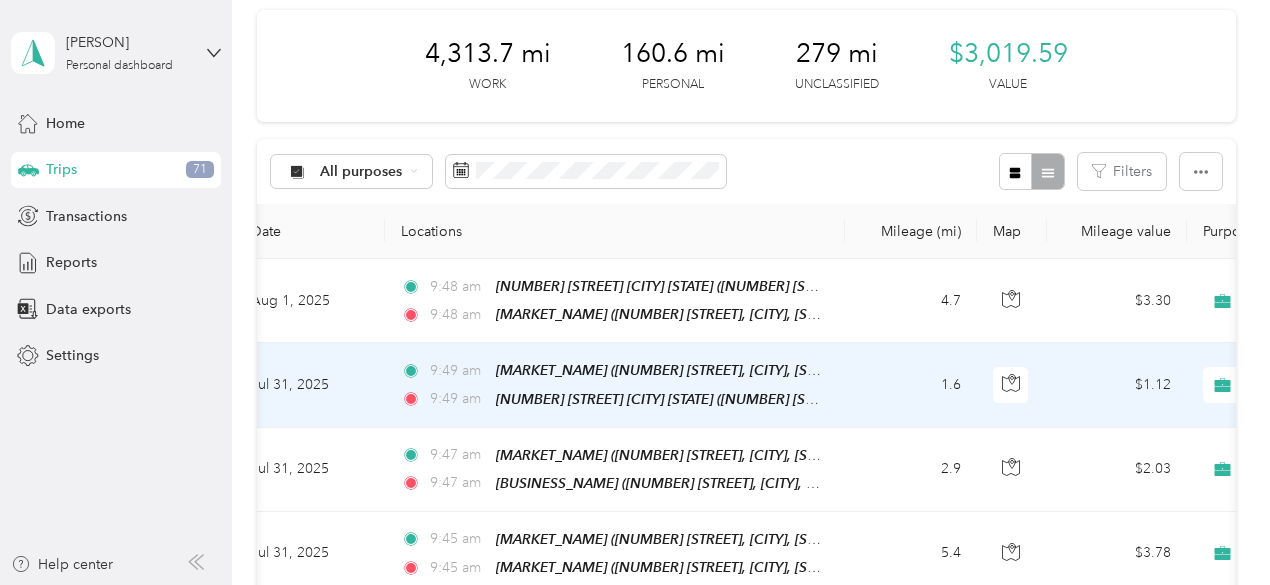 scroll, scrollTop: 0, scrollLeft: 0, axis: both 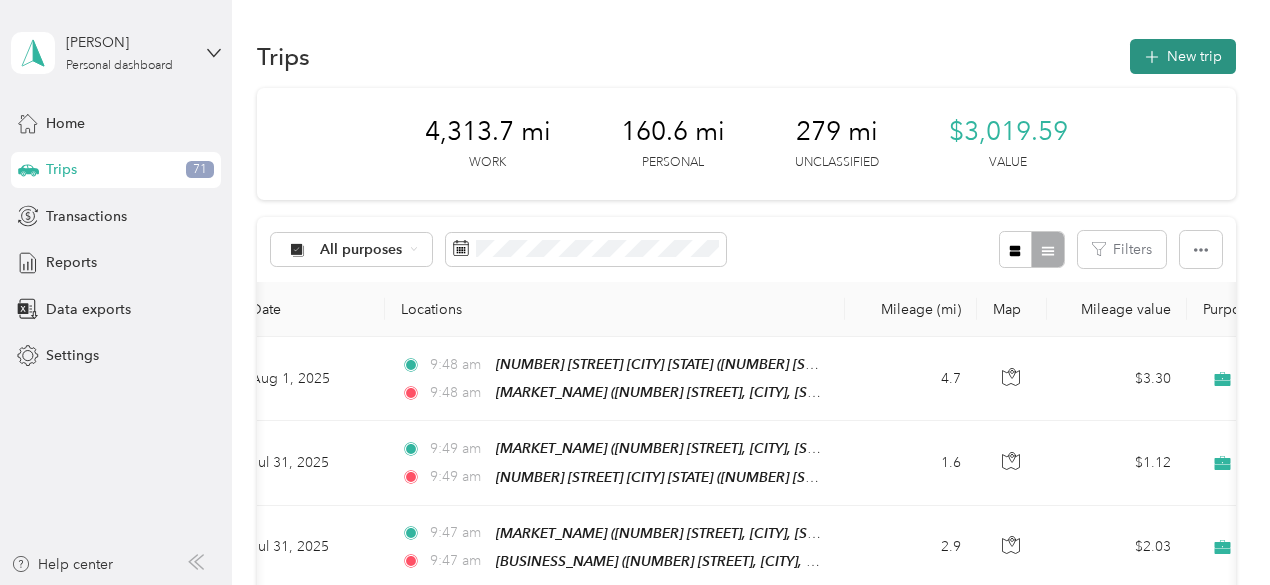 click on "New trip" at bounding box center [1183, 56] 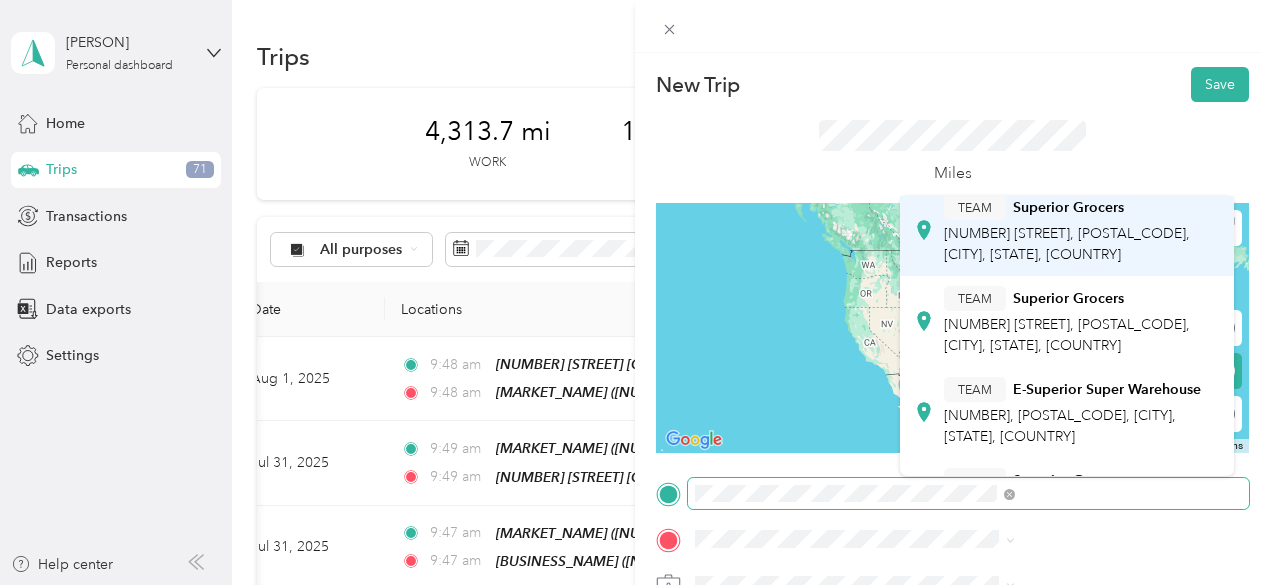 scroll, scrollTop: 154, scrollLeft: 0, axis: vertical 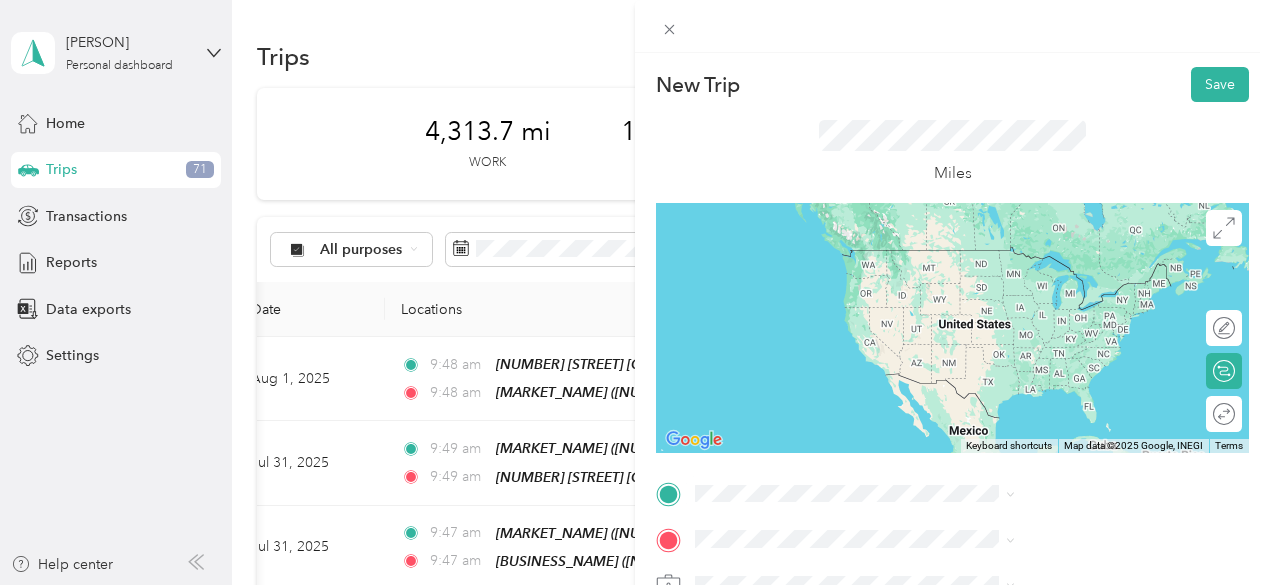 click on "TEAM [MARKET_NAME] [NUMBER], [POSTAL_CODE], [CITY], [STATE], [COUNTRY]" at bounding box center [1081, 392] 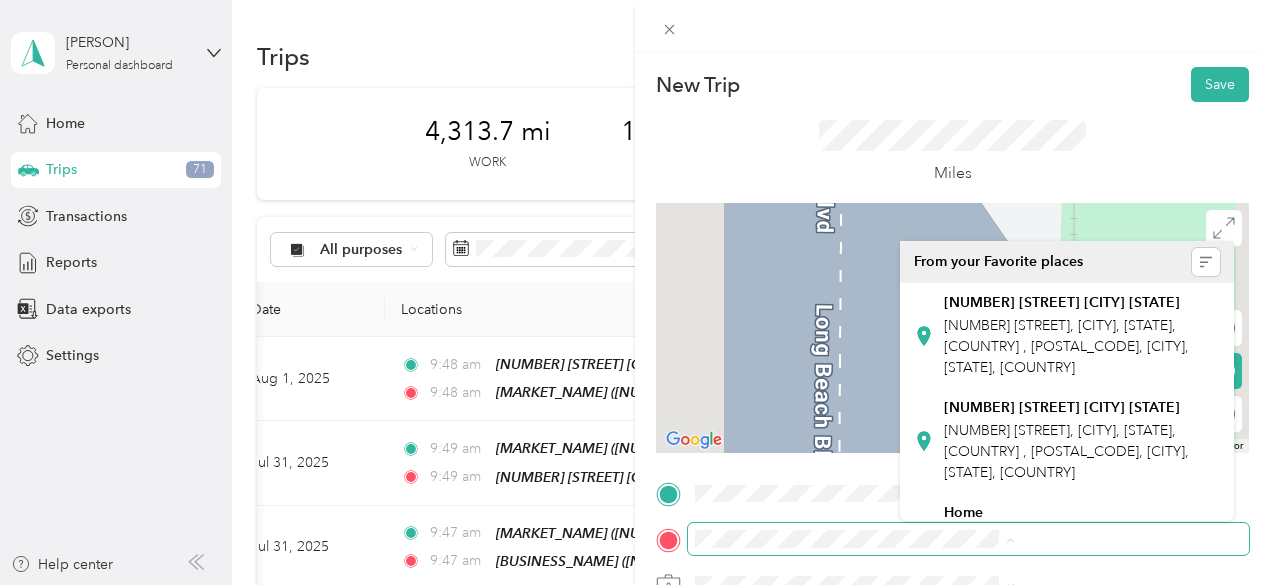 click on "TO Add photo" at bounding box center (952, 719) 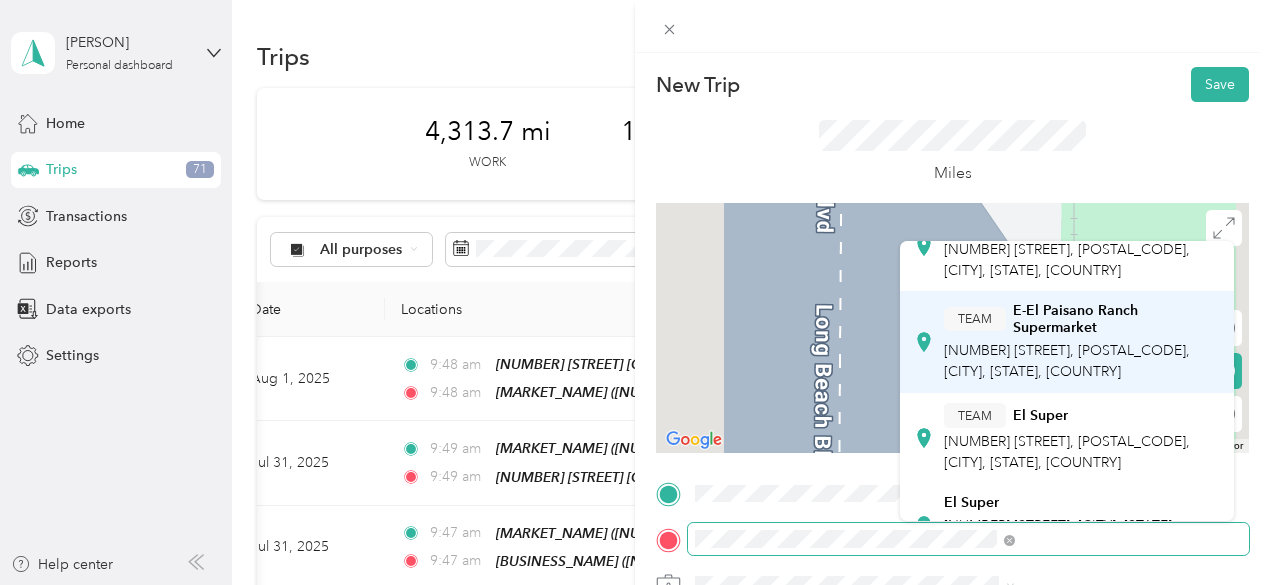 scroll, scrollTop: 86, scrollLeft: 0, axis: vertical 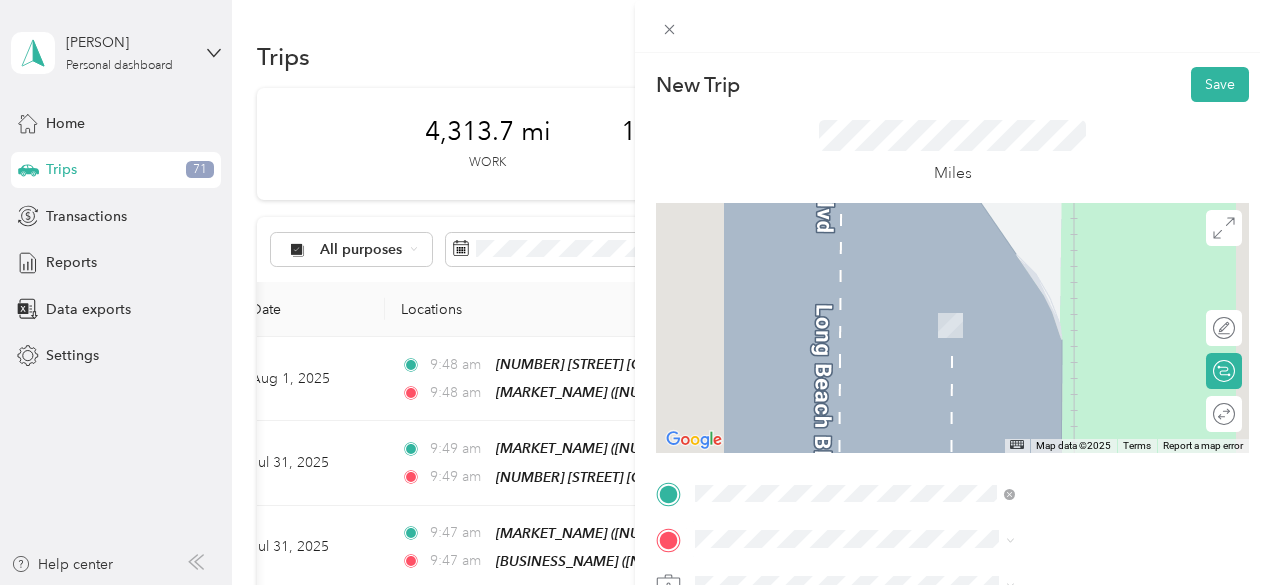 click on "TEAM [MARKET_NAME] [NUMBER] [STREET], [POSTAL_CODE], [CITY], [STATE], [COUNTRY]" at bounding box center (1081, 430) 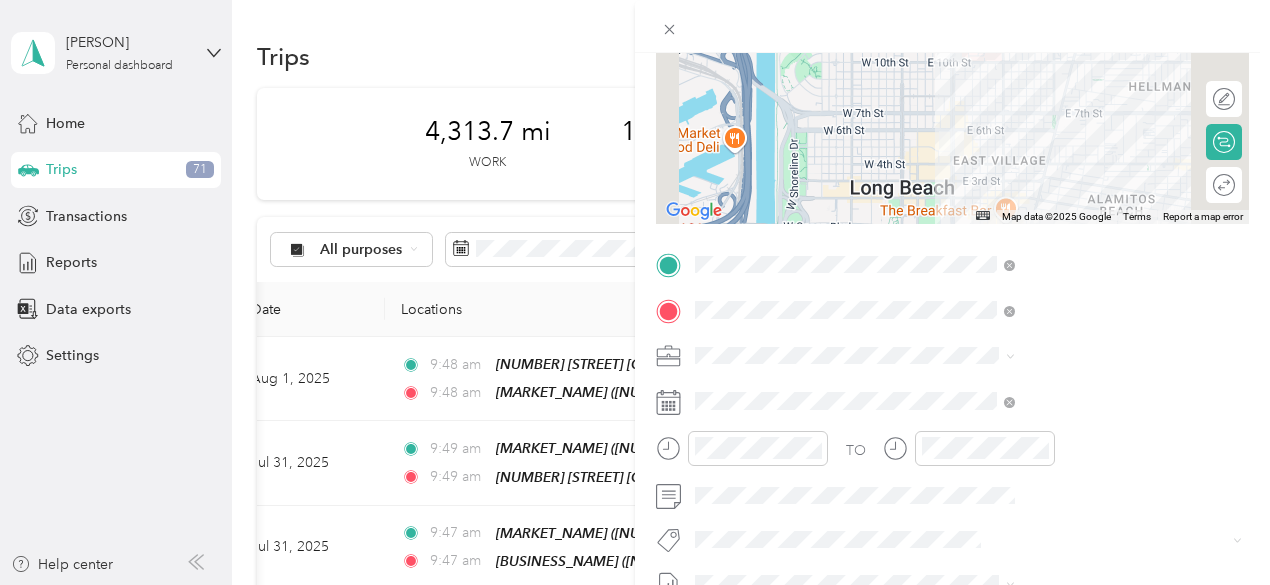 scroll, scrollTop: 241, scrollLeft: 0, axis: vertical 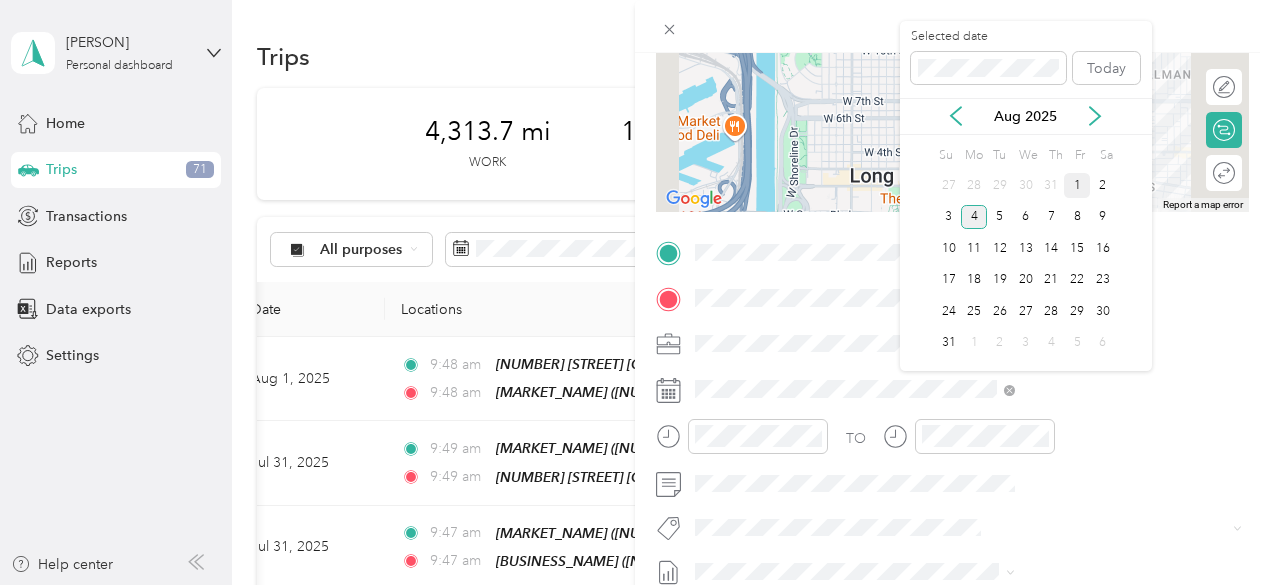 click on "1" at bounding box center (1077, 185) 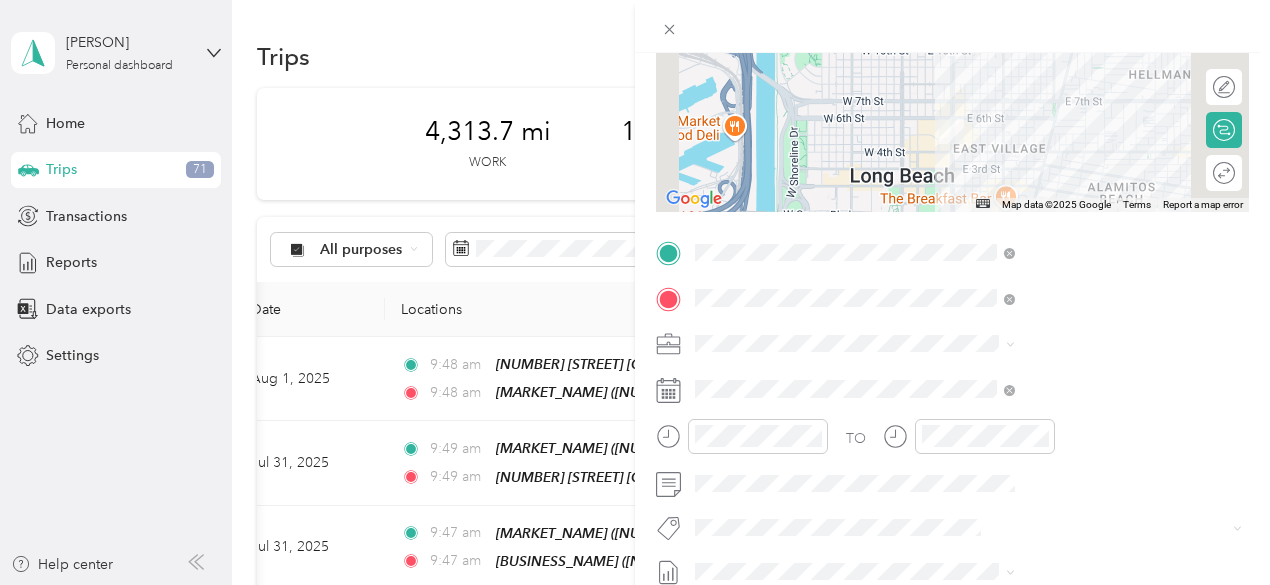 scroll, scrollTop: 0, scrollLeft: 0, axis: both 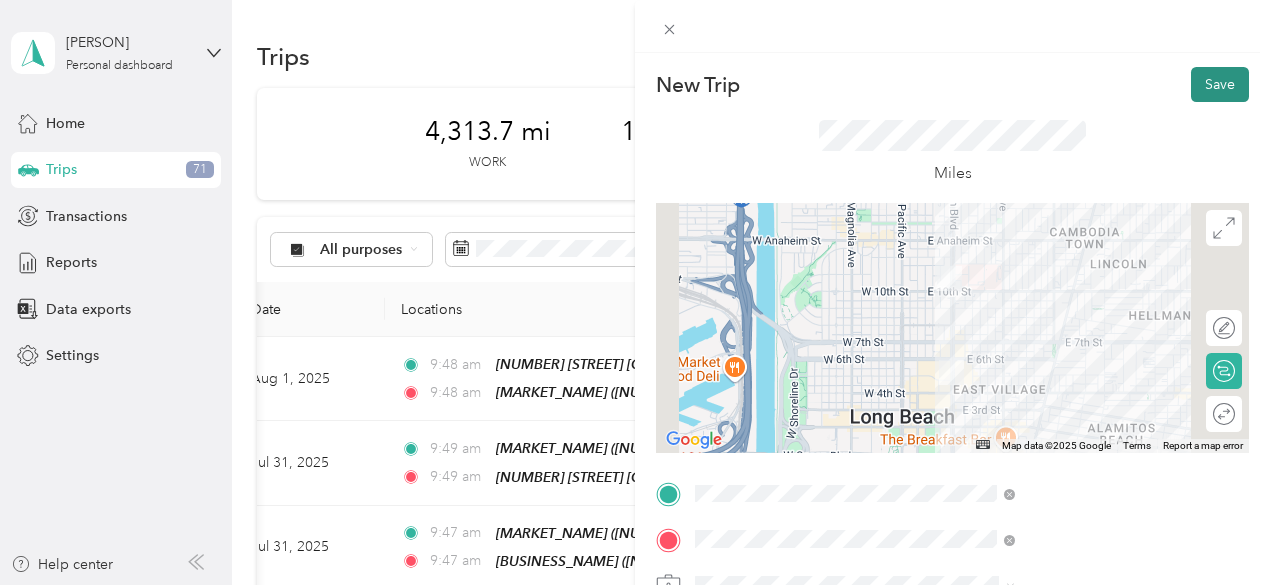 click on "Save" at bounding box center [1220, 84] 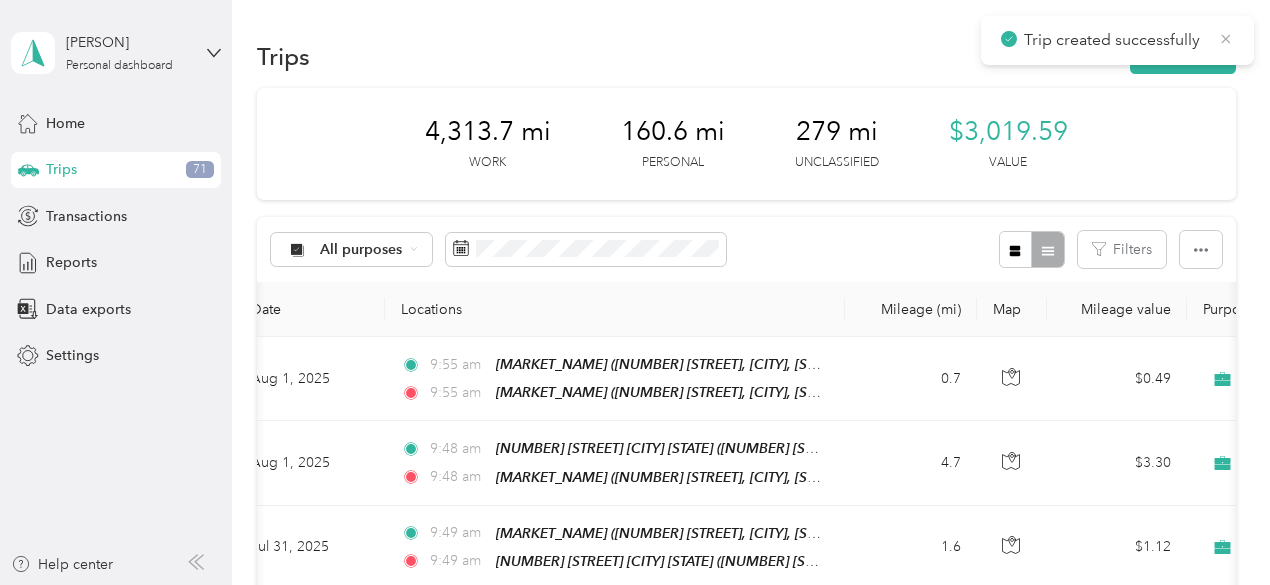 click 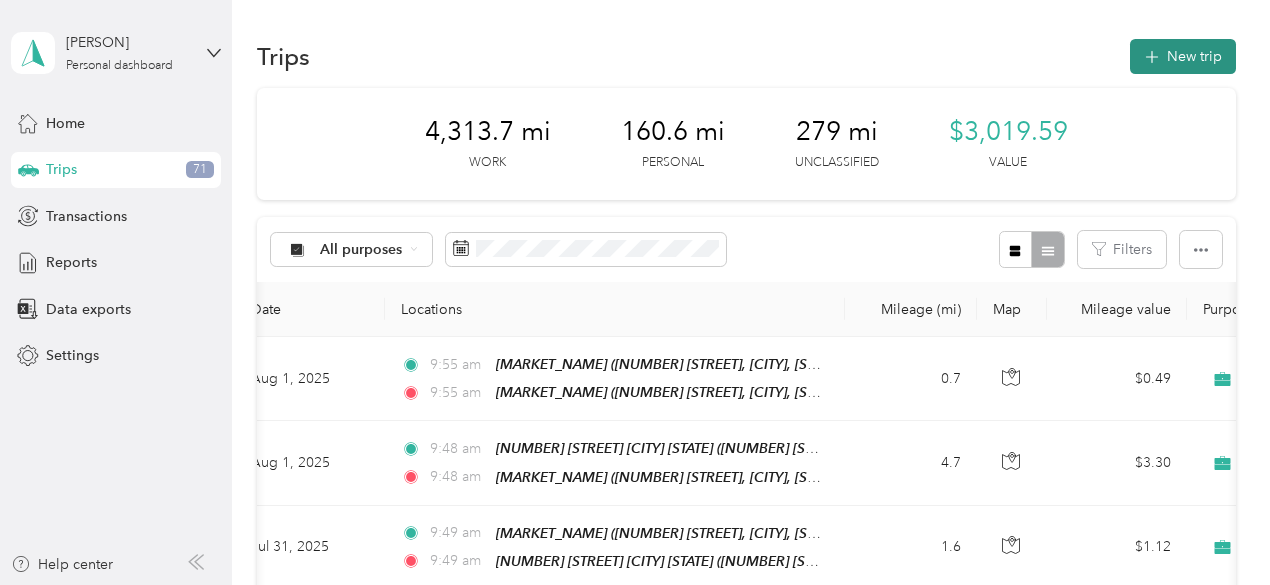 click on "New trip" at bounding box center [1183, 56] 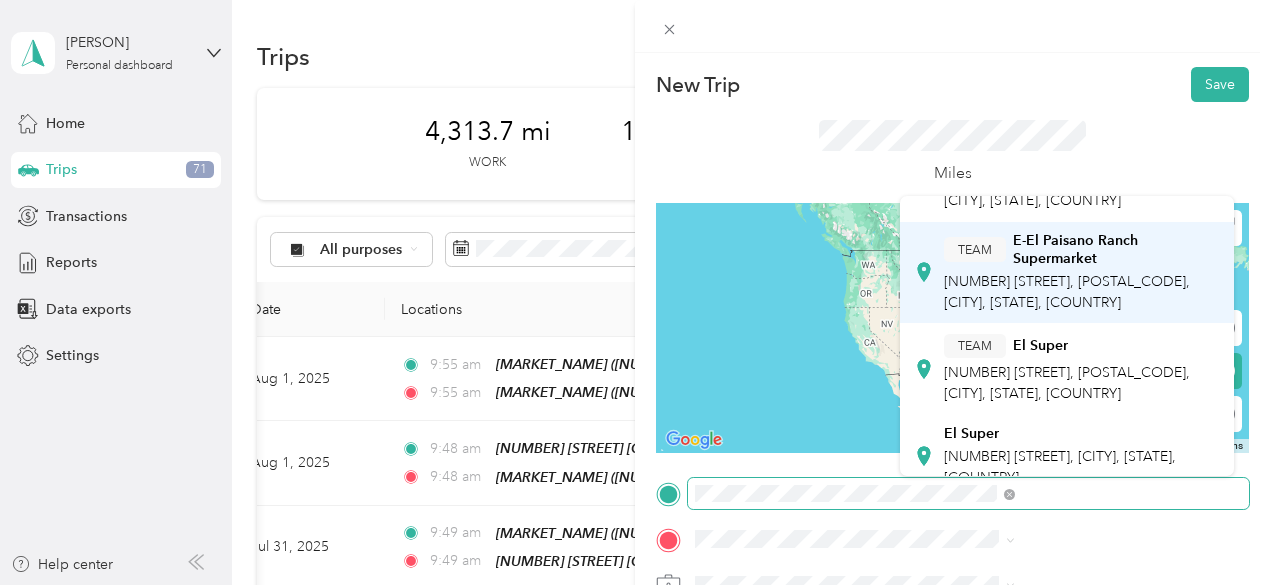scroll, scrollTop: 108, scrollLeft: 0, axis: vertical 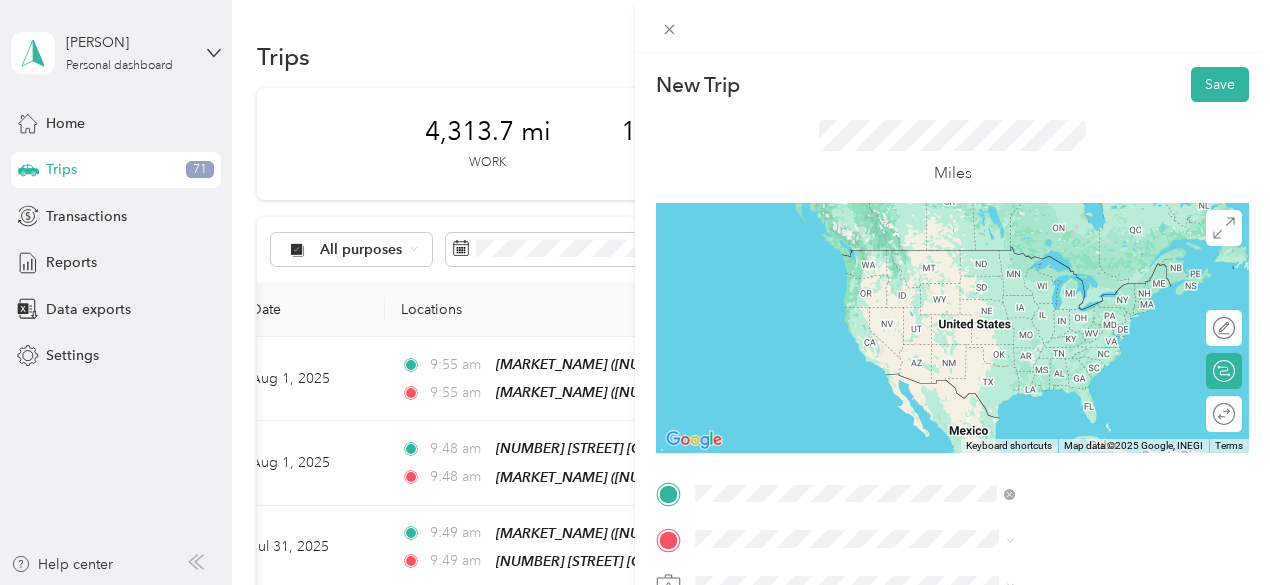 click on "TEAM [MARKET_NAME] [NUMBER] [STREET], [POSTAL_CODE], [CITY], [STATE], [COUNTRY]" at bounding box center (1081, 368) 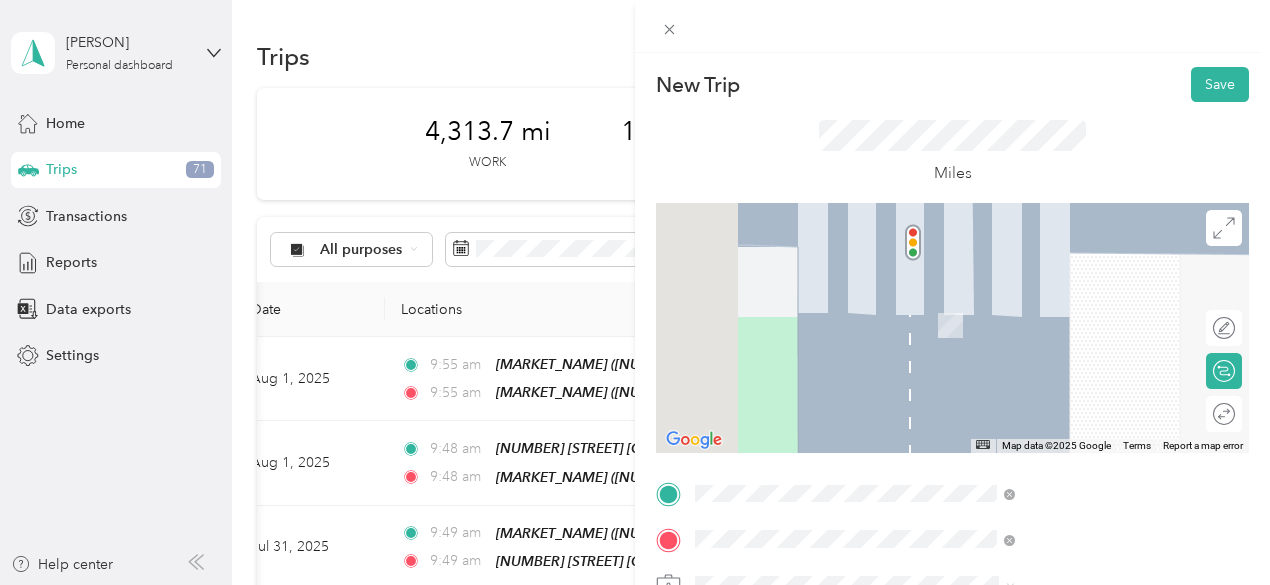 click on "TEAM Superior Grocers" at bounding box center [1081, 306] 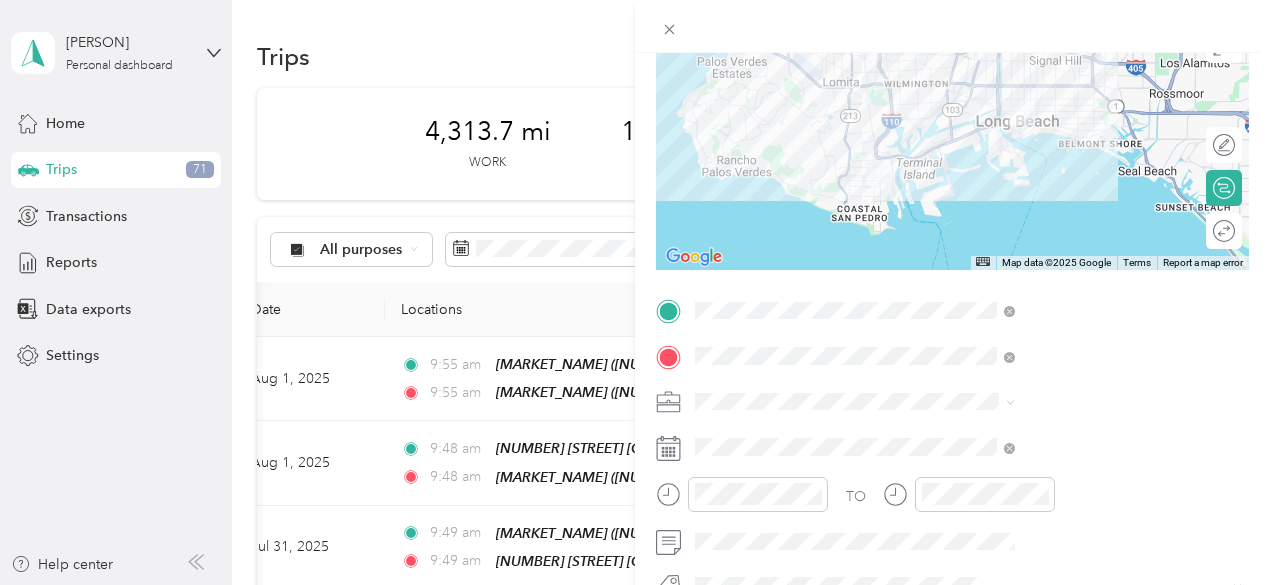 scroll, scrollTop: 184, scrollLeft: 0, axis: vertical 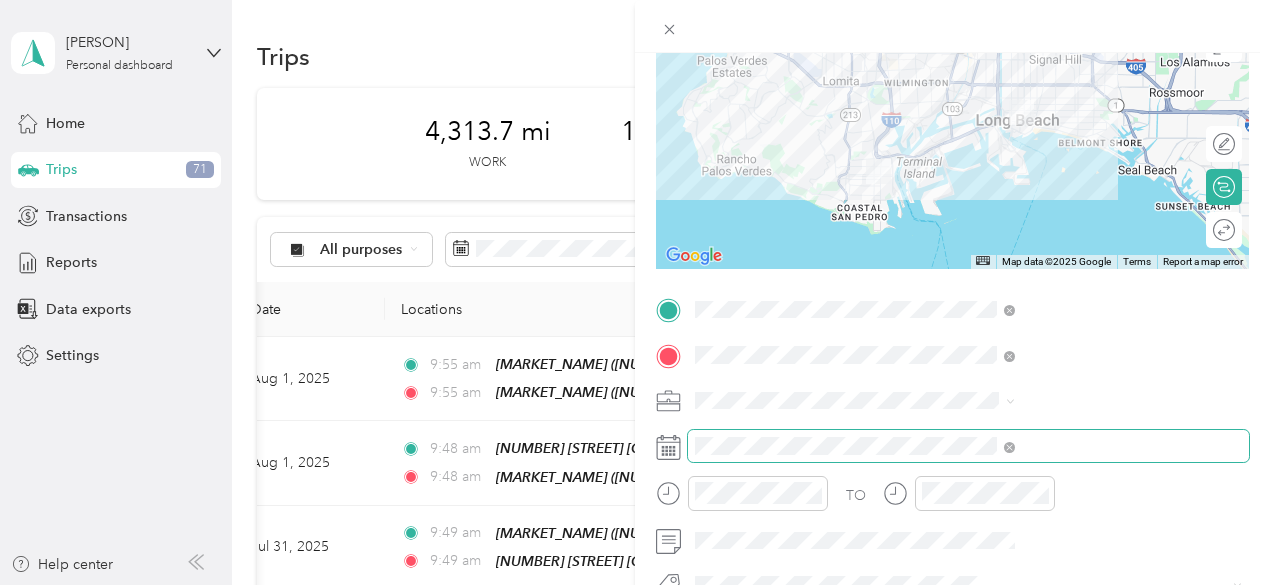 click at bounding box center [968, 446] 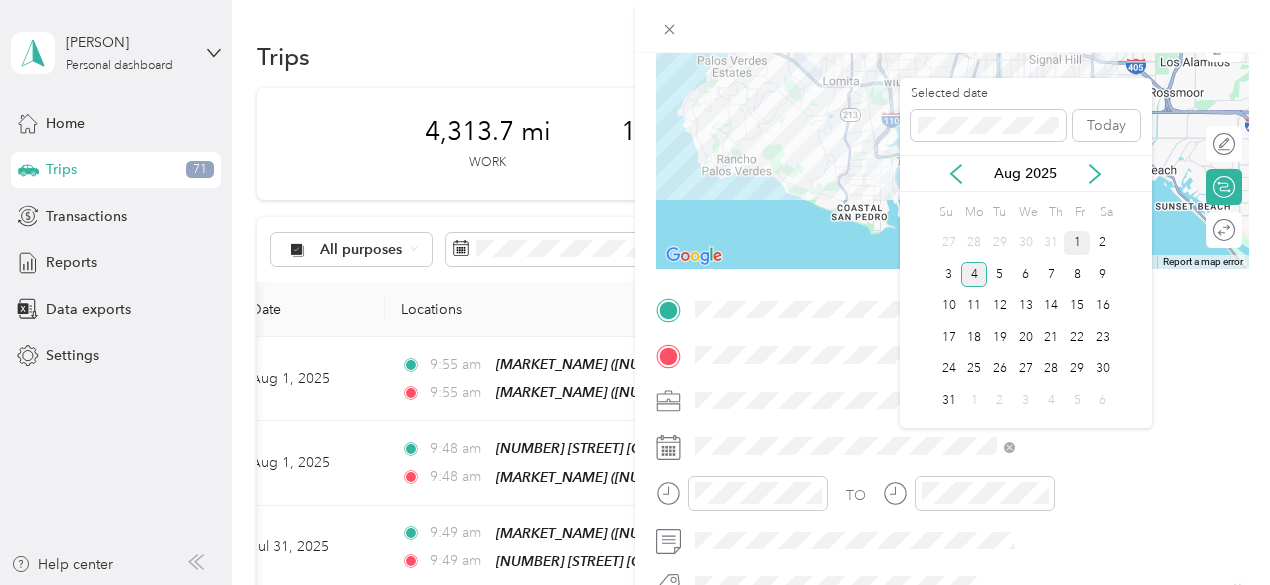 click on "1" at bounding box center (1077, 243) 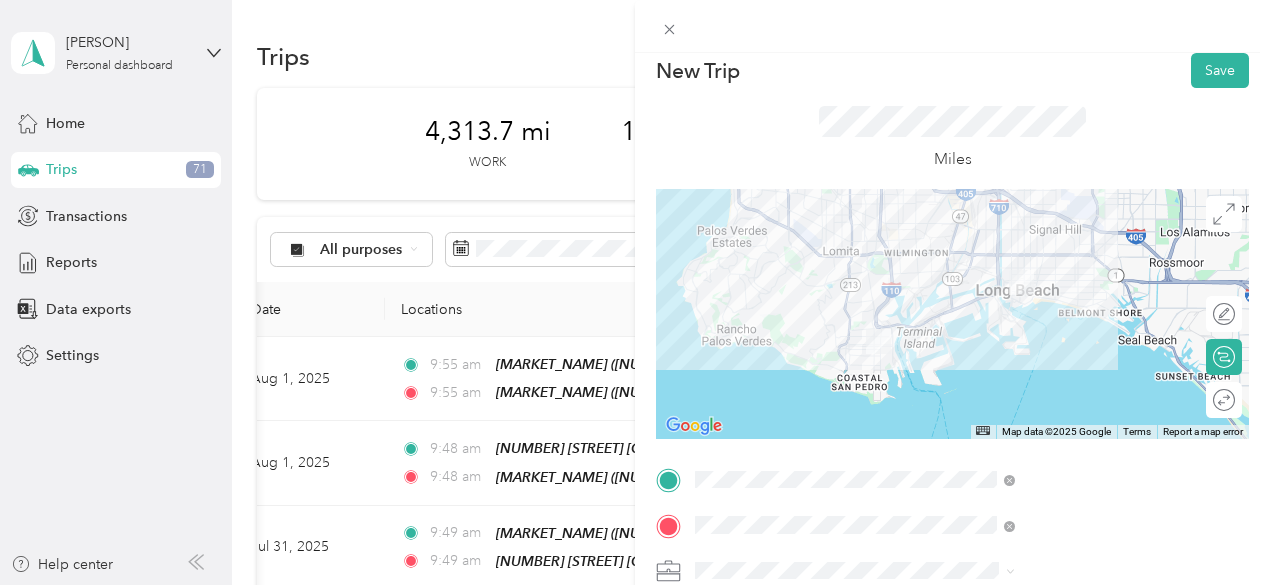 scroll, scrollTop: 0, scrollLeft: 0, axis: both 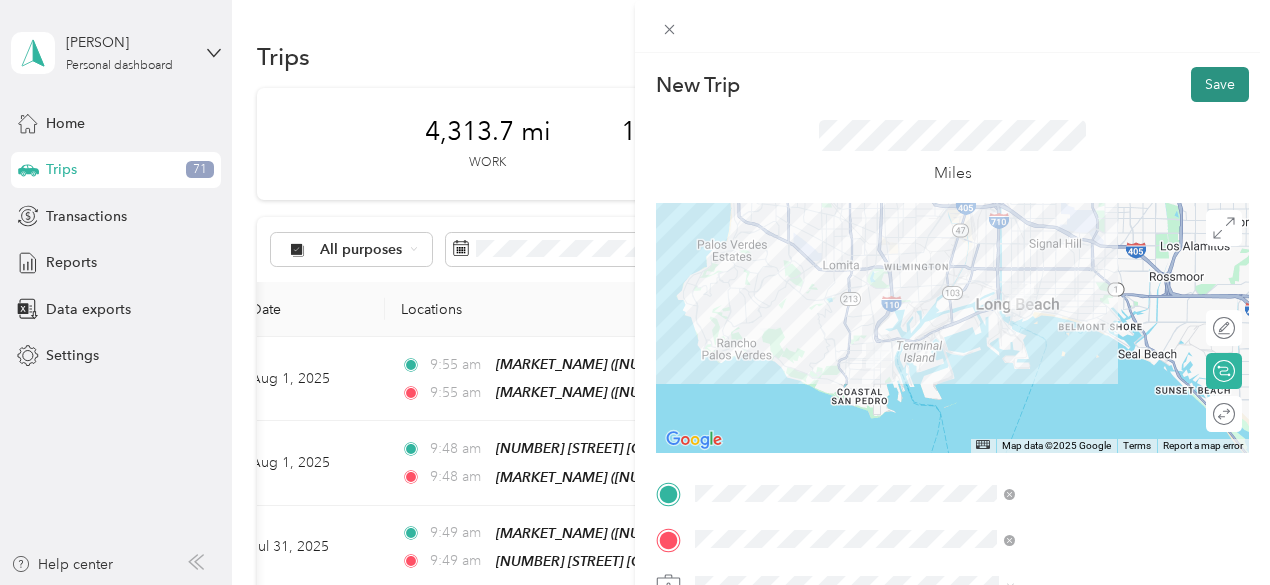 click on "Save" at bounding box center [1220, 84] 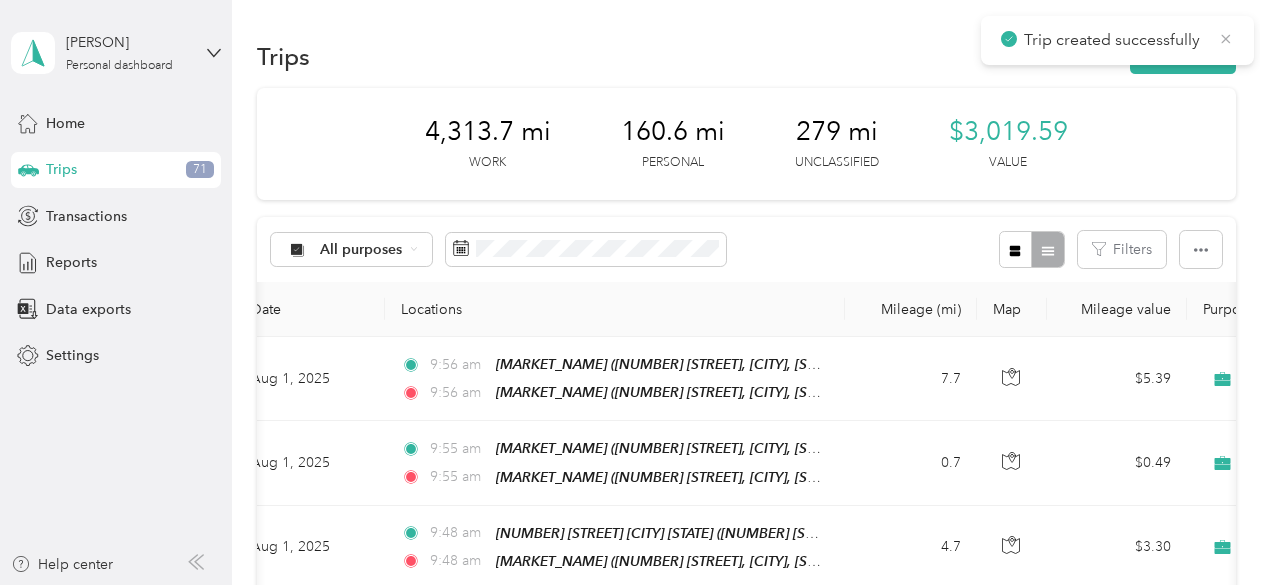 click 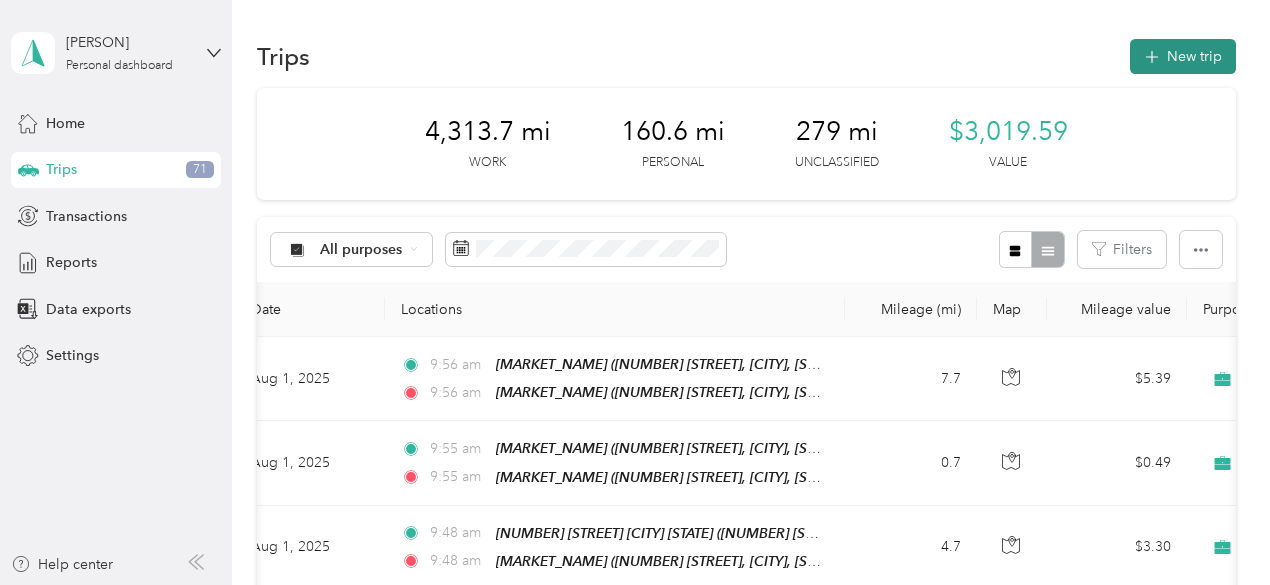 click on "New trip" at bounding box center (1183, 56) 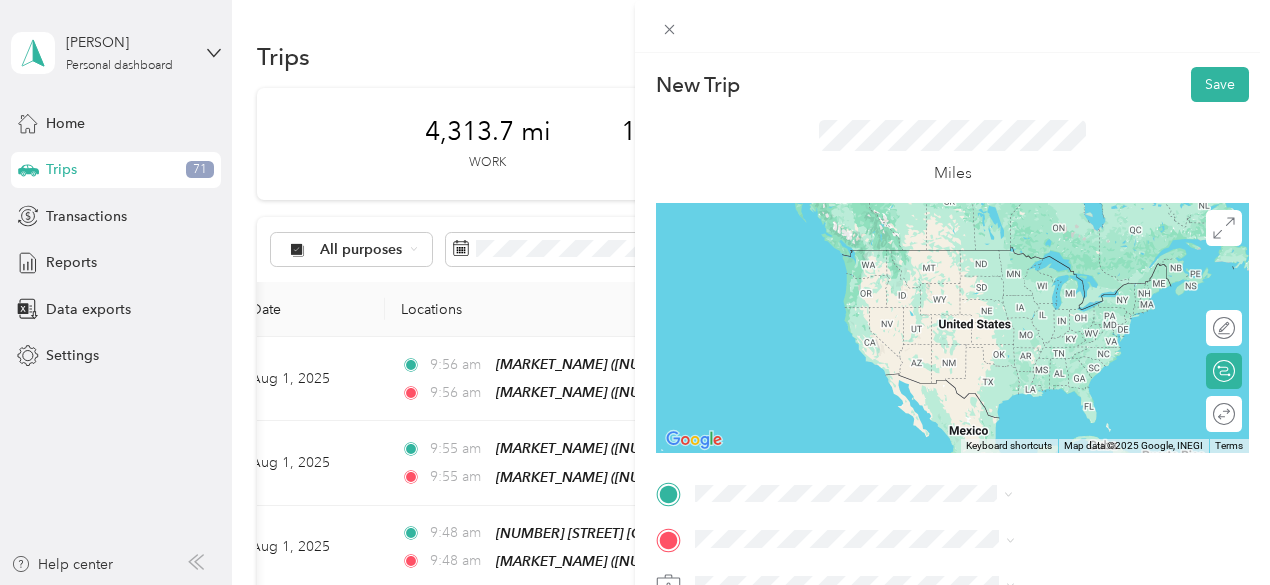 click on "TEAM [MARKET_NAME] [NUMBER] [STREET], [POSTAL_CODE], [CITY], [STATE], [COUNTRY]" at bounding box center [1081, 283] 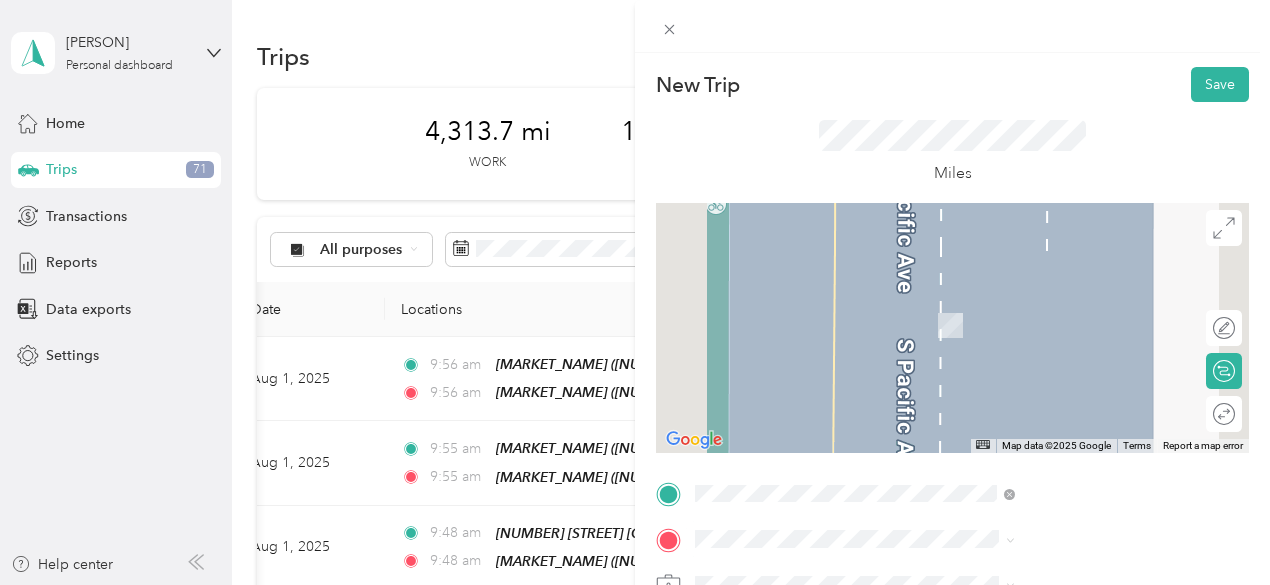 click on "[NUMBER] [STREET], [POSTAL_CODE], [CITY], [STATE], [COUNTRY]" at bounding box center [1067, 337] 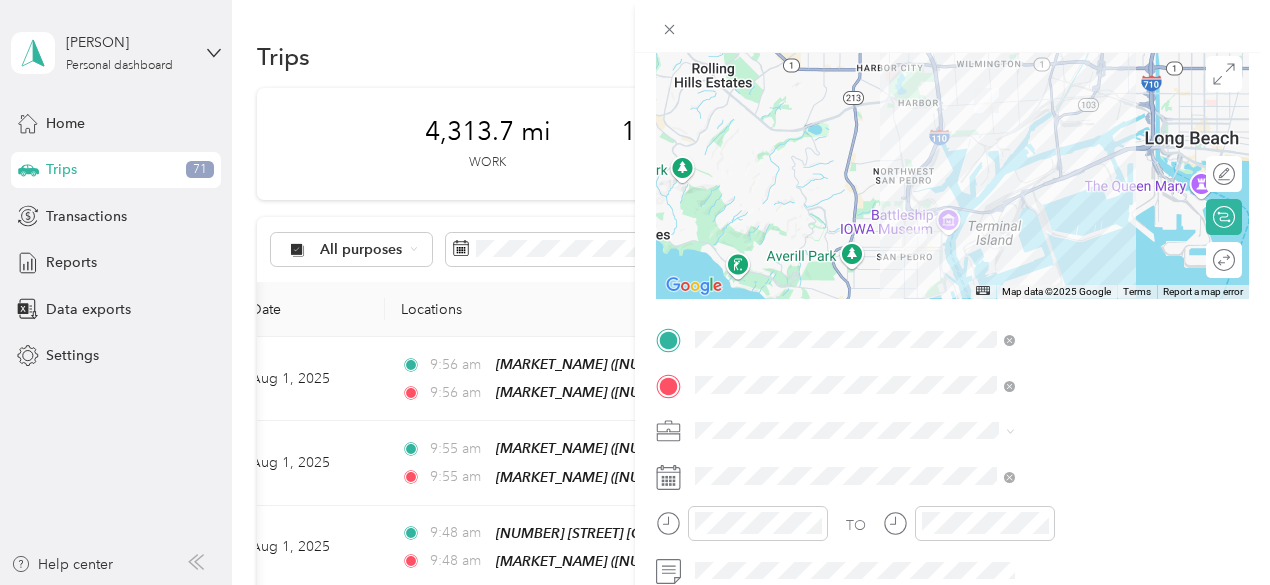 scroll, scrollTop: 156, scrollLeft: 0, axis: vertical 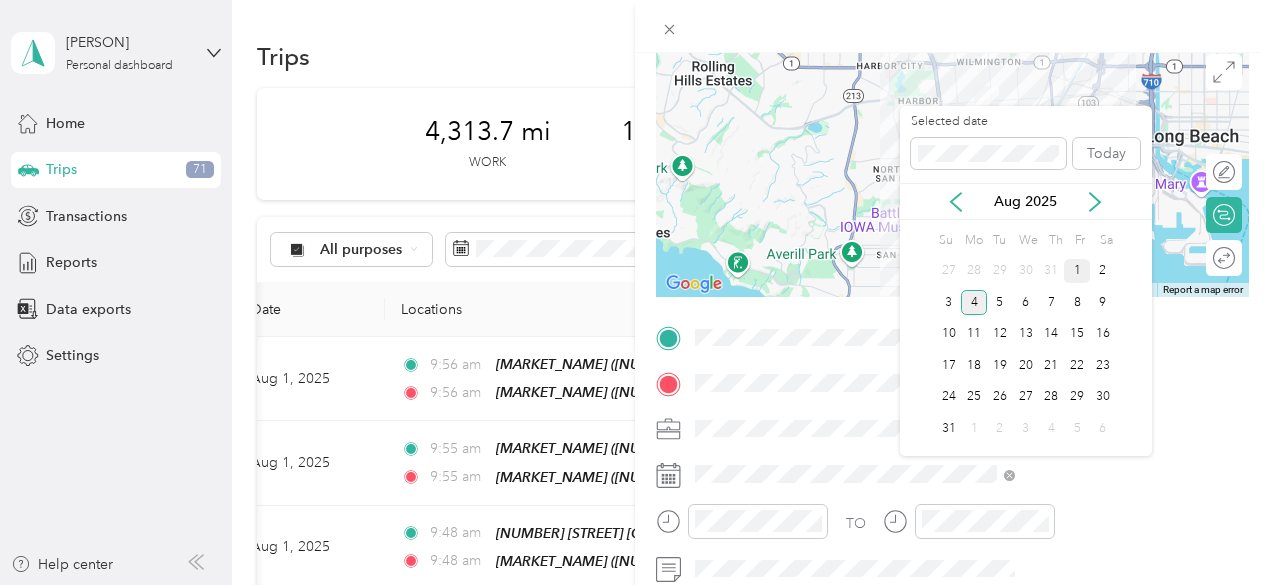 click on "1" at bounding box center (1077, 271) 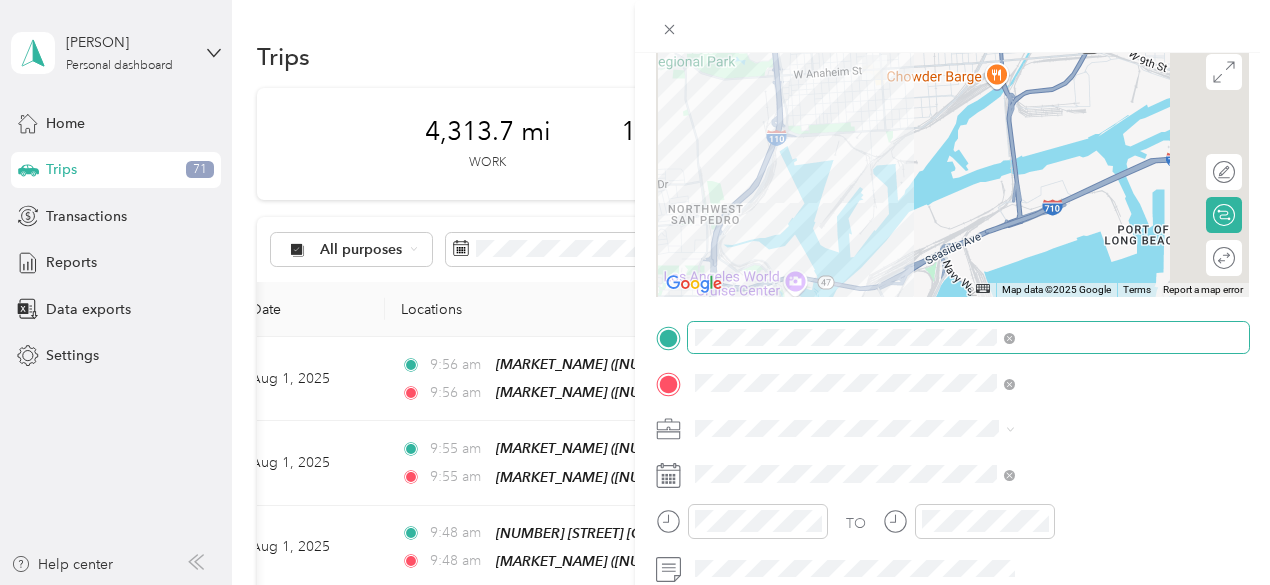 scroll, scrollTop: 0, scrollLeft: 0, axis: both 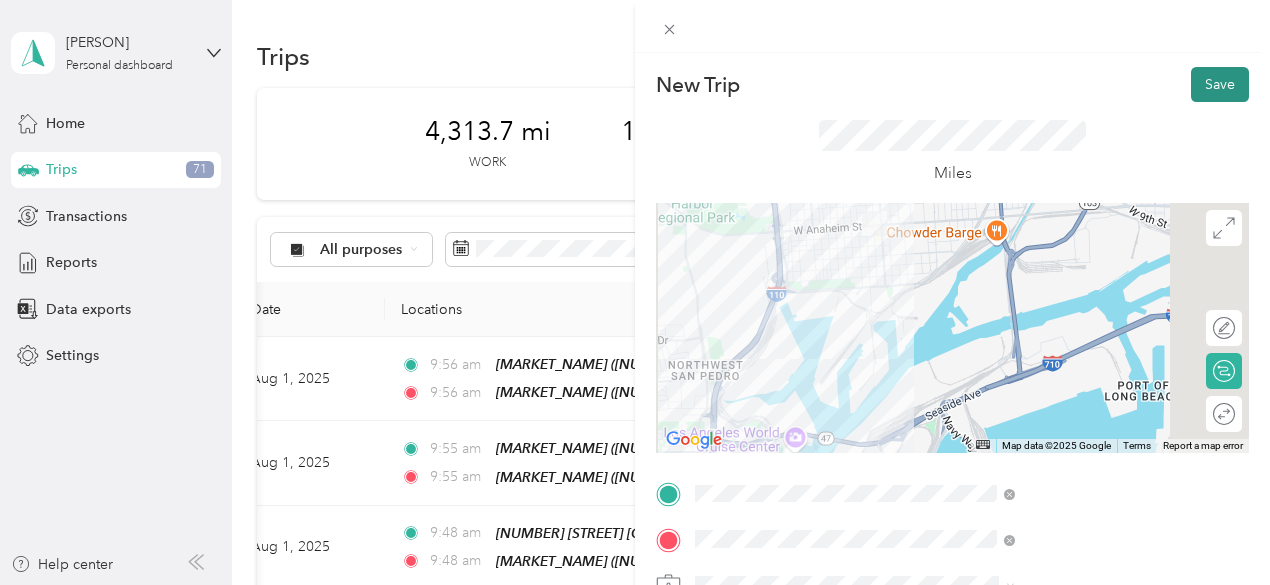 click on "Save" at bounding box center (1220, 84) 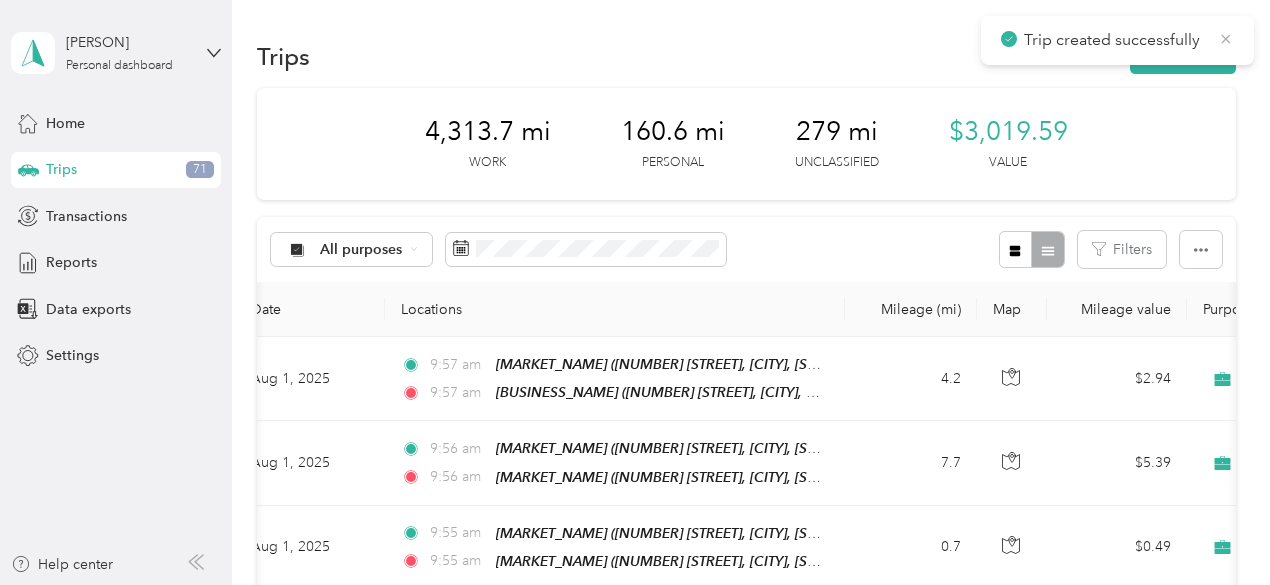 click 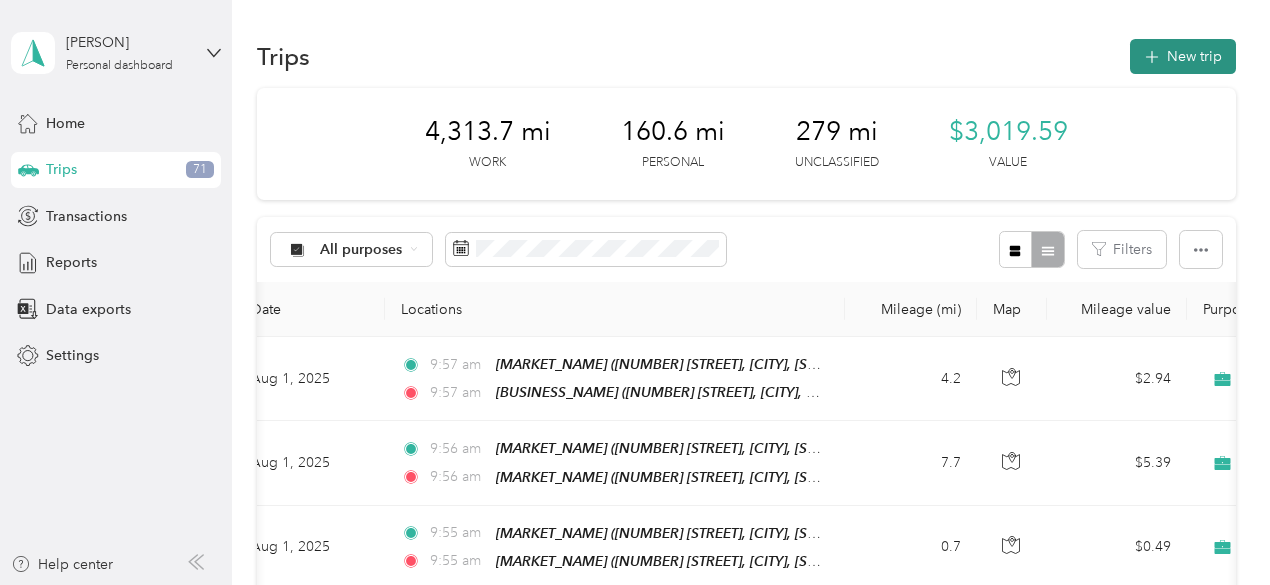 click on "New trip" at bounding box center [1183, 56] 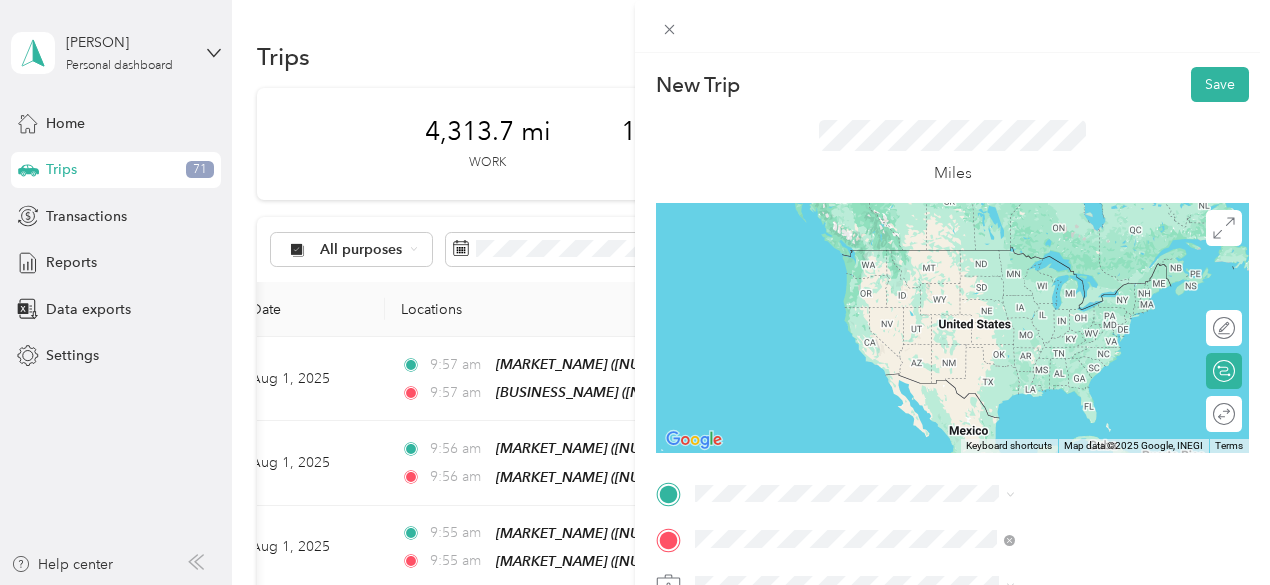 click on "TEAM [MARKET_NAME] [NUMBER] [STREET], [POSTAL_CODE], [CITY], [STATE], [COUNTRY]" at bounding box center (1081, 329) 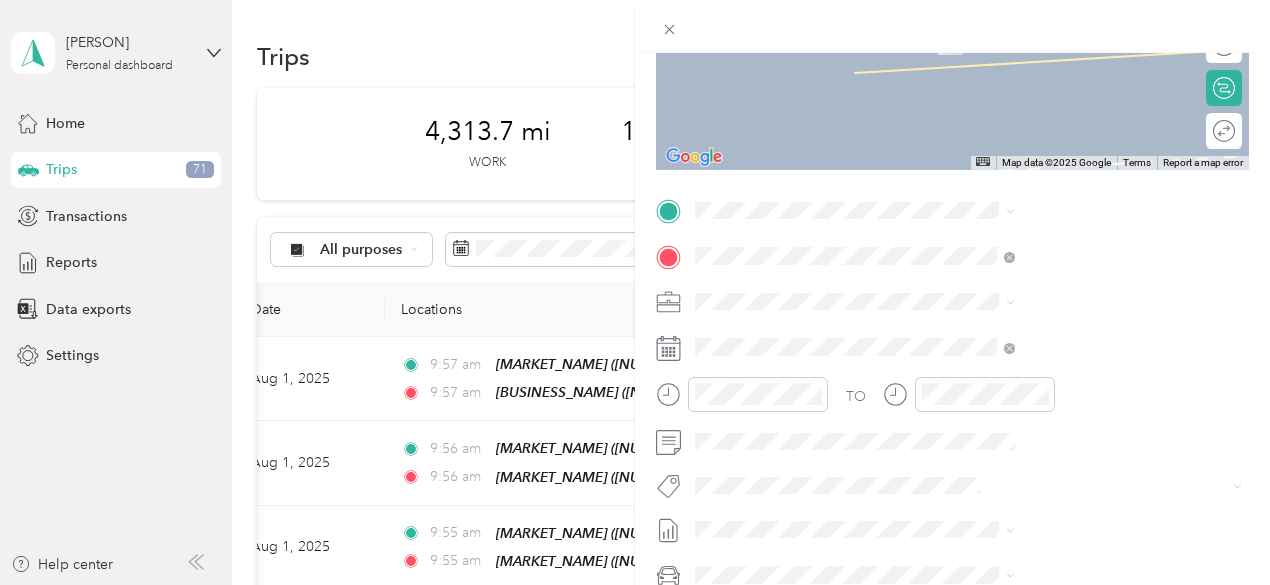 scroll, scrollTop: 301, scrollLeft: 0, axis: vertical 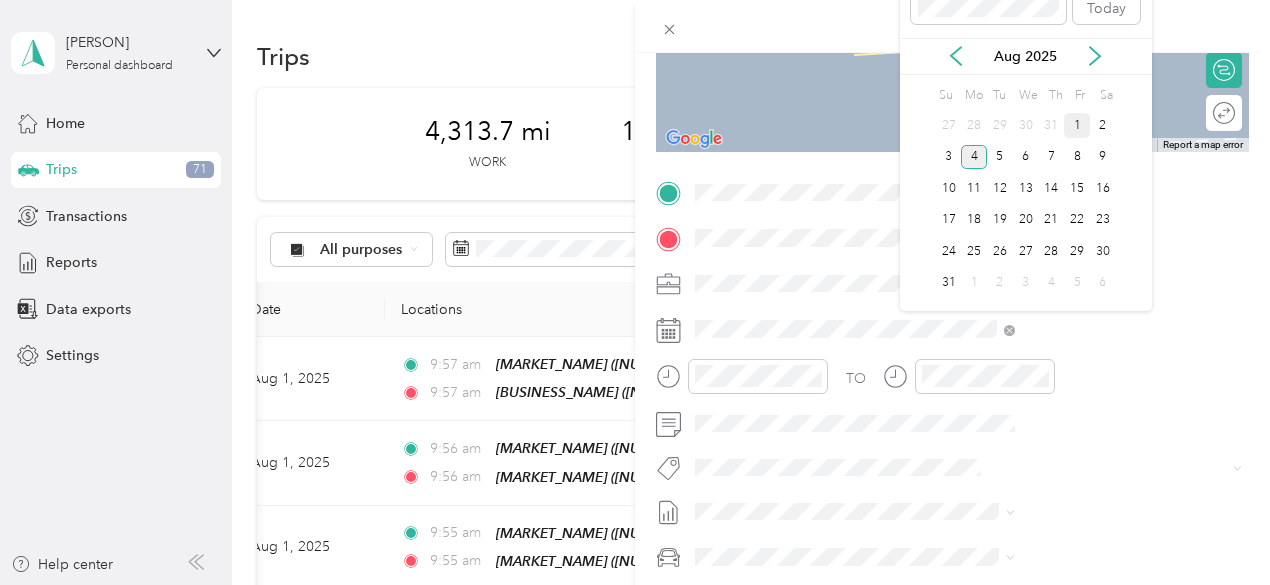 click on "1" at bounding box center (1077, 125) 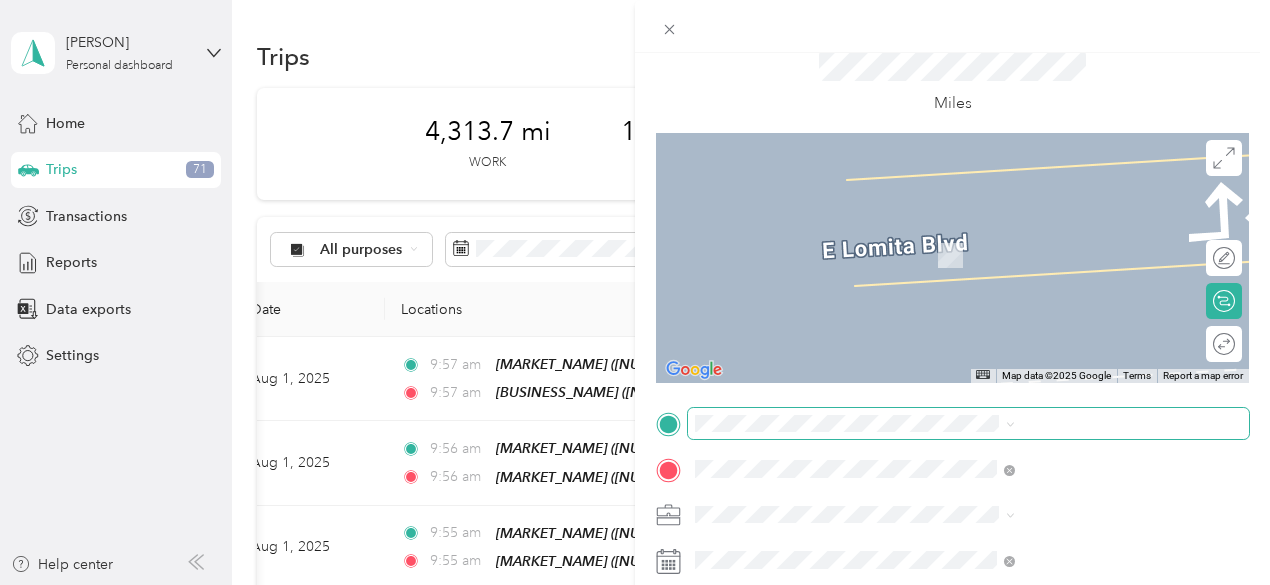 scroll, scrollTop: 0, scrollLeft: 0, axis: both 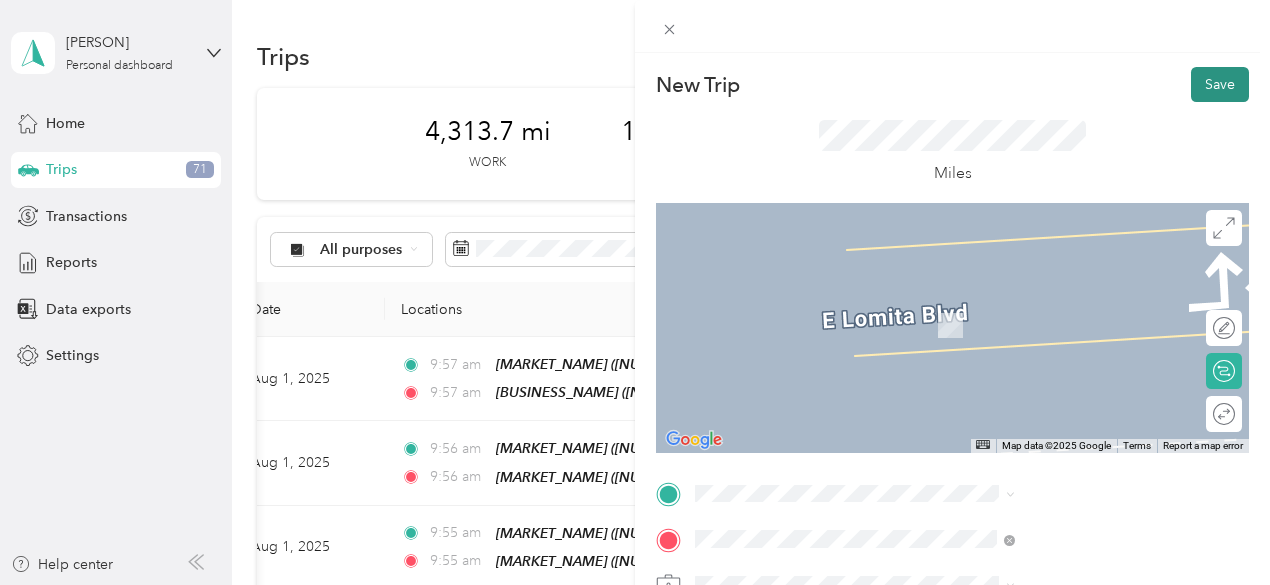 click on "Save" at bounding box center (1220, 84) 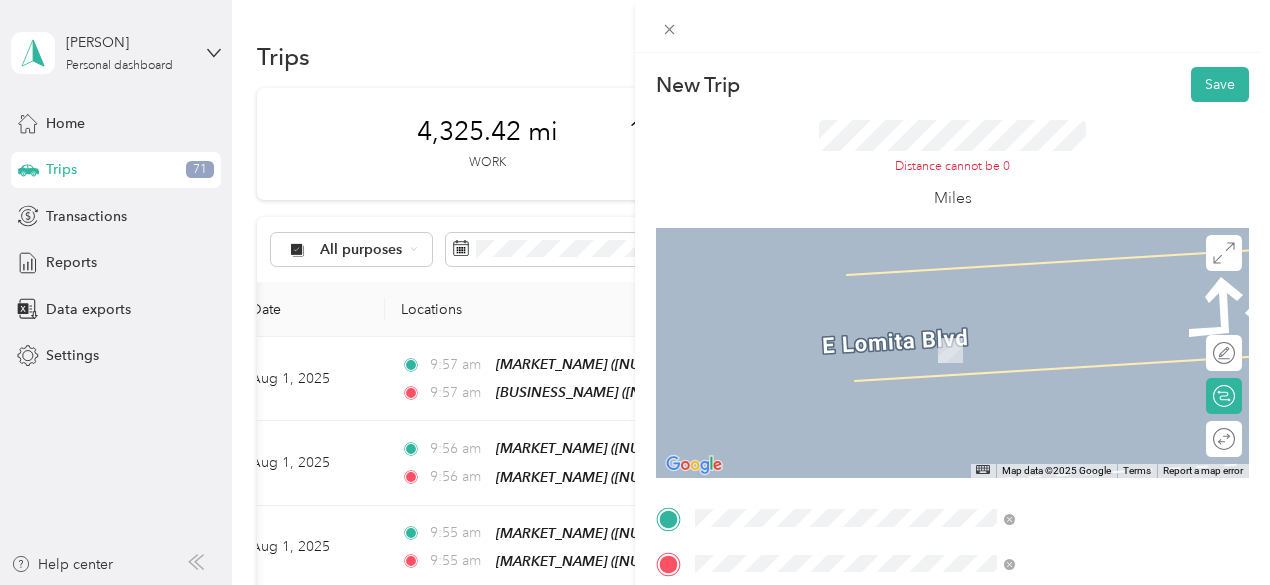 click on "TEAM [MARKET_NAME] [NUMBER] [STREET], [POSTAL_CODE], [CITY], [STATE], [COUNTRY]" at bounding box center [1081, 308] 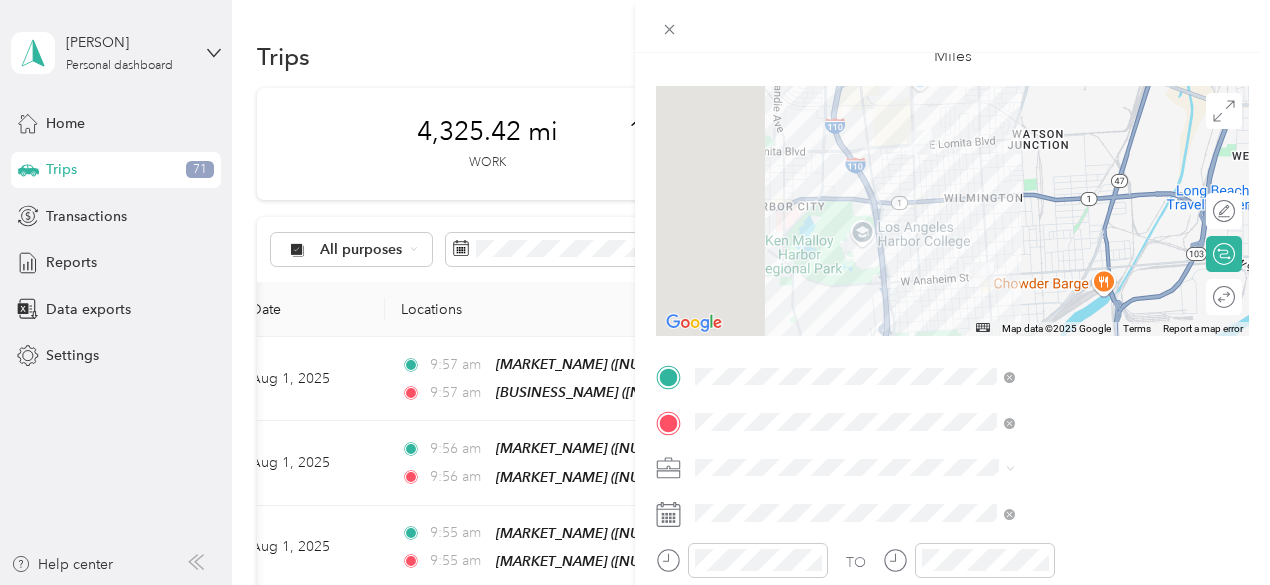 scroll, scrollTop: 118, scrollLeft: 0, axis: vertical 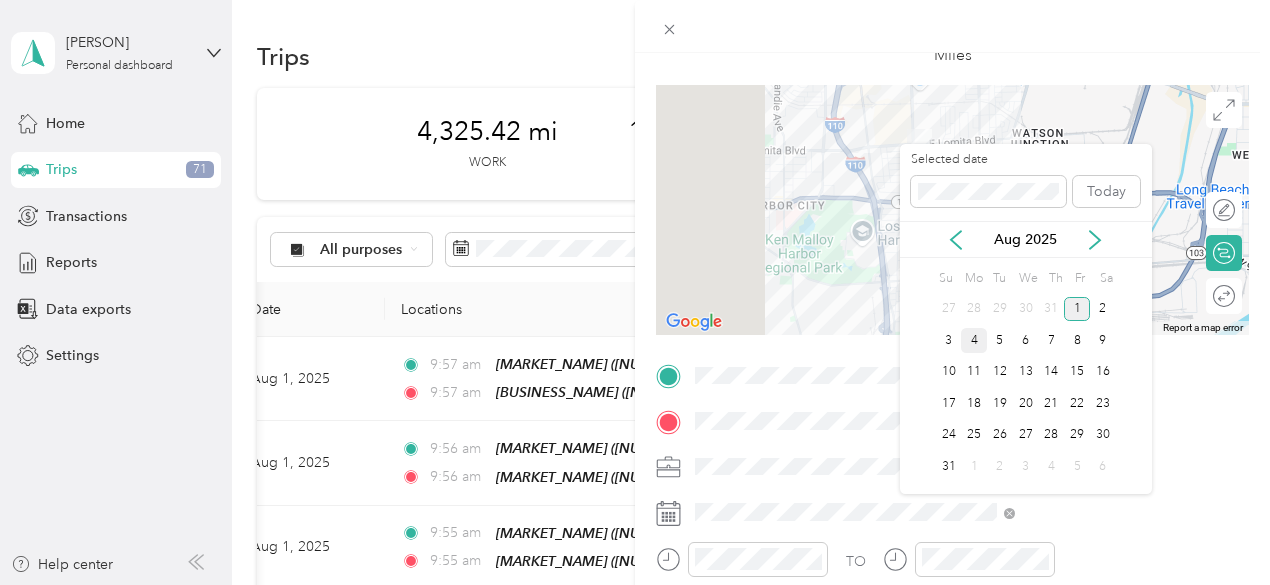 click on "1" at bounding box center (1077, 309) 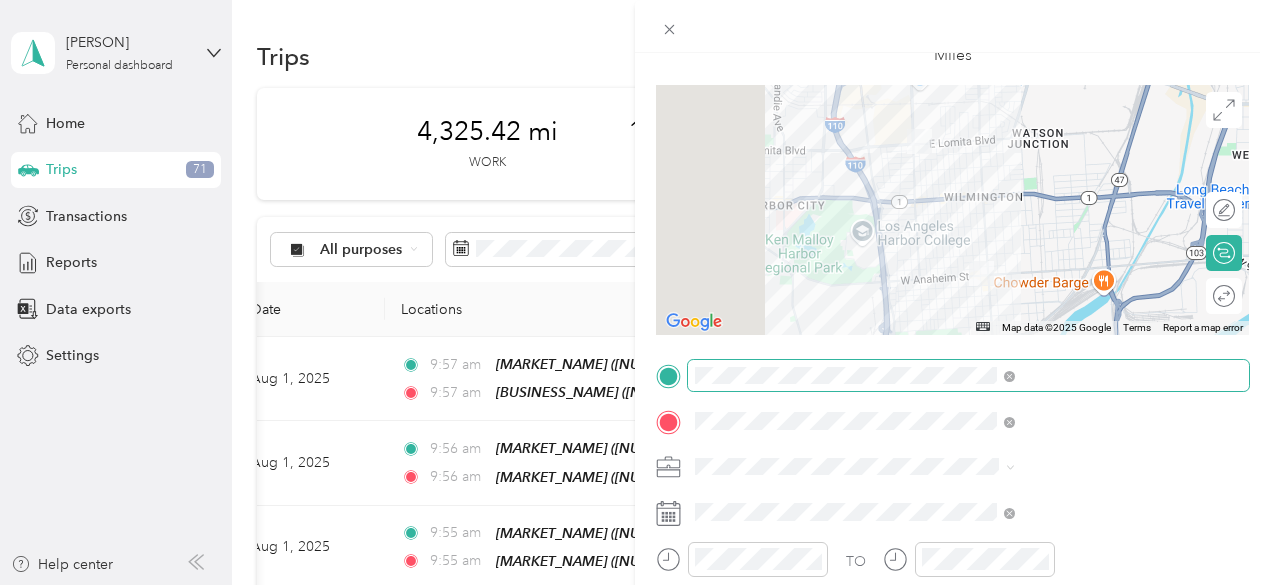 scroll, scrollTop: 0, scrollLeft: 0, axis: both 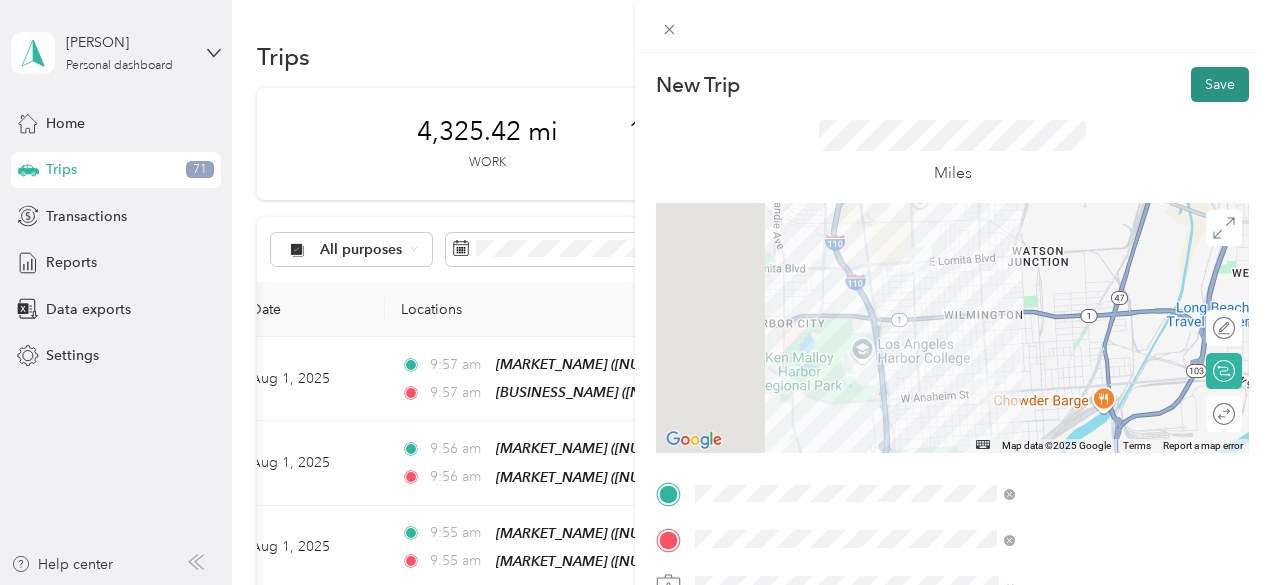 click on "Save" at bounding box center (1220, 84) 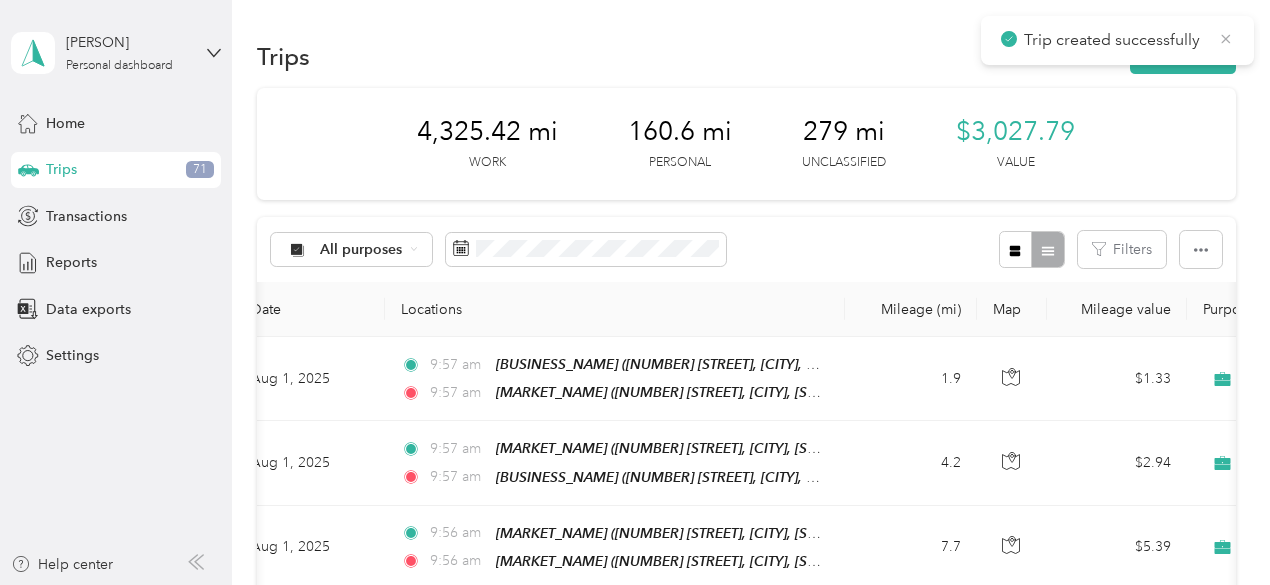 click 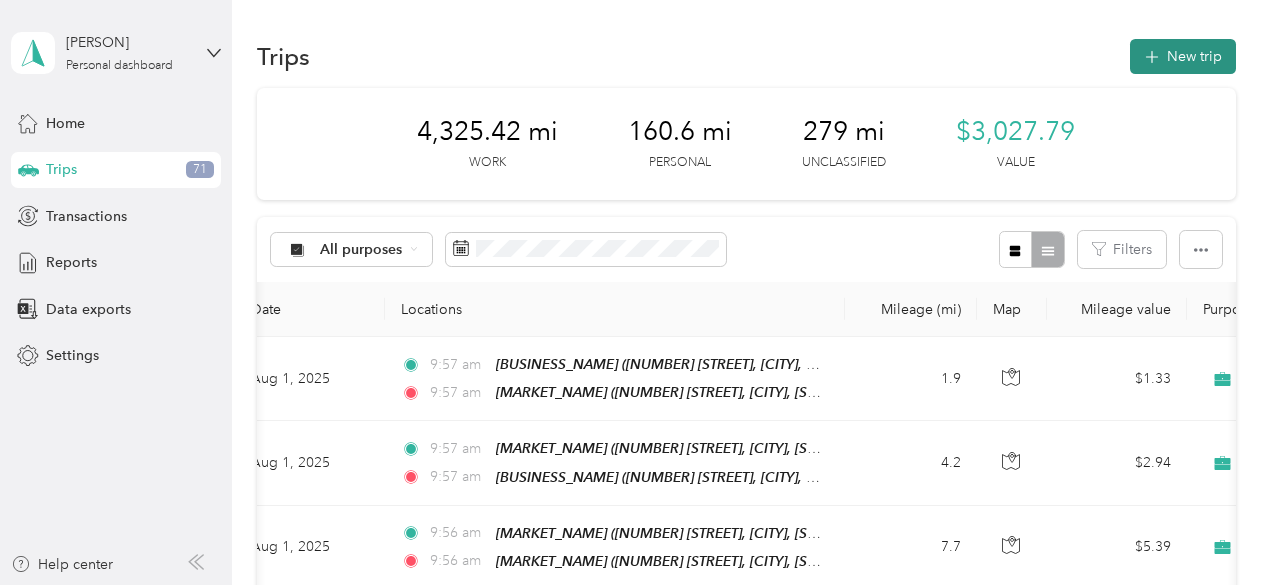 click on "New trip" at bounding box center [1183, 56] 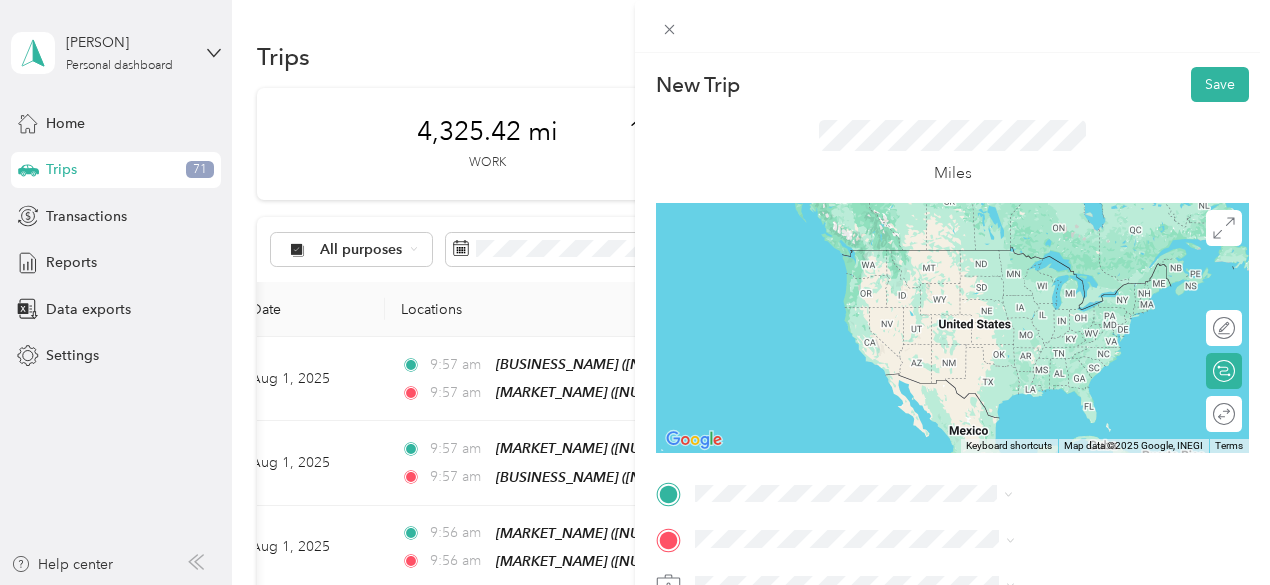 click on "TEAM [MARKET_NAME] [NUMBER] [STREET], [POSTAL_CODE], [CITY], [STATE], [COUNTRY]" at bounding box center (1081, 283) 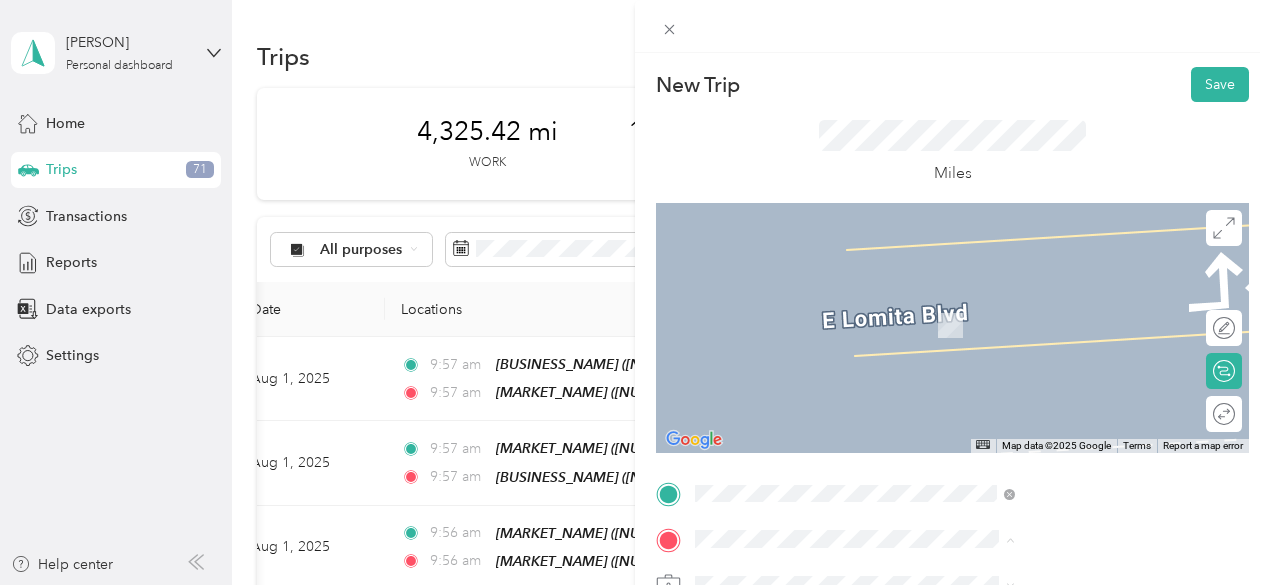 click on "[NUMBER] [STREET] [CITY] [STATE] [NUMBER] [STREET], [CITY], [STATE], [COUNTRY] , [POSTAL_CODE], [CITY], [STATE], [COUNTRY]" at bounding box center [1081, 336] 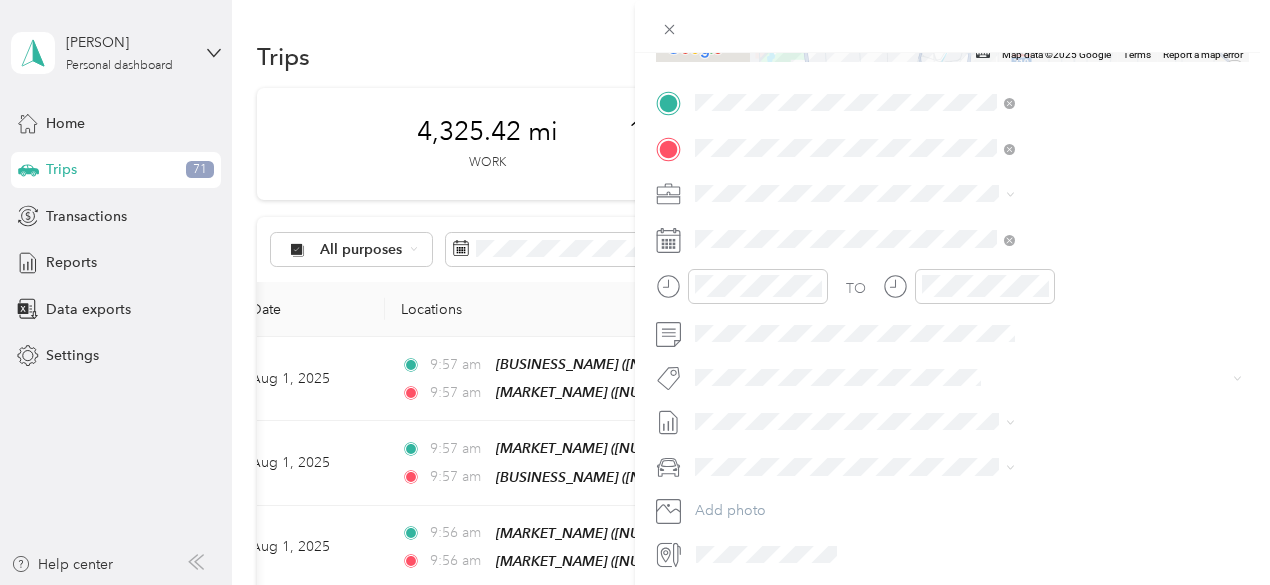 scroll, scrollTop: 390, scrollLeft: 0, axis: vertical 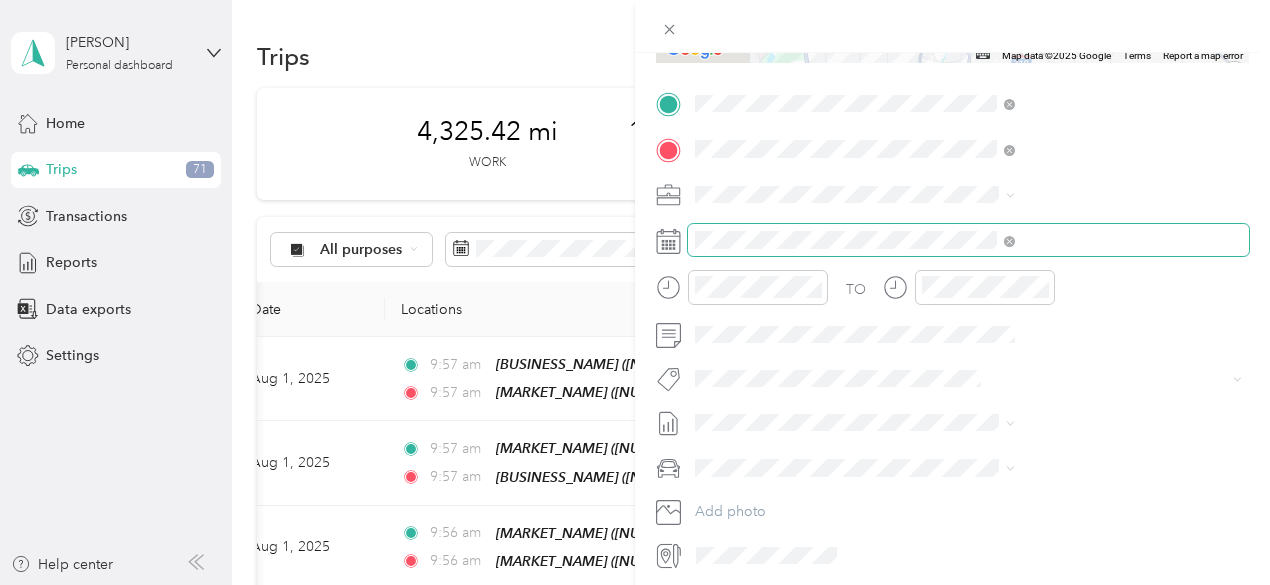 click at bounding box center (968, 240) 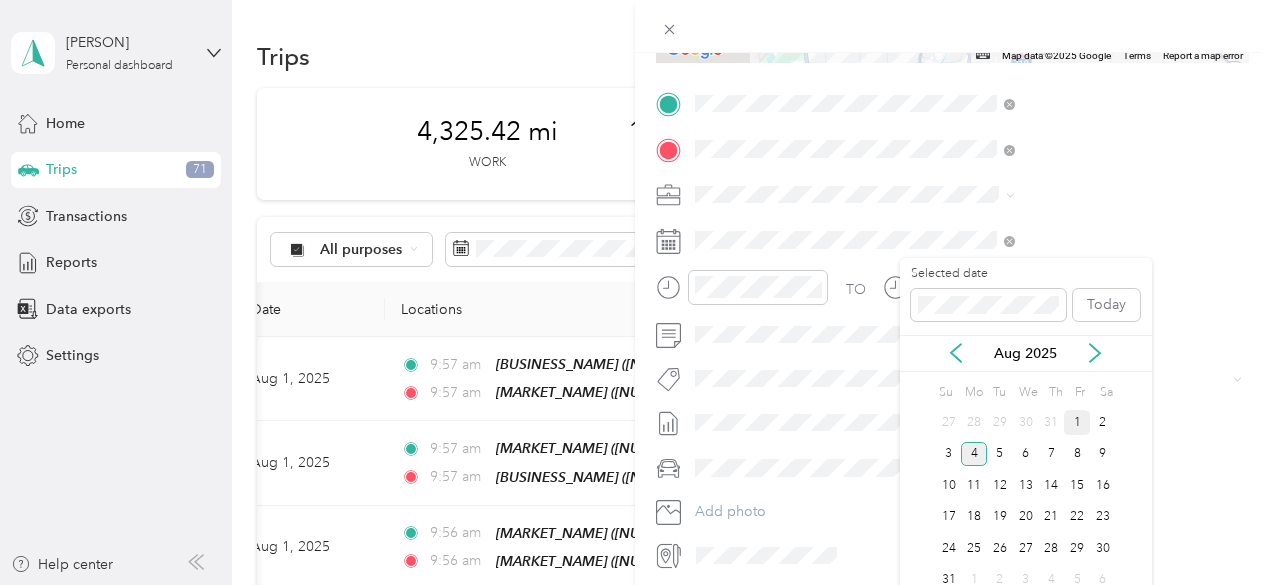 click on "1" at bounding box center [1077, 422] 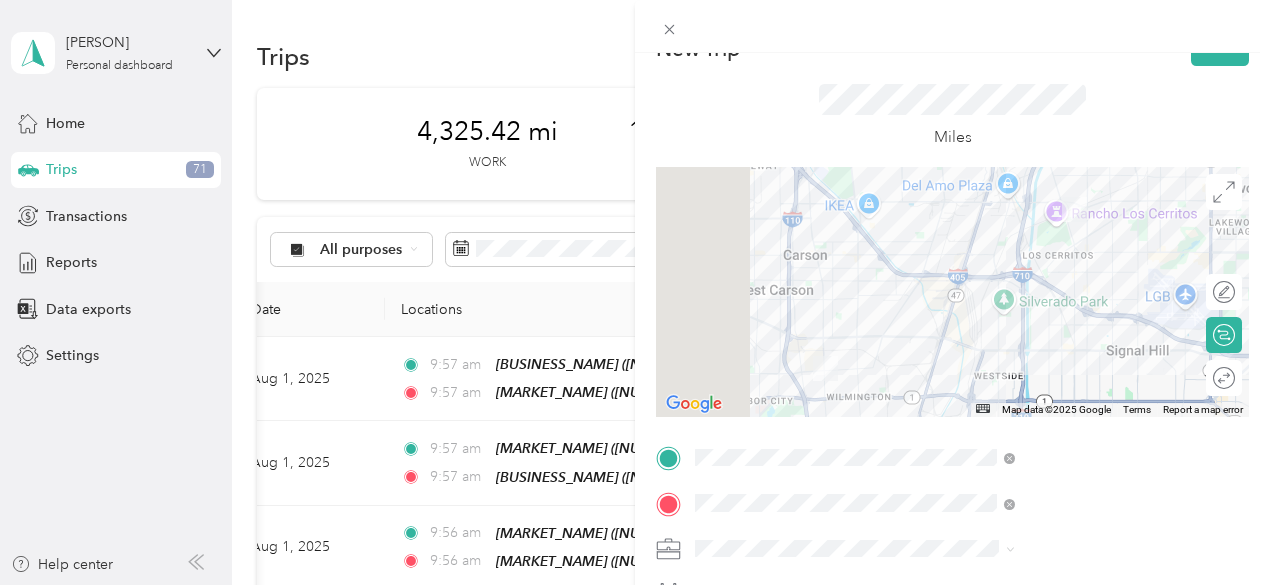 scroll, scrollTop: 0, scrollLeft: 0, axis: both 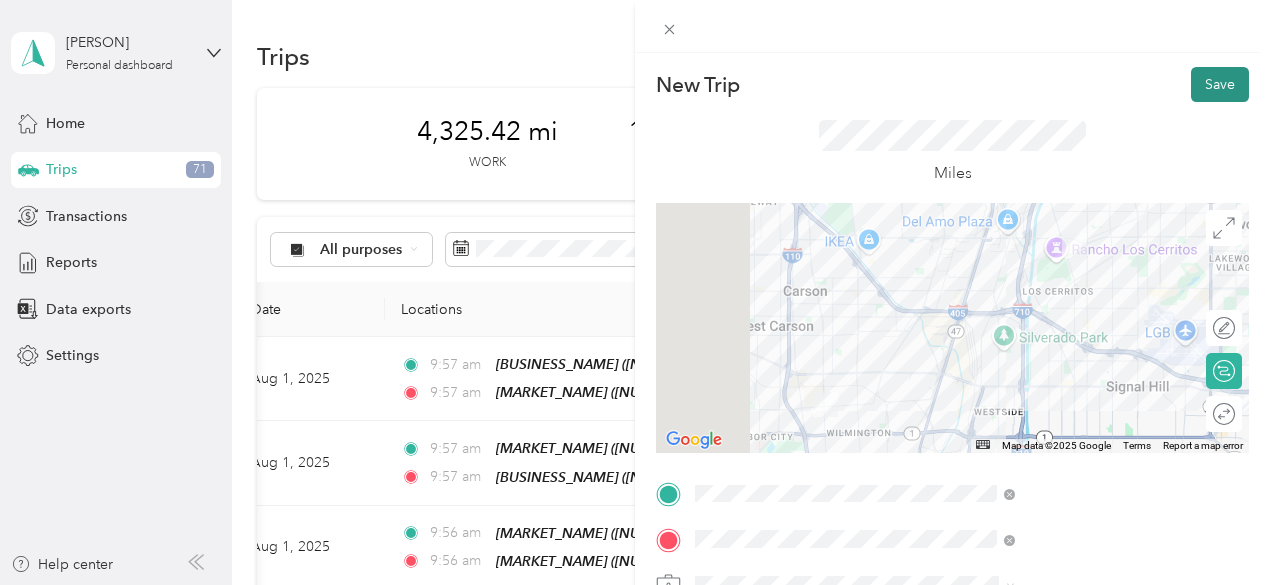 click on "Save" at bounding box center [1220, 84] 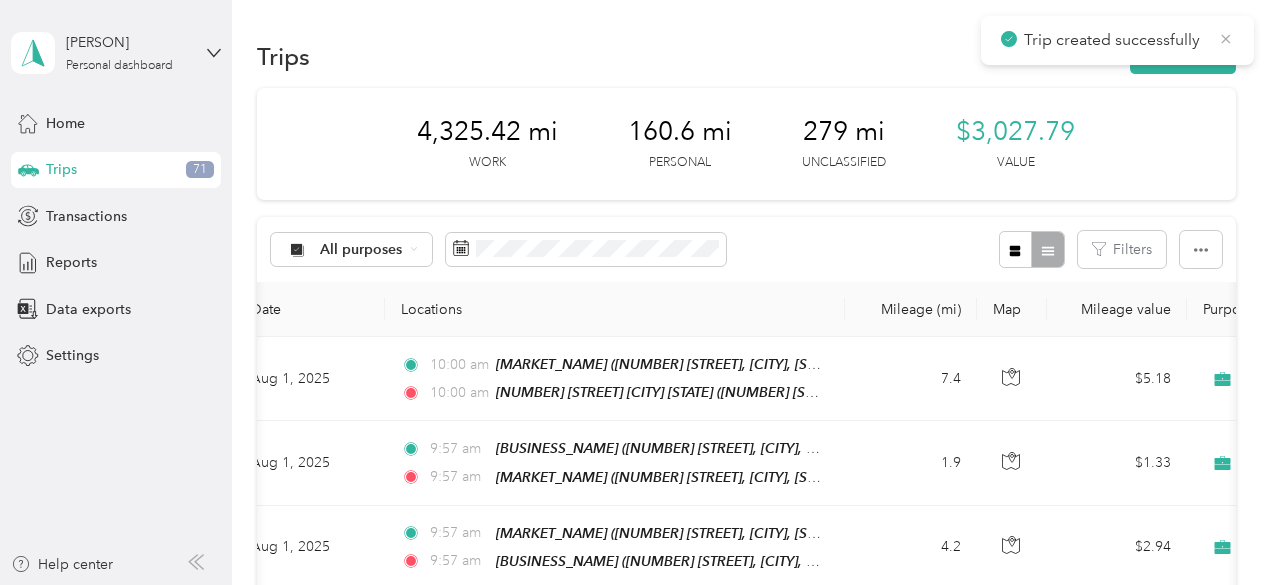 click 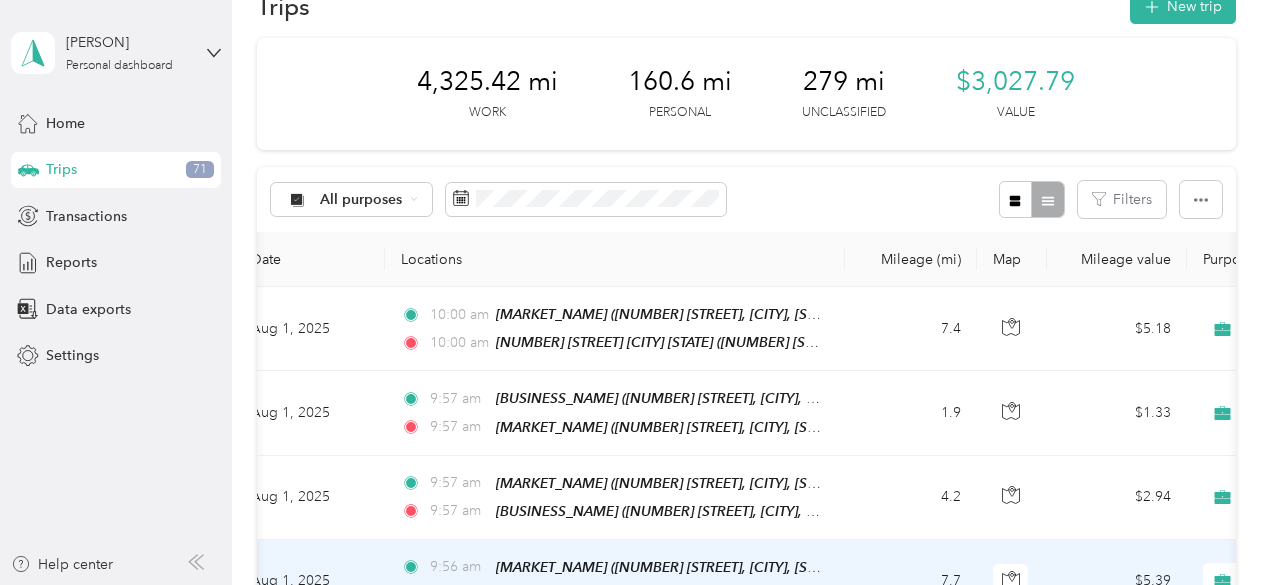 scroll, scrollTop: 13, scrollLeft: 0, axis: vertical 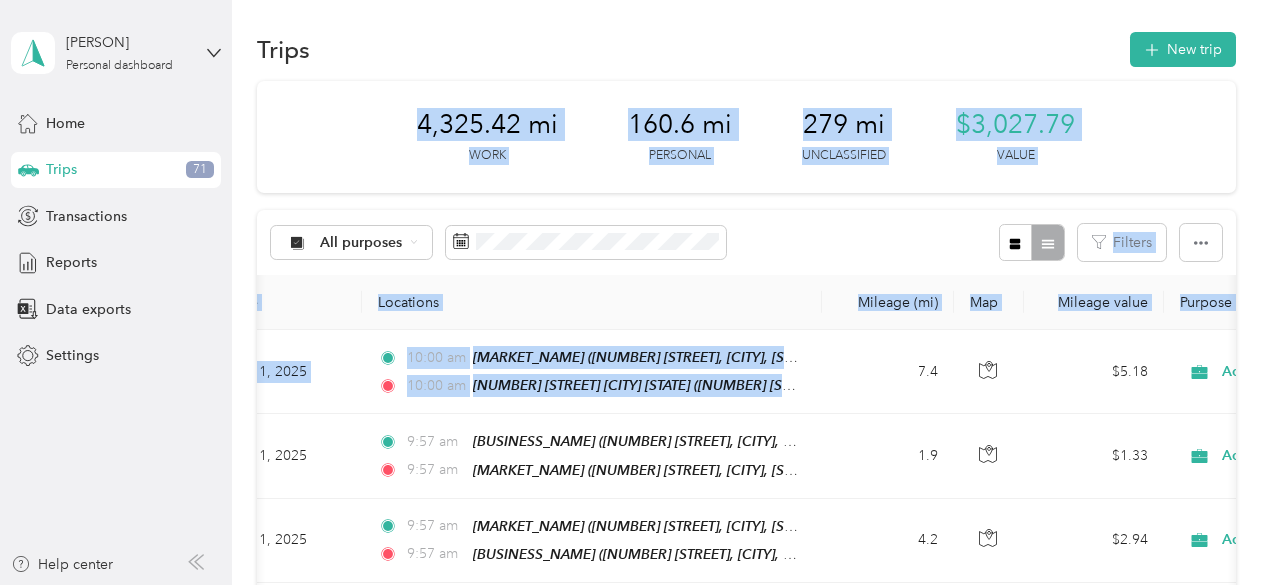 drag, startPoint x: 848, startPoint y: 327, endPoint x: 1224, endPoint y: 8, distance: 493.08923 